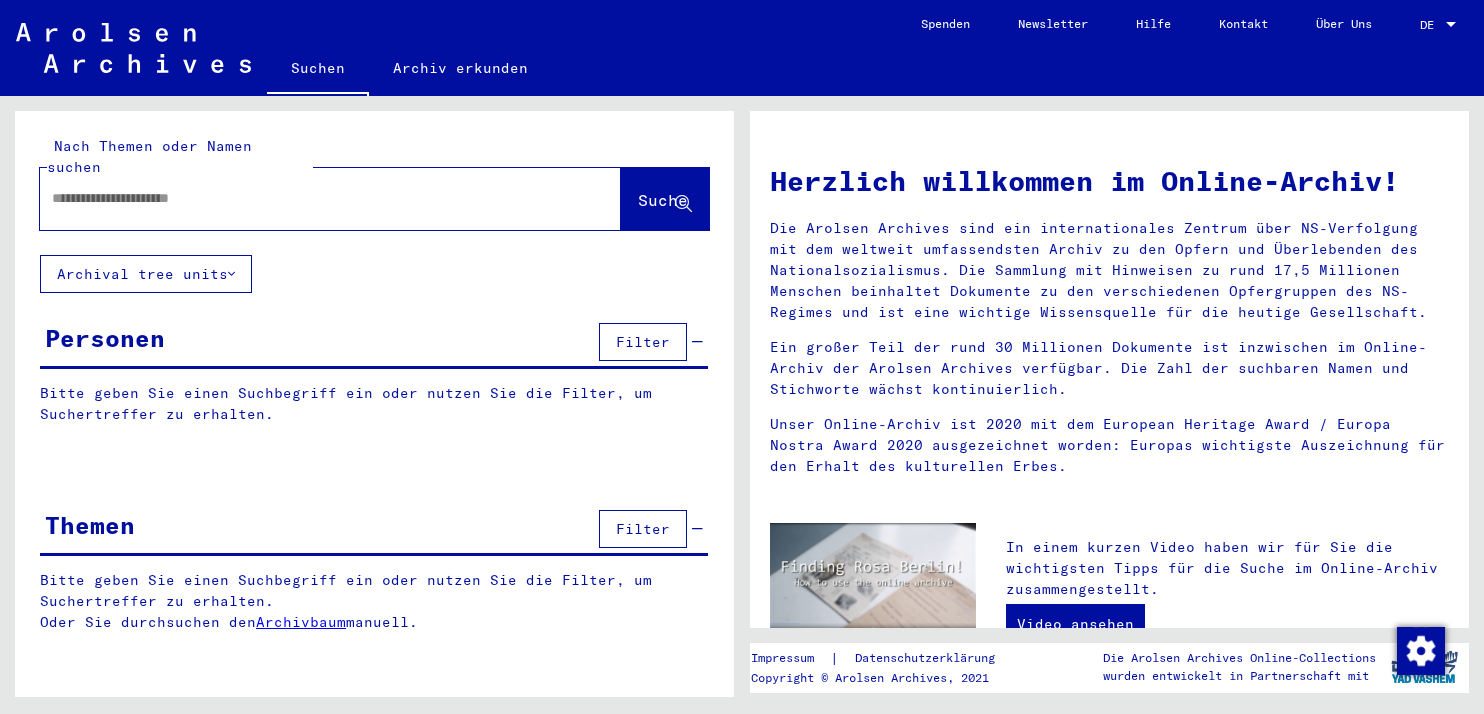 scroll, scrollTop: 0, scrollLeft: 0, axis: both 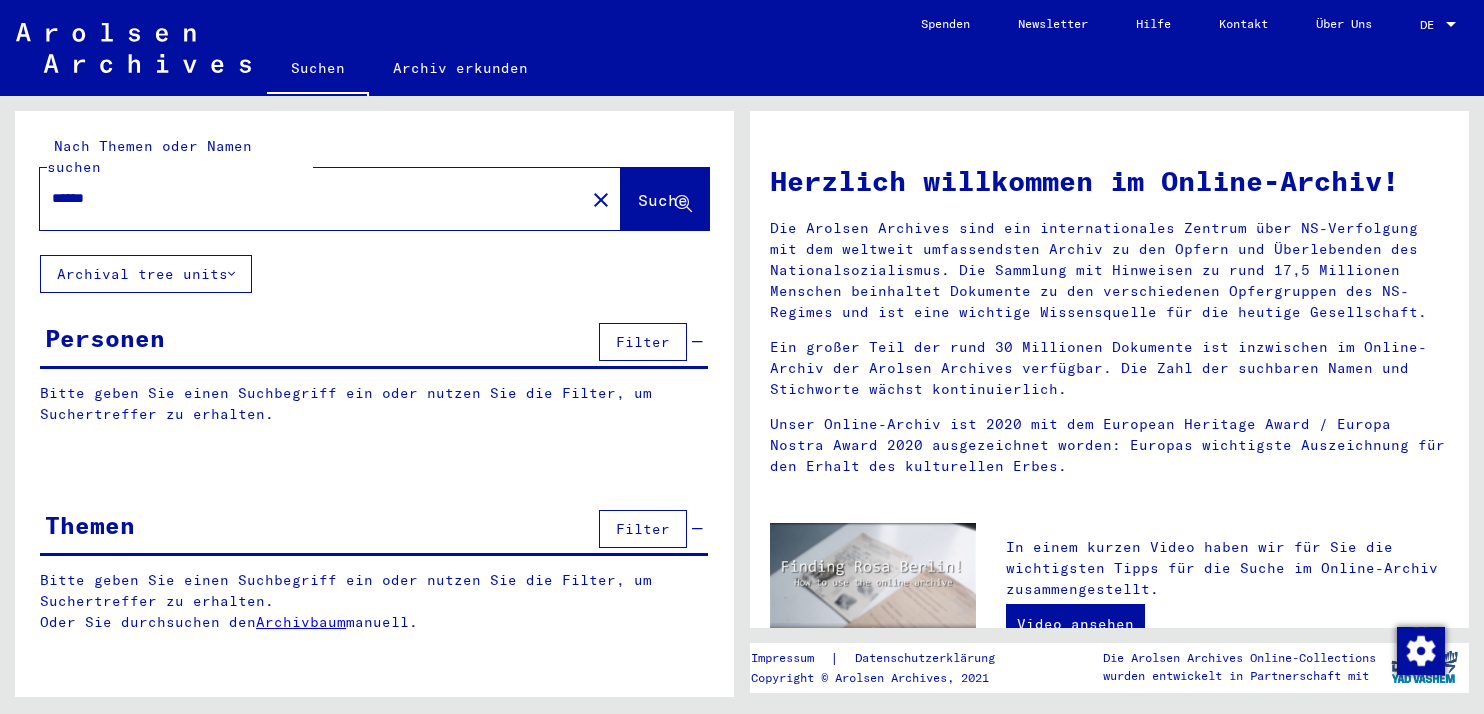 type on "******" 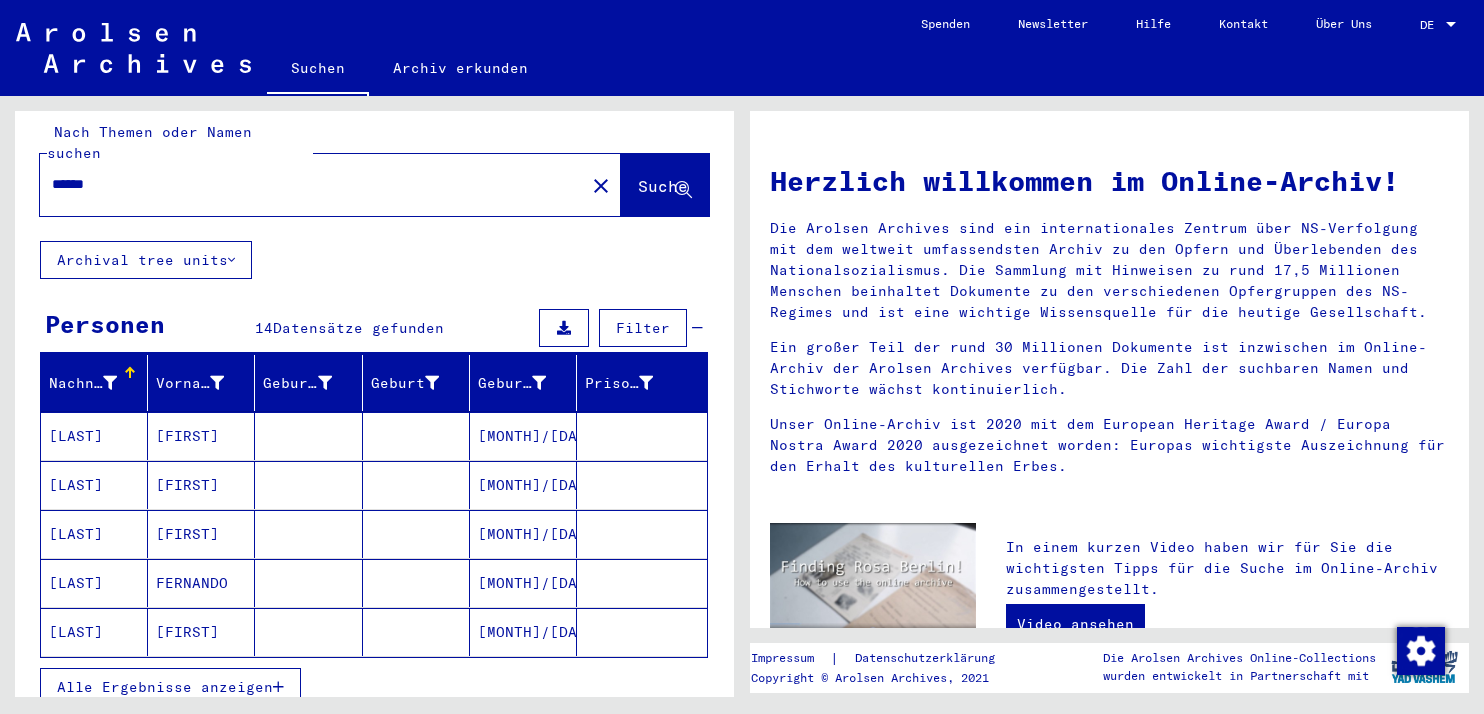 scroll, scrollTop: 18, scrollLeft: 0, axis: vertical 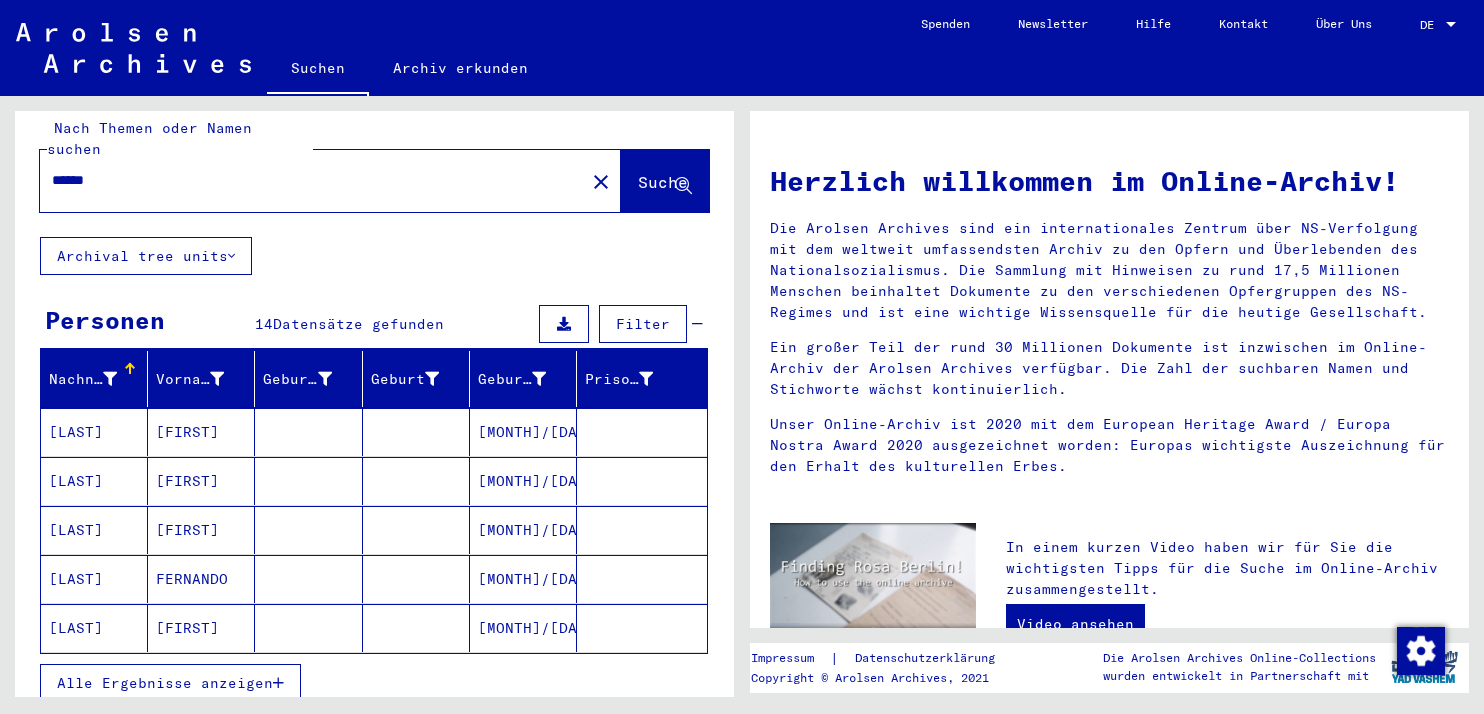 click on "Alle Ergebnisse anzeigen" at bounding box center [165, 683] 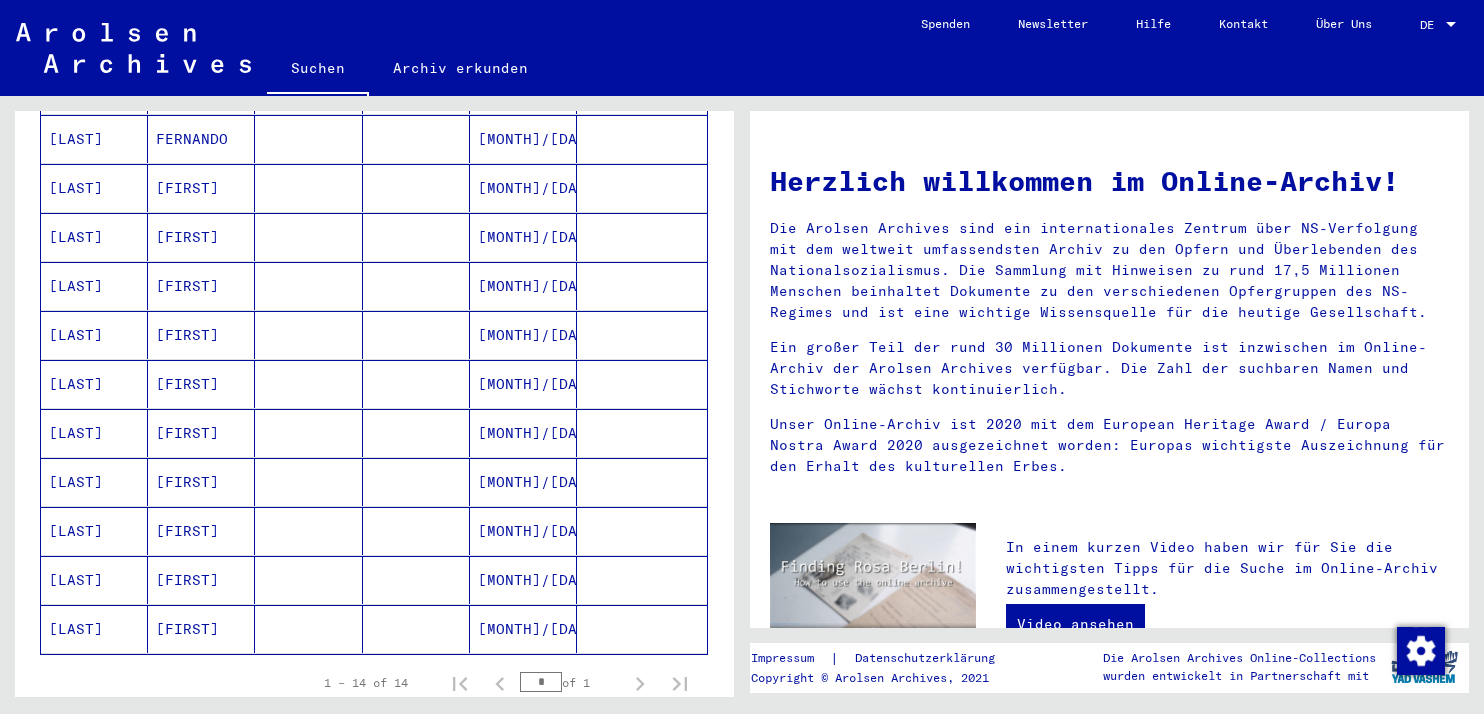 scroll, scrollTop: 450, scrollLeft: 0, axis: vertical 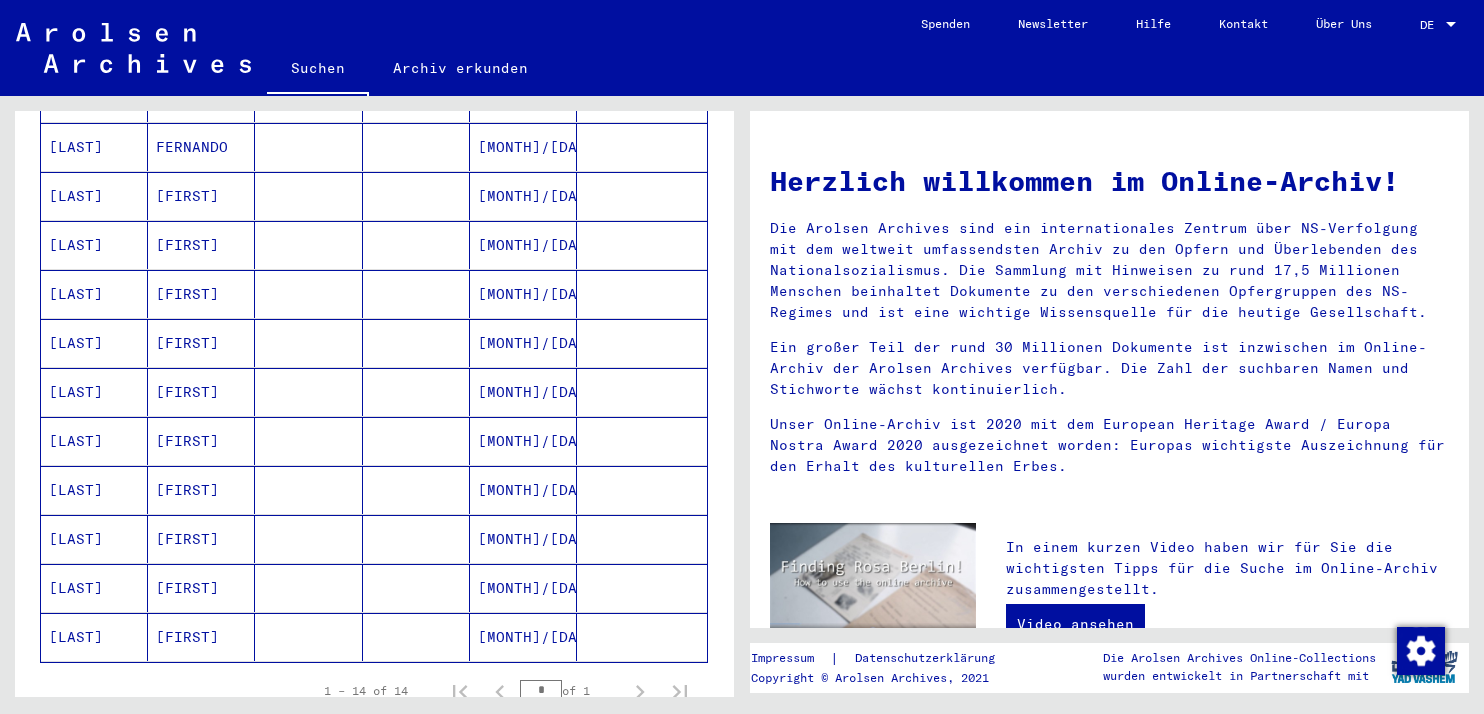 click on "[MONTH]/[DAY]/[YEAR]" at bounding box center (523, 490) 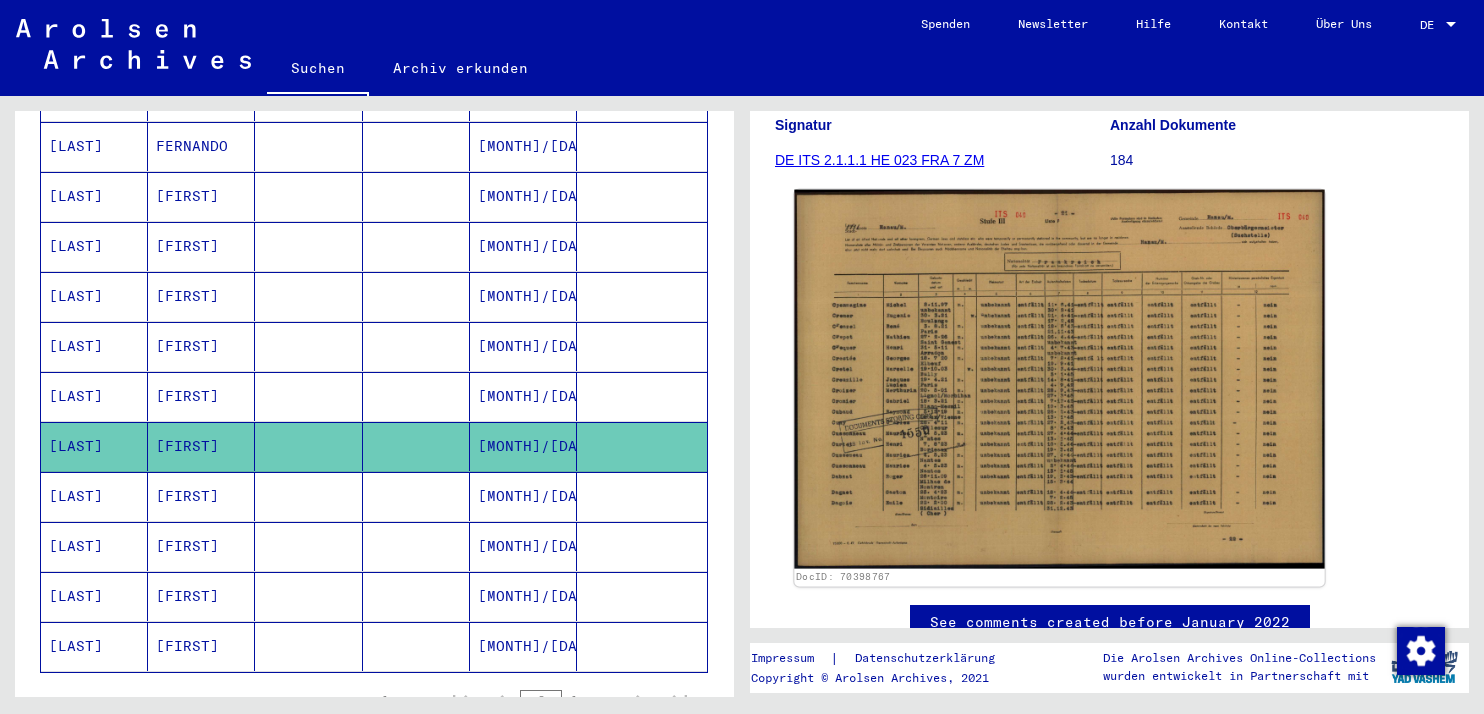 scroll, scrollTop: 288, scrollLeft: 0, axis: vertical 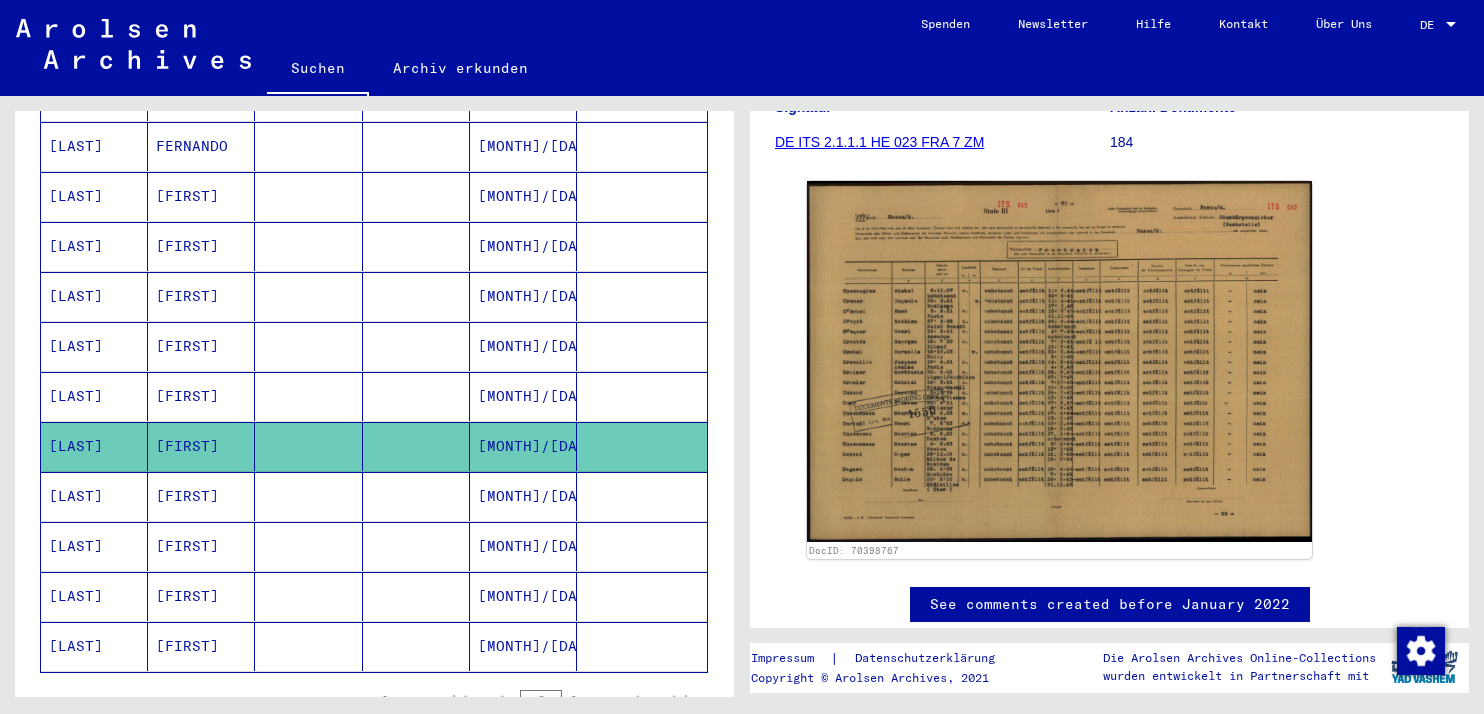 click on "See comments created before January 2022" 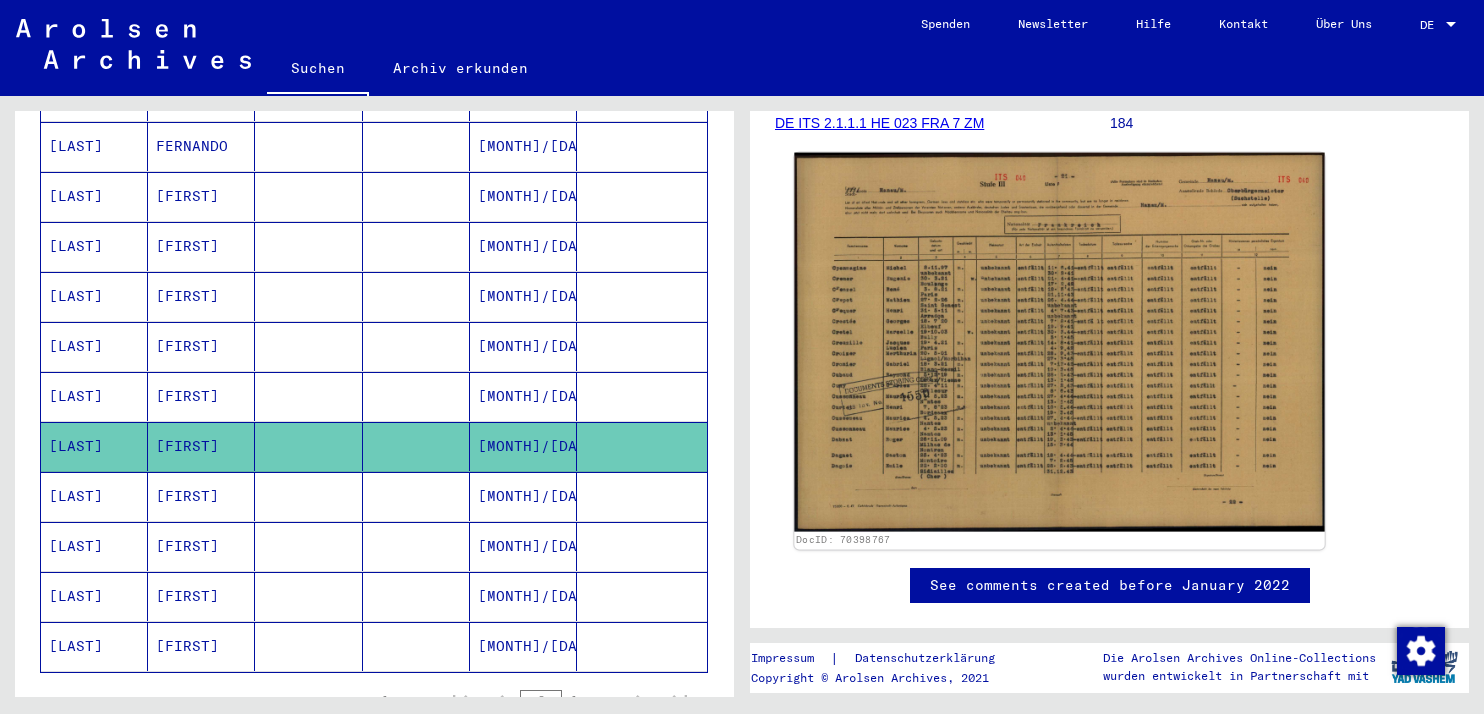 scroll, scrollTop: 306, scrollLeft: 0, axis: vertical 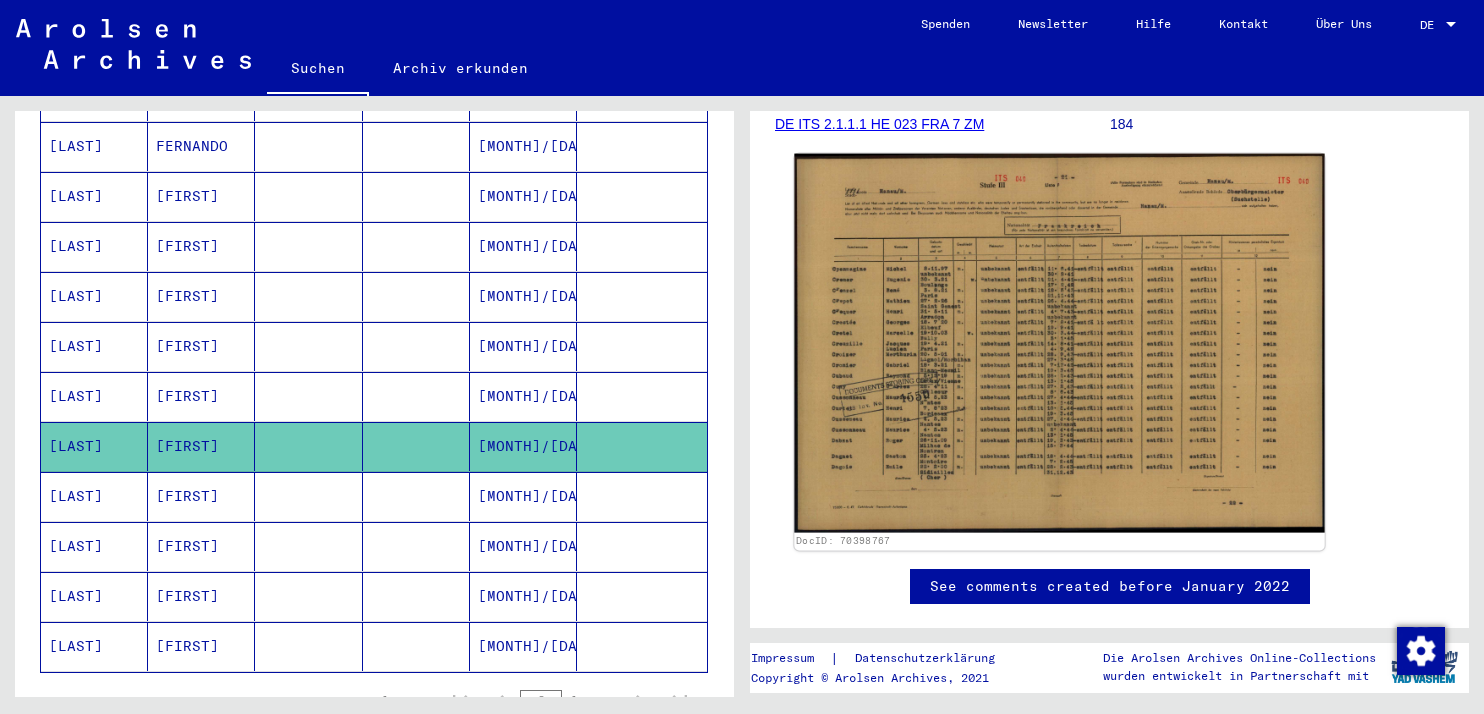 click 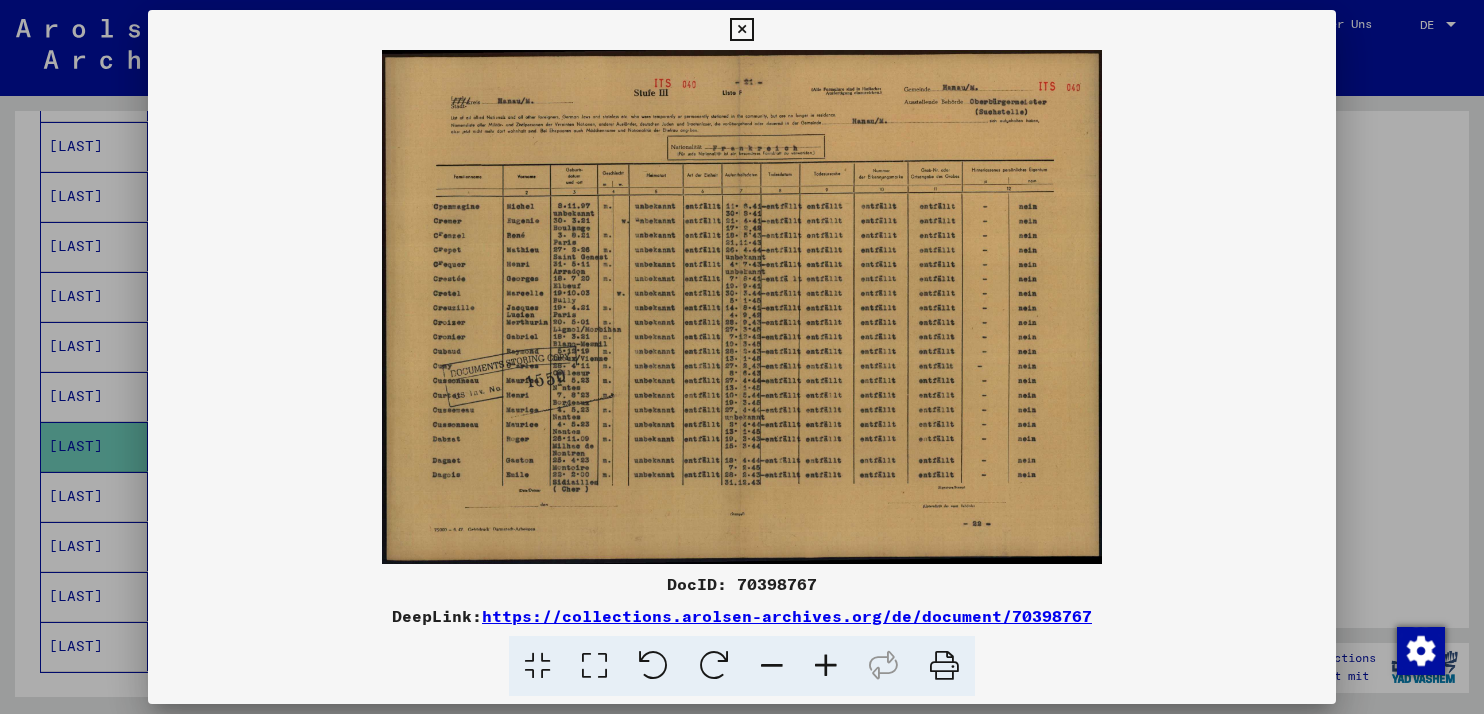 type 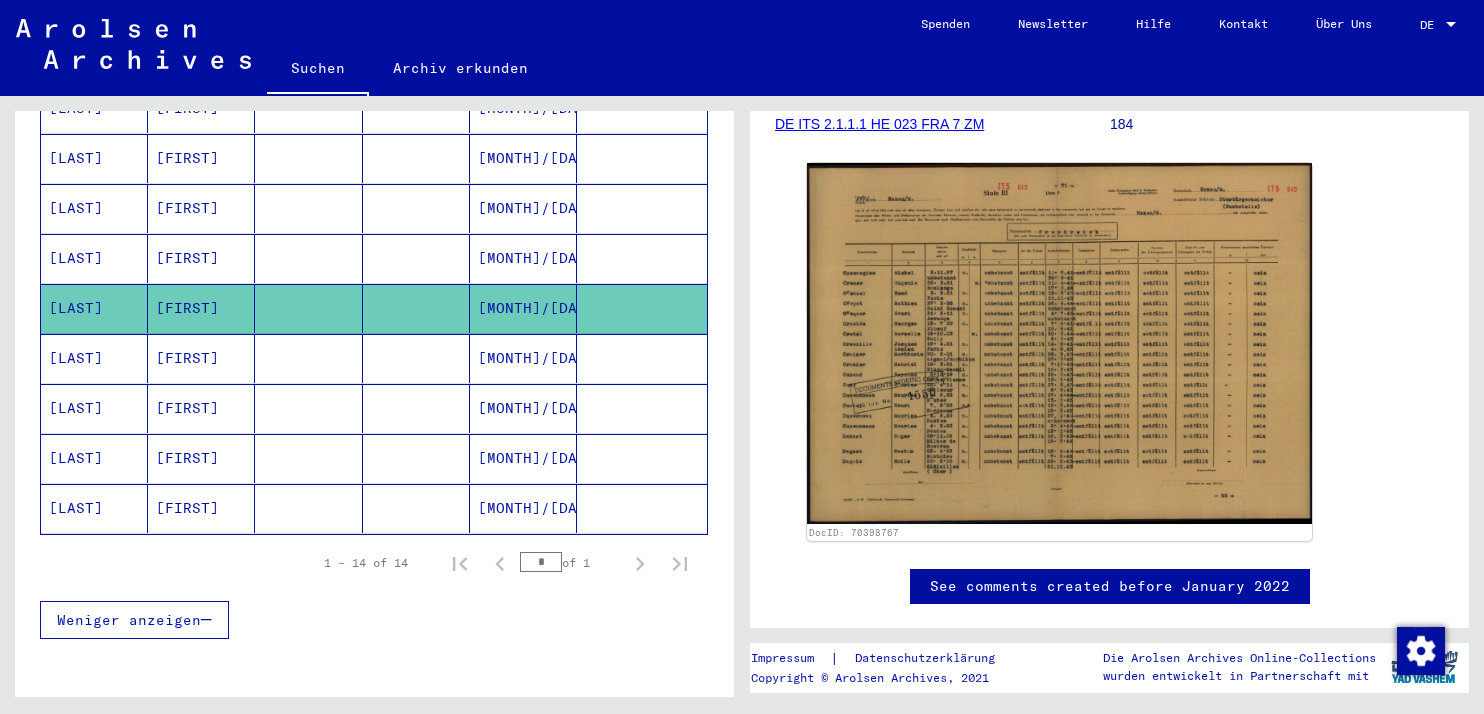 scroll, scrollTop: 598, scrollLeft: 0, axis: vertical 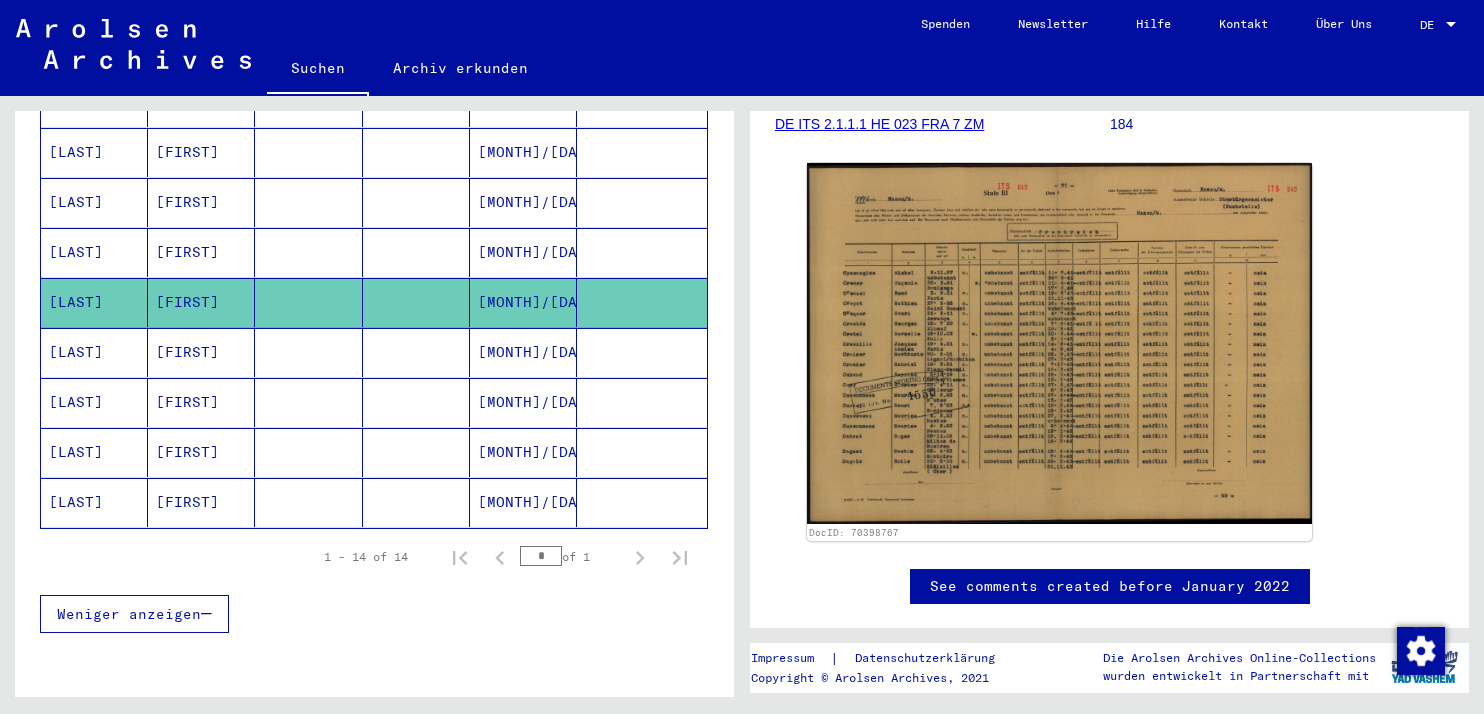 click on "[FIRST]" at bounding box center (201, 402) 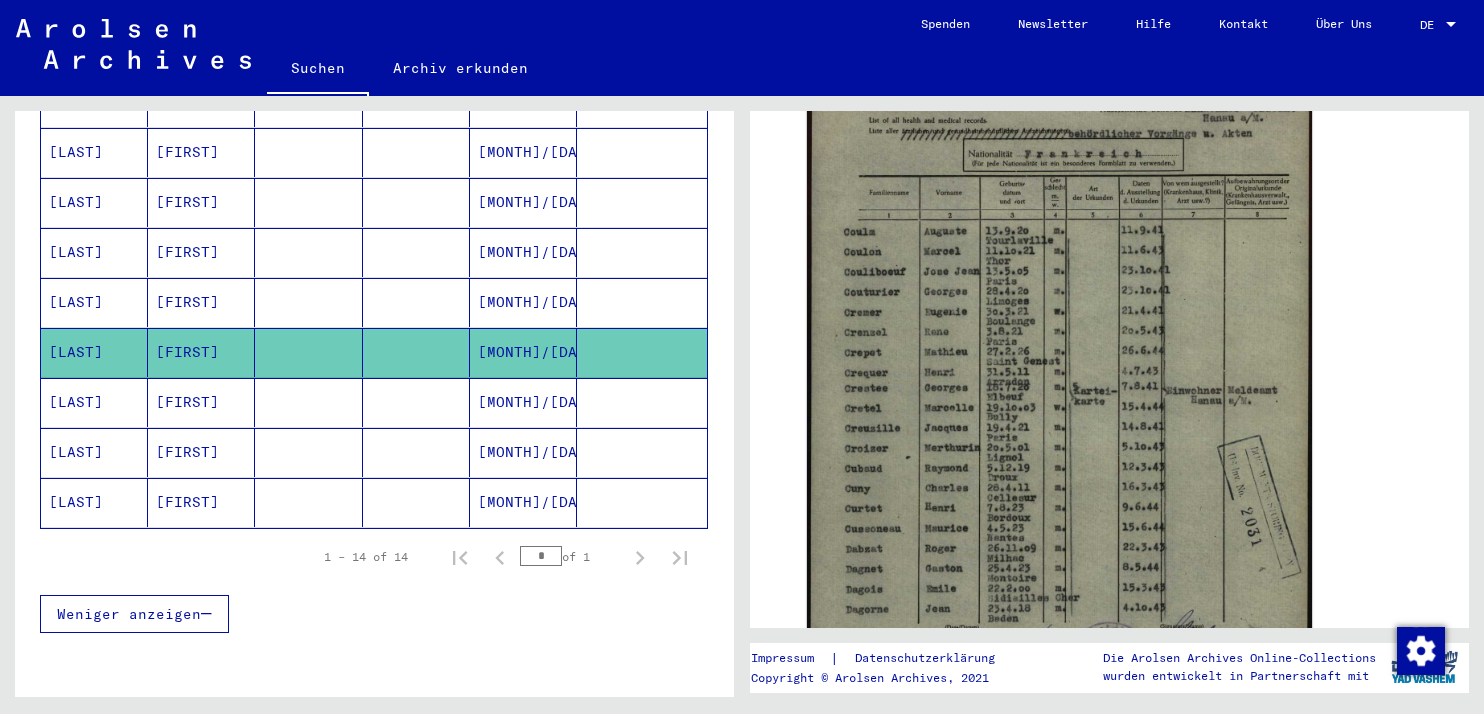 scroll, scrollTop: 522, scrollLeft: 0, axis: vertical 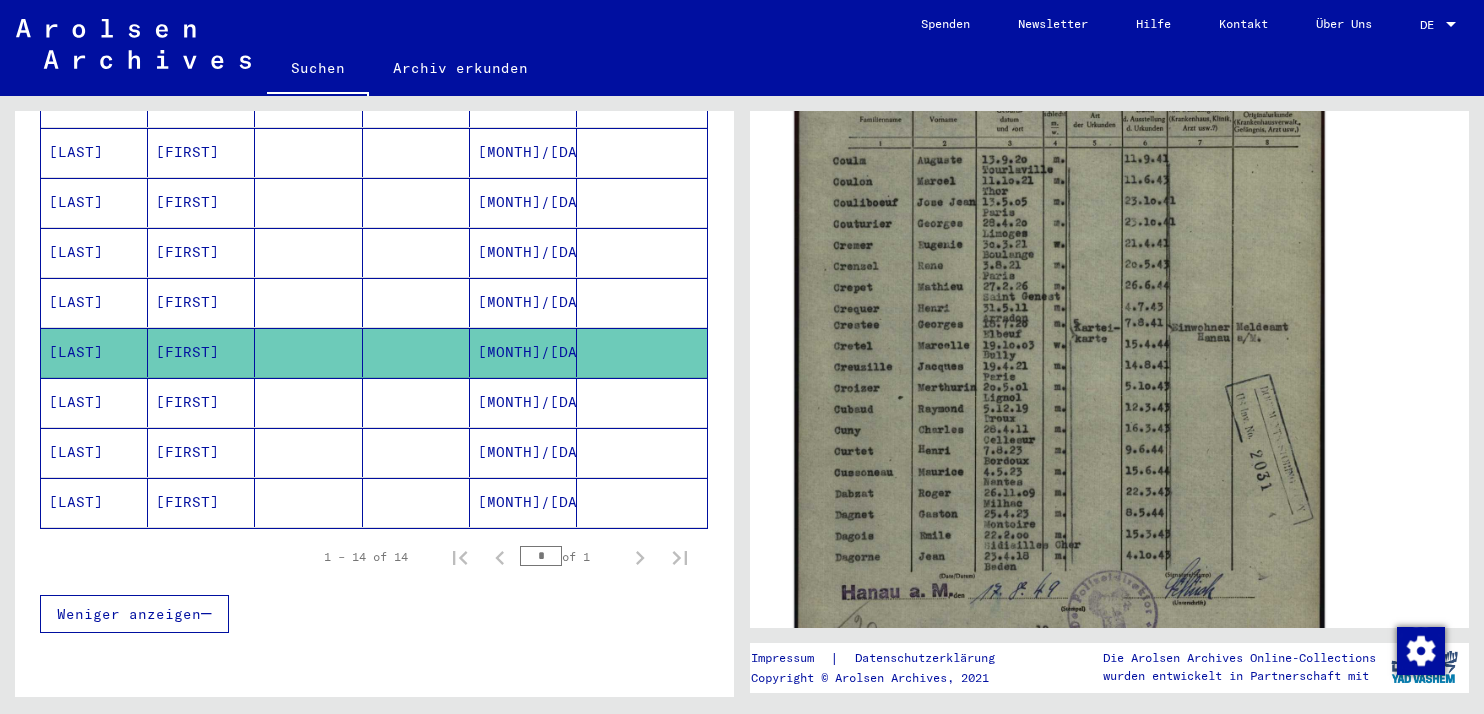 click 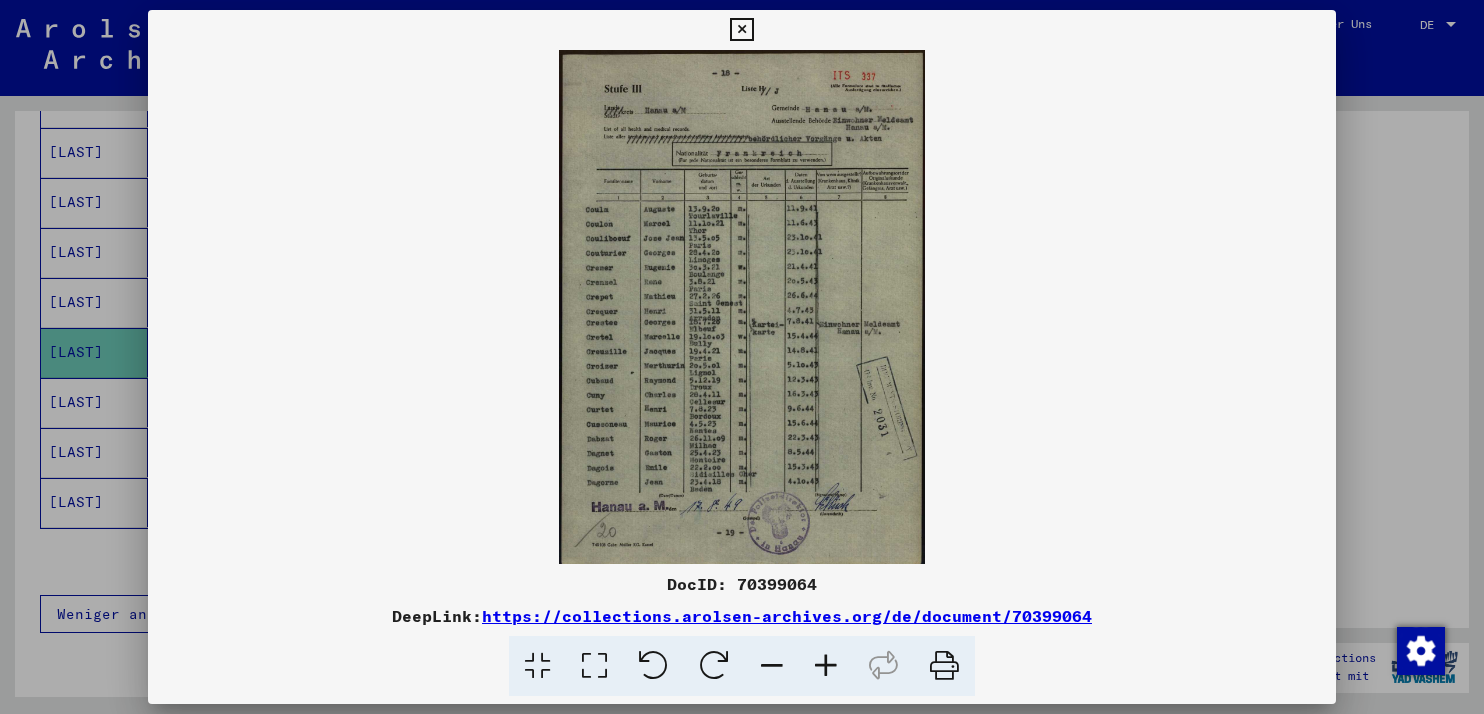 scroll, scrollTop: 522, scrollLeft: 0, axis: vertical 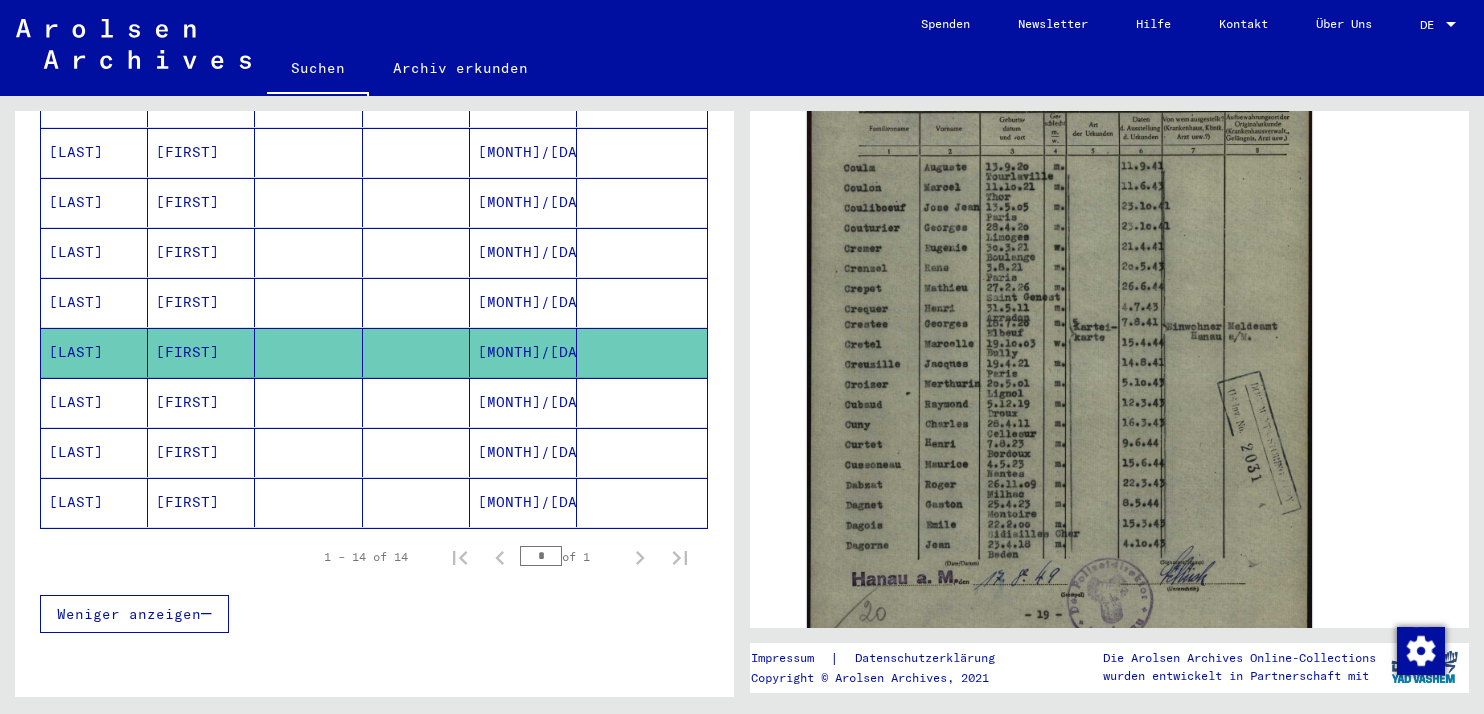 click on "[MONTH]/[DAY]/[YEAR]" at bounding box center (523, 452) 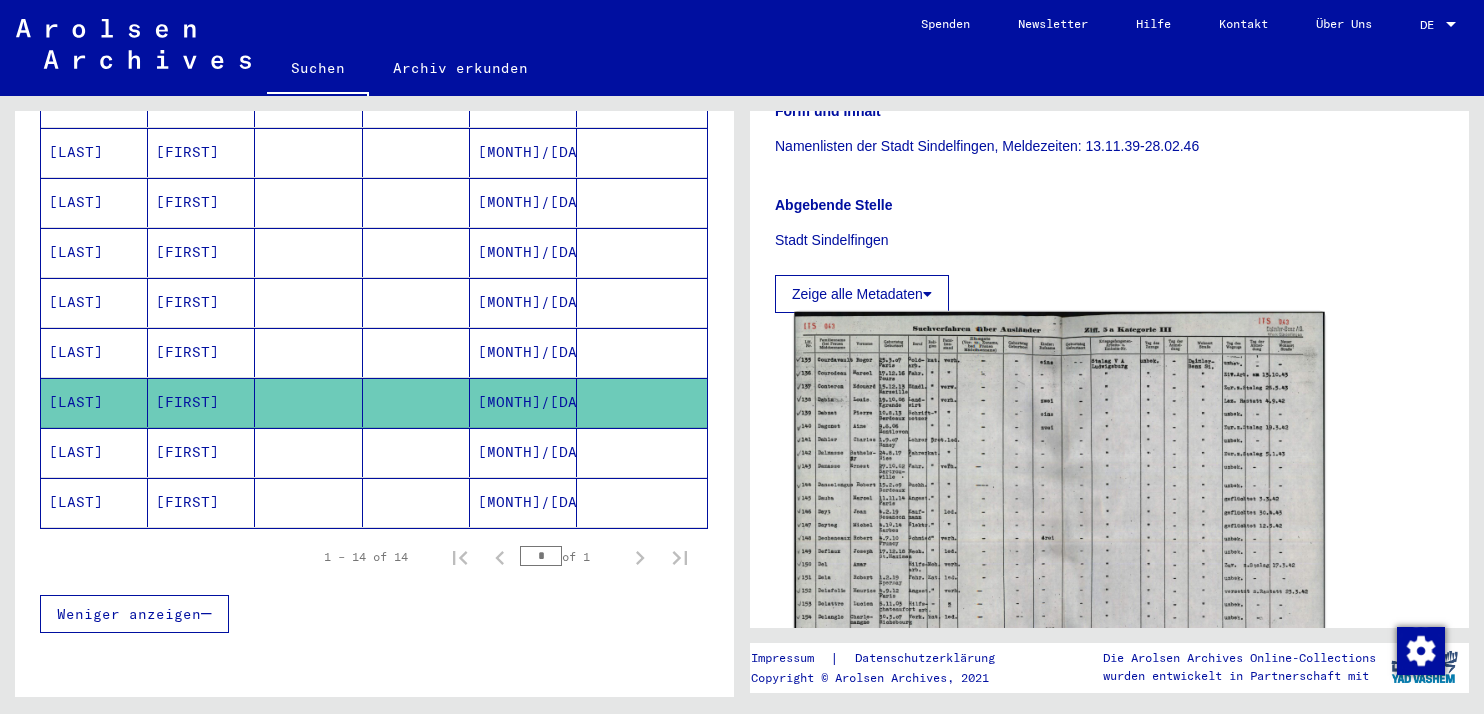scroll, scrollTop: 540, scrollLeft: 0, axis: vertical 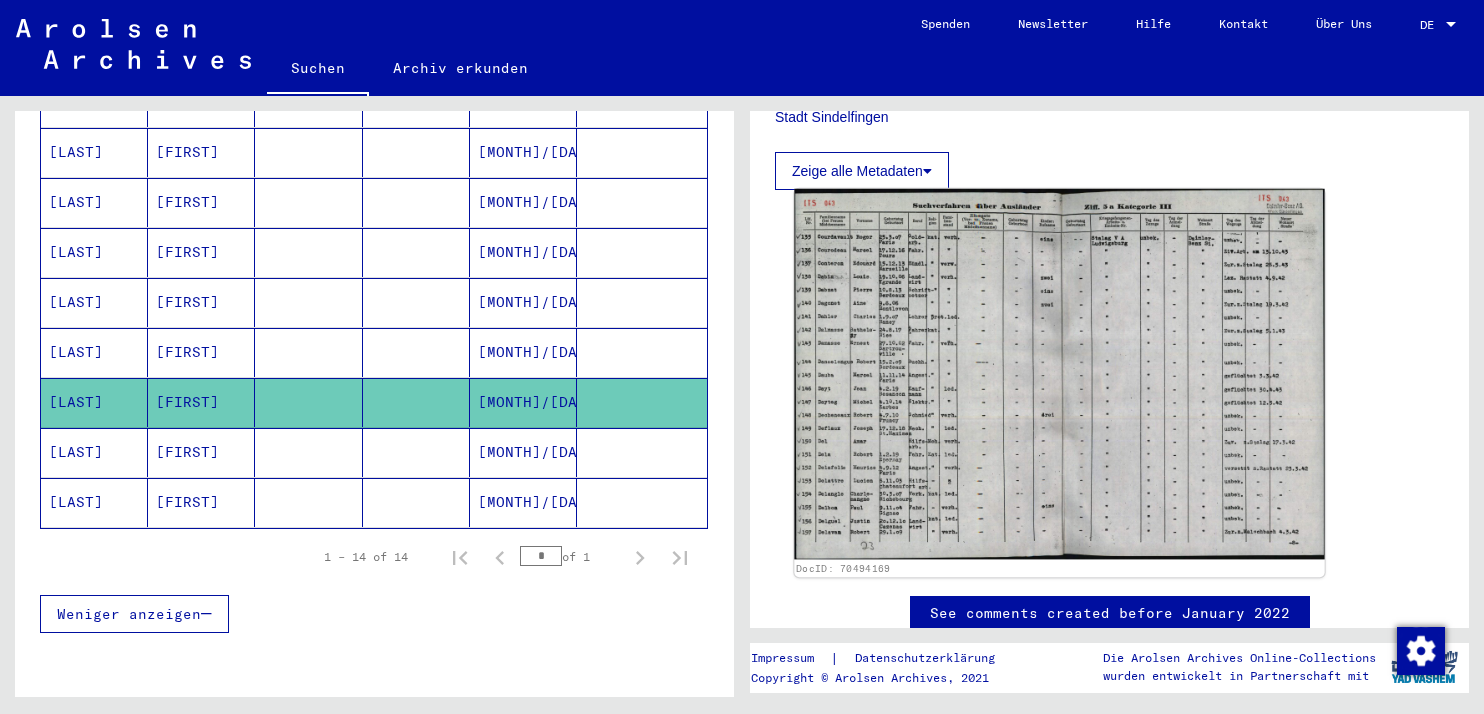 click 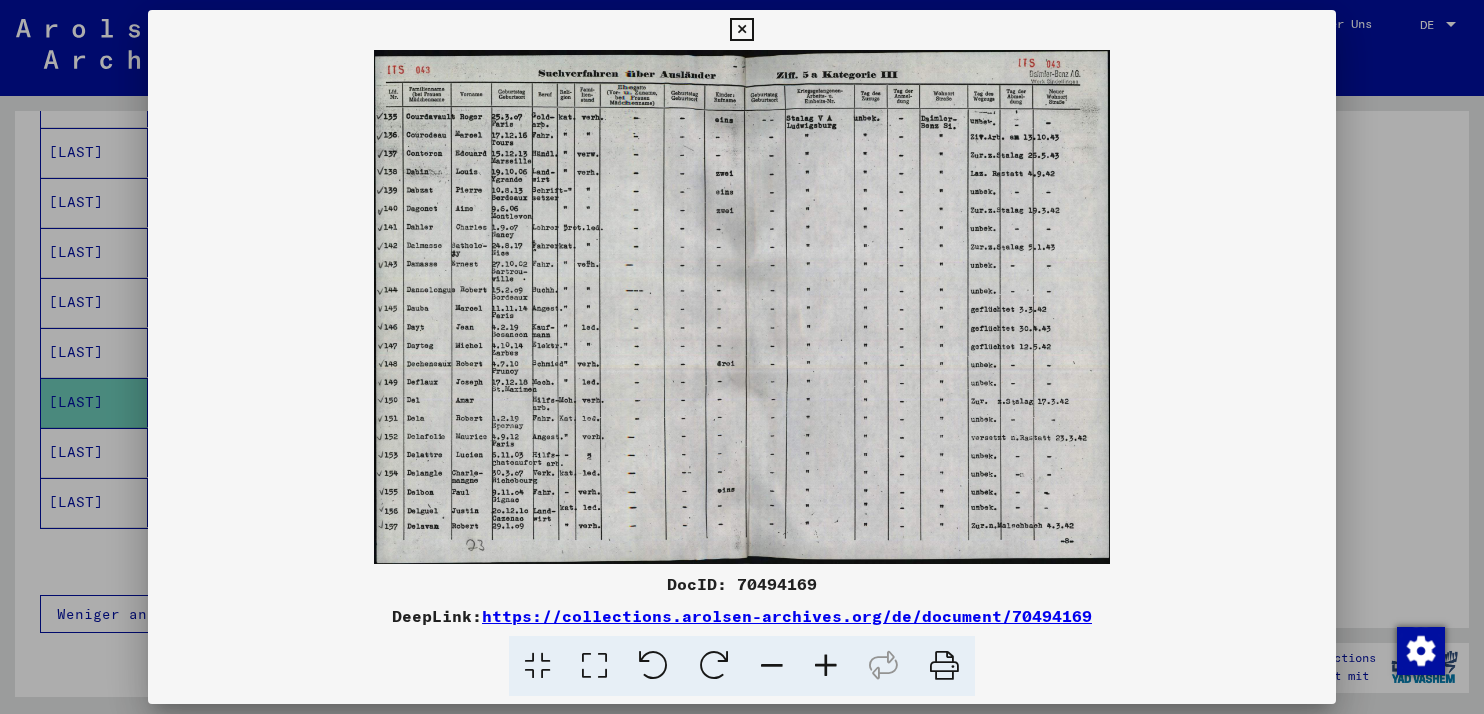 type 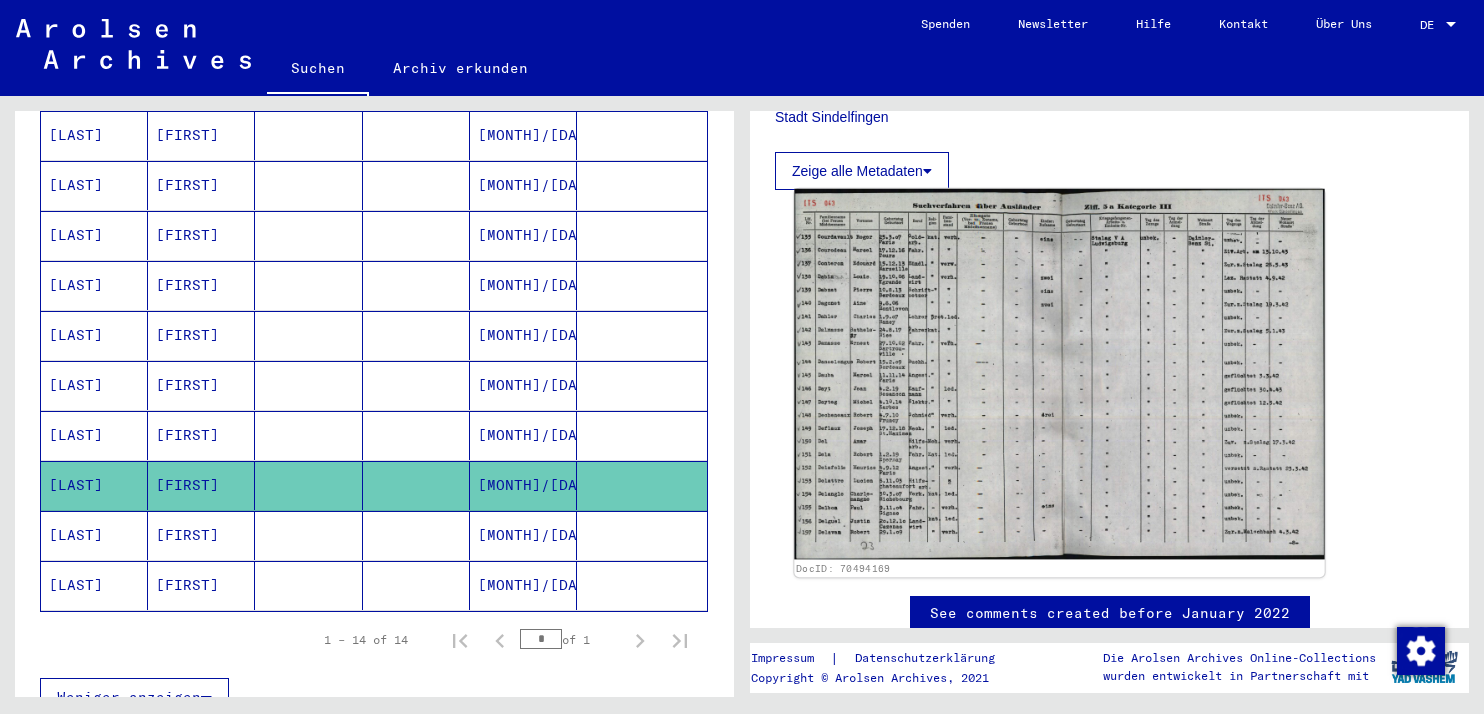 scroll, scrollTop: 522, scrollLeft: 0, axis: vertical 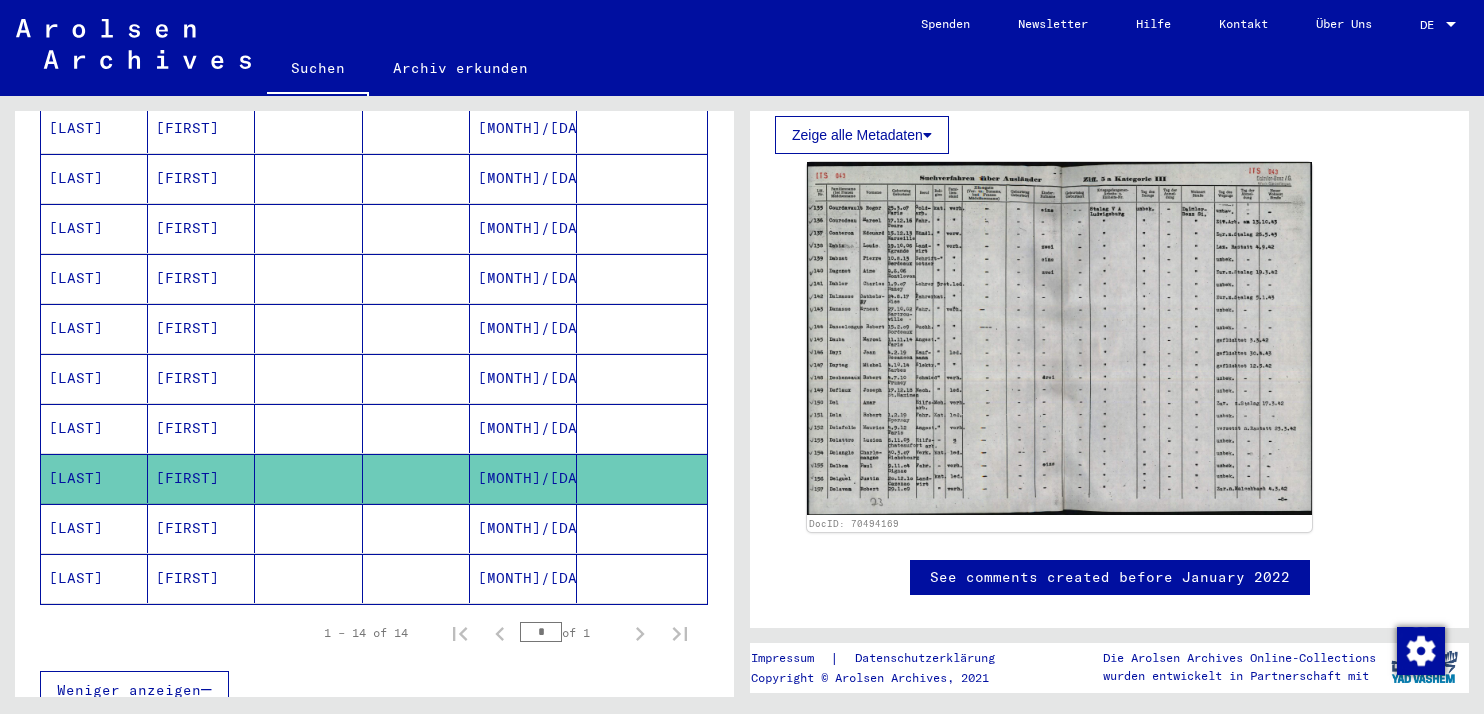 click on "Zeige alle Metadaten" 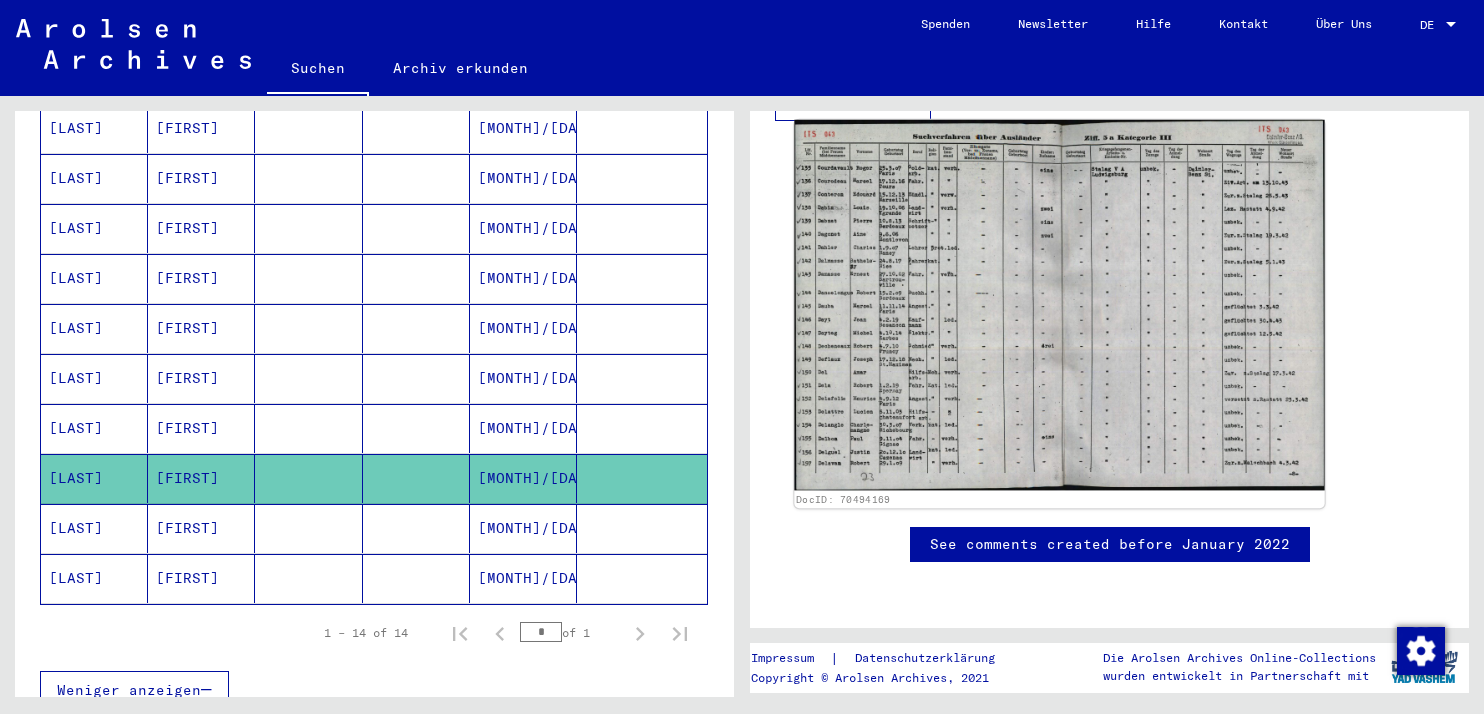 scroll, scrollTop: 684, scrollLeft: 0, axis: vertical 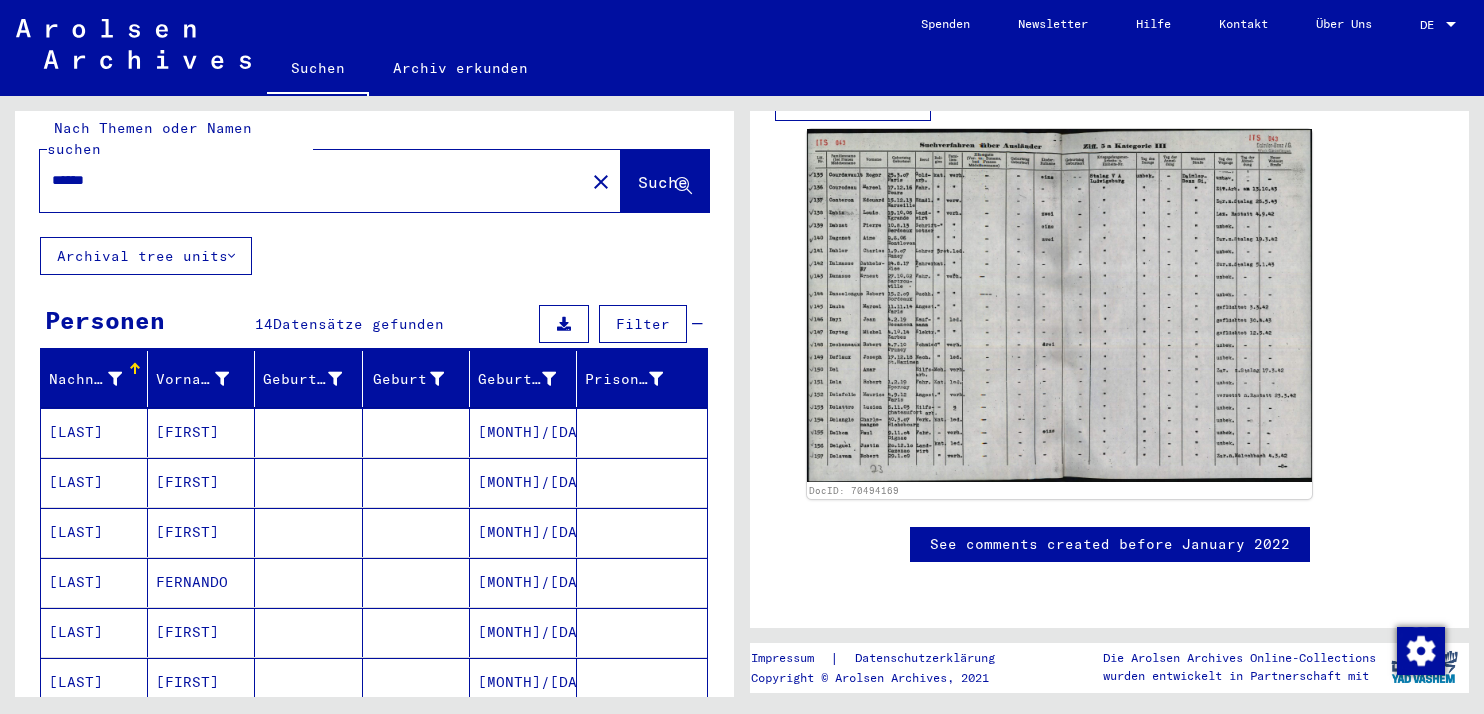 click on "[FIRST]" at bounding box center (201, 482) 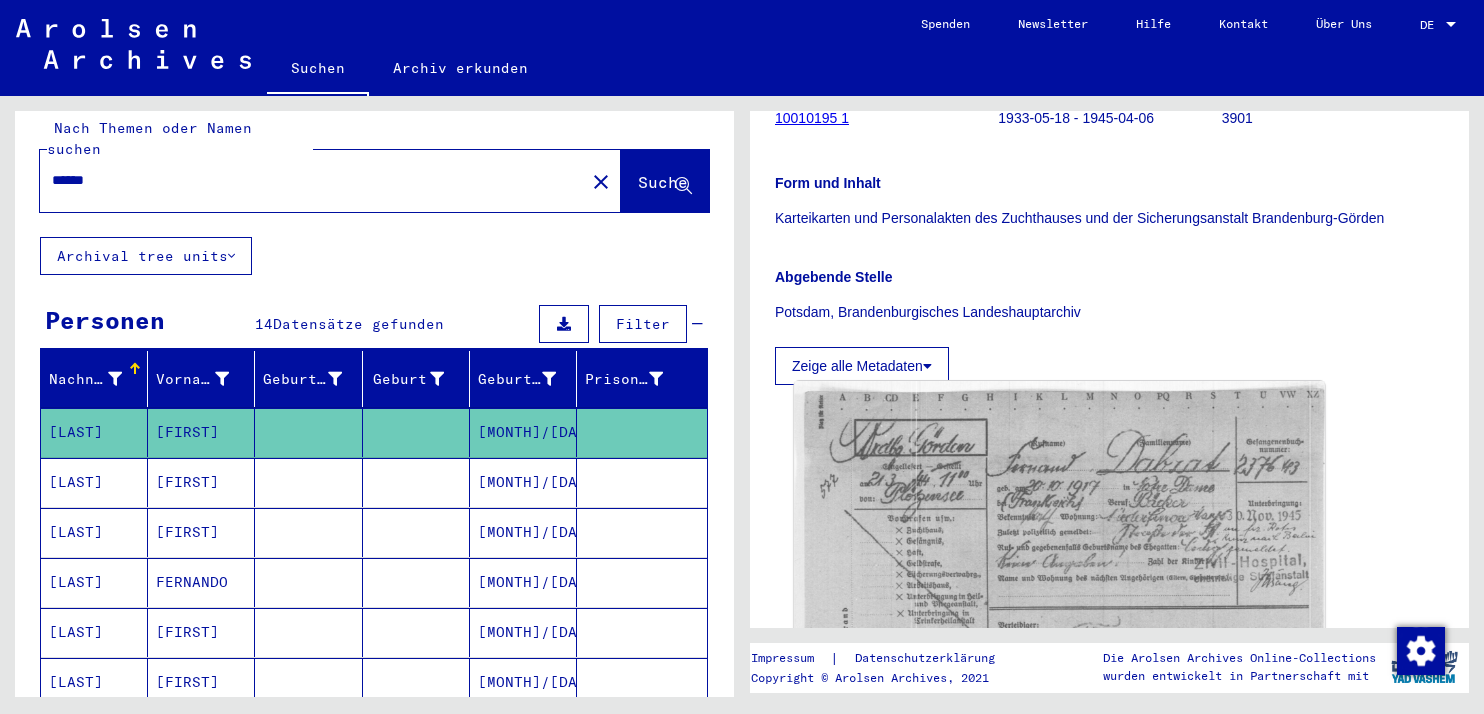 scroll, scrollTop: 306, scrollLeft: 0, axis: vertical 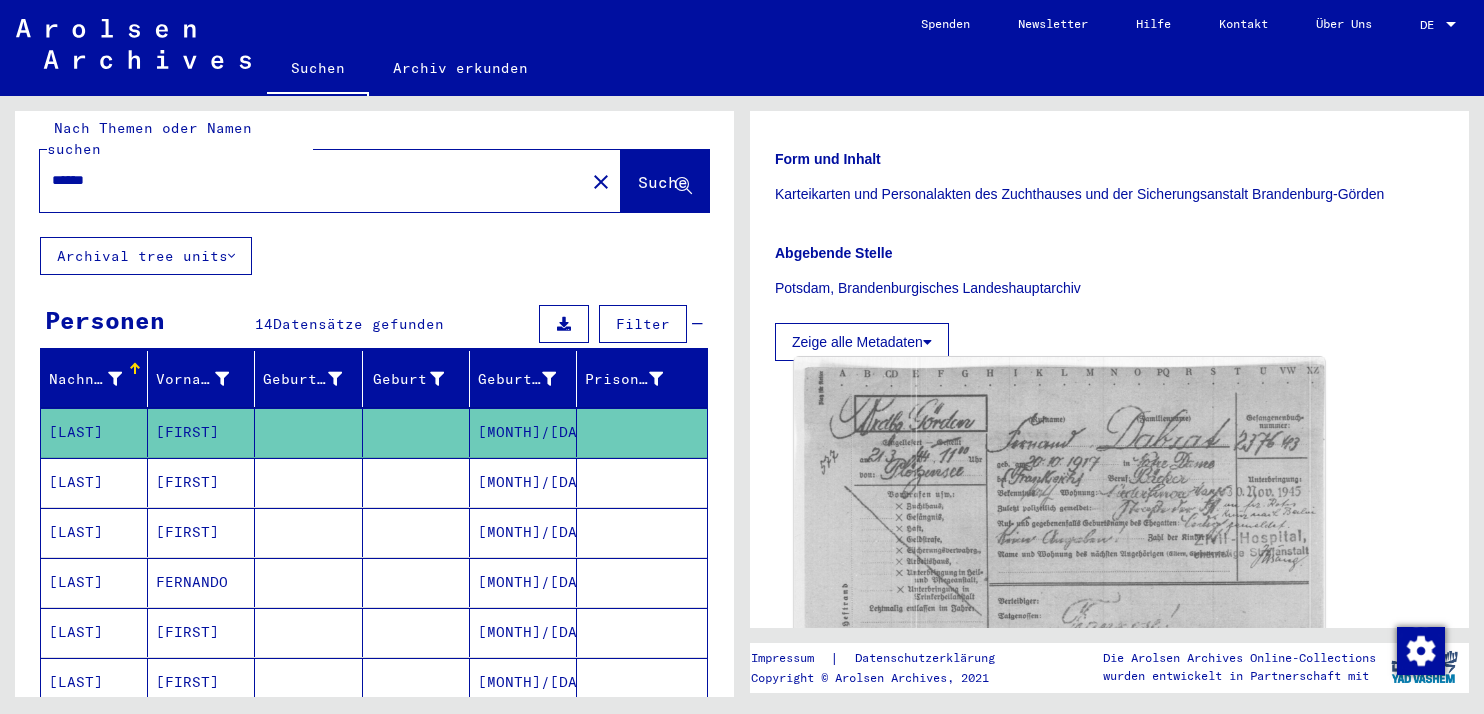 click 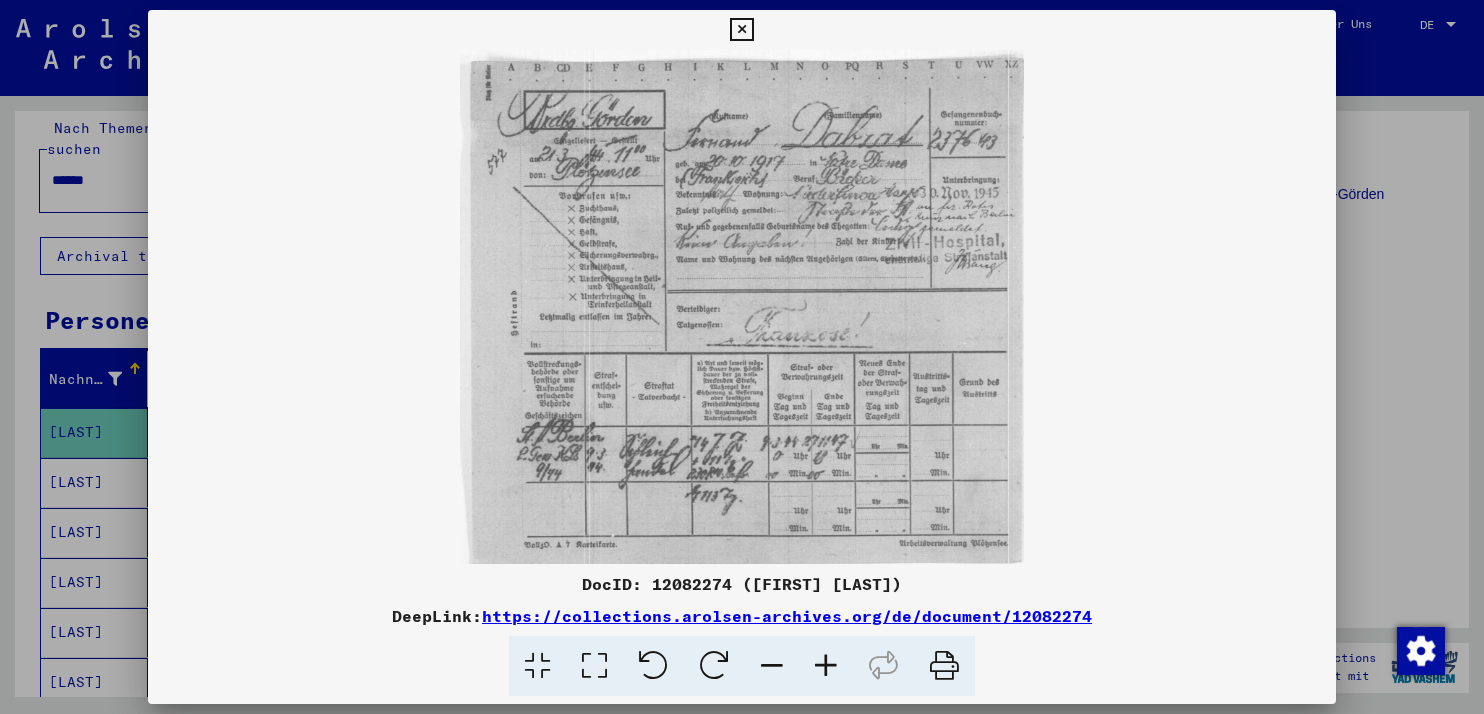 click at bounding box center (826, 666) 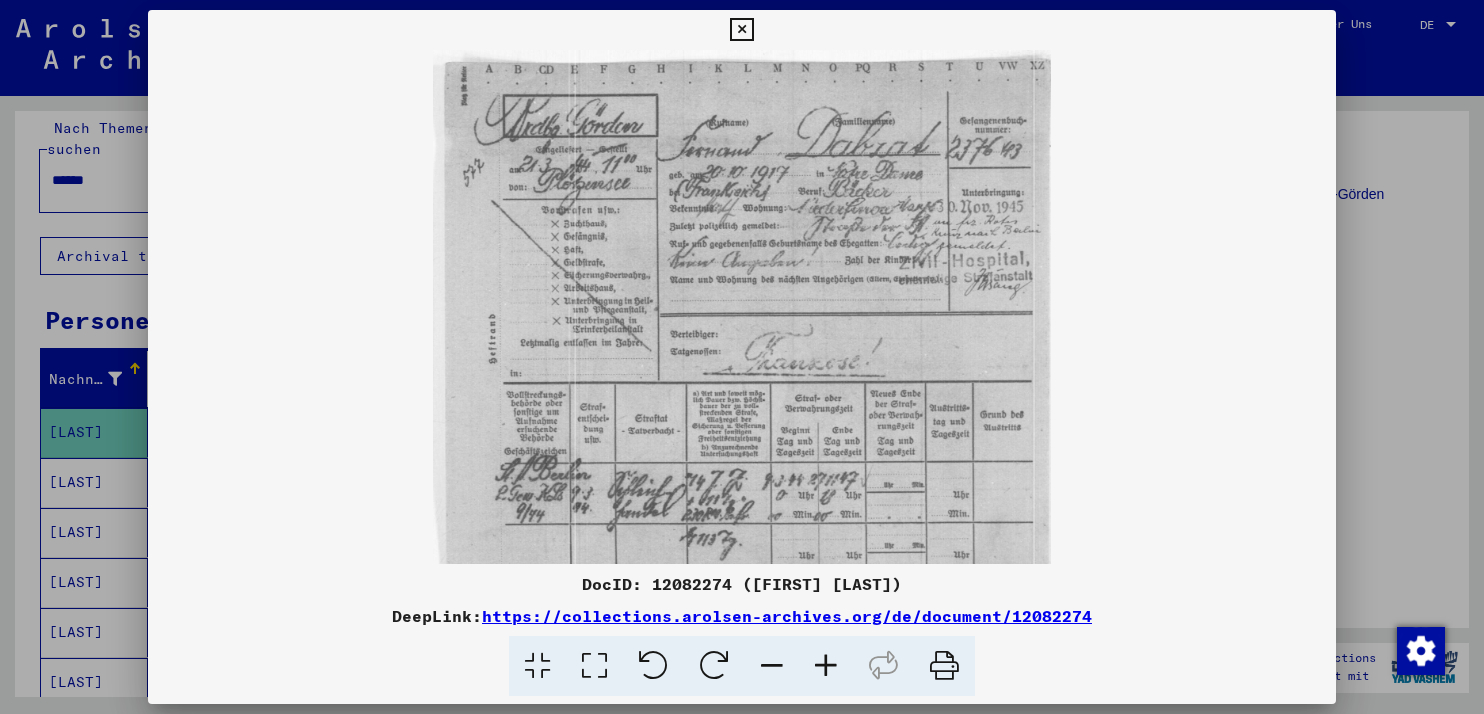 click at bounding box center (826, 666) 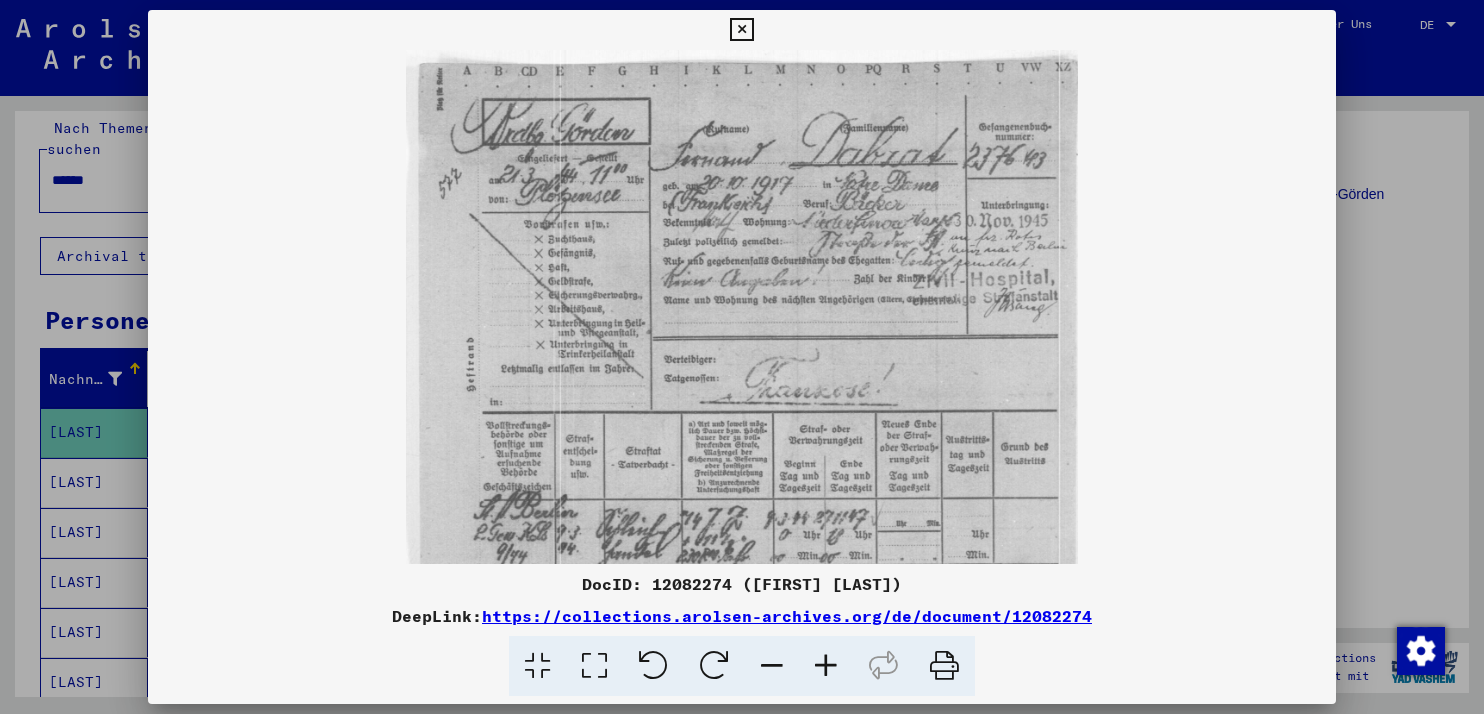click at bounding box center (826, 666) 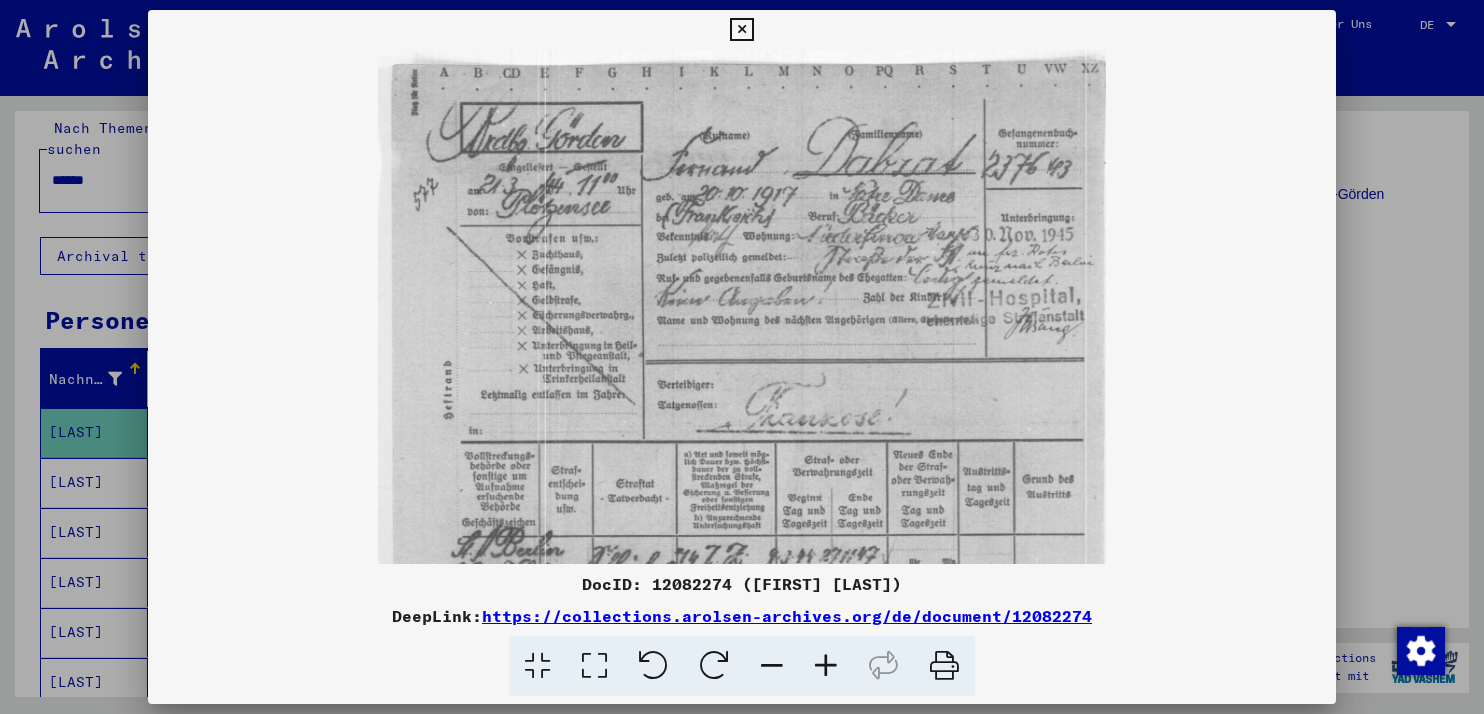 click at bounding box center (826, 666) 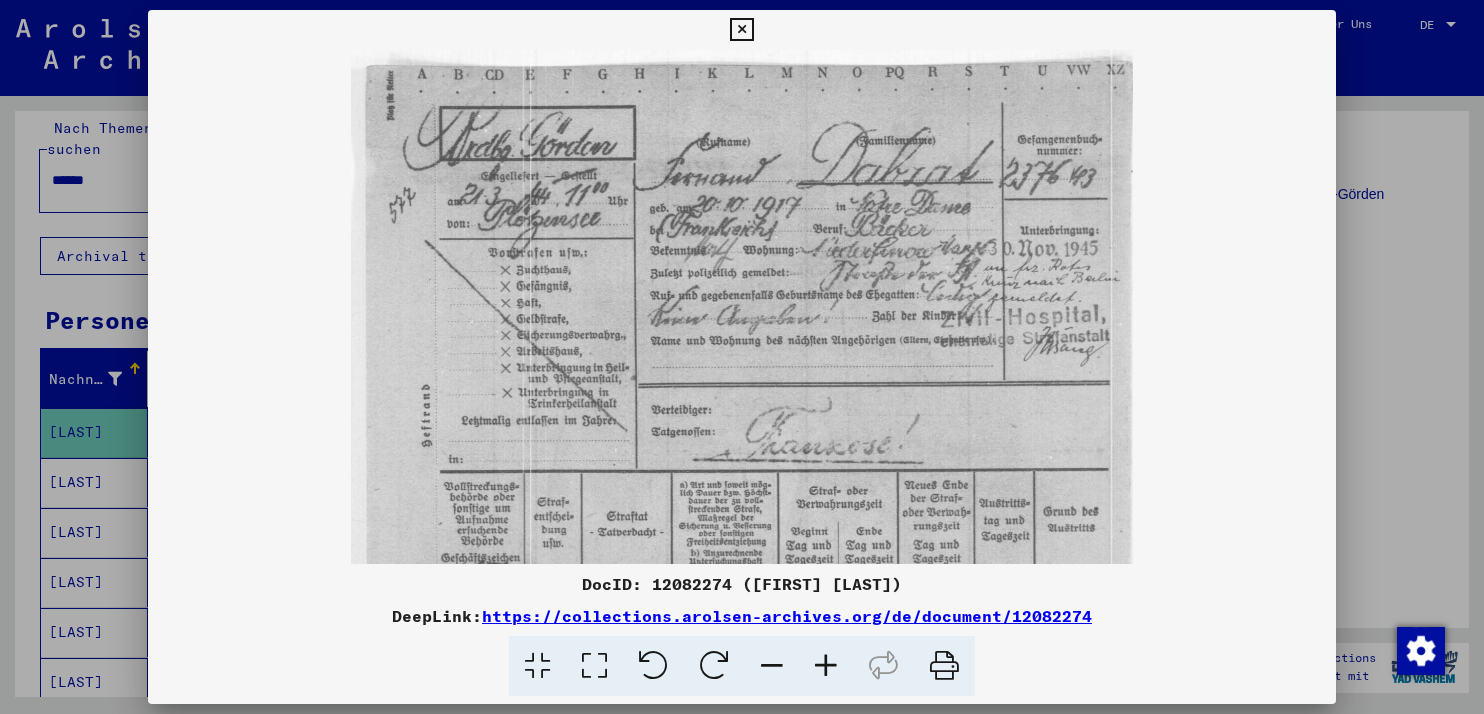 click at bounding box center [826, 666] 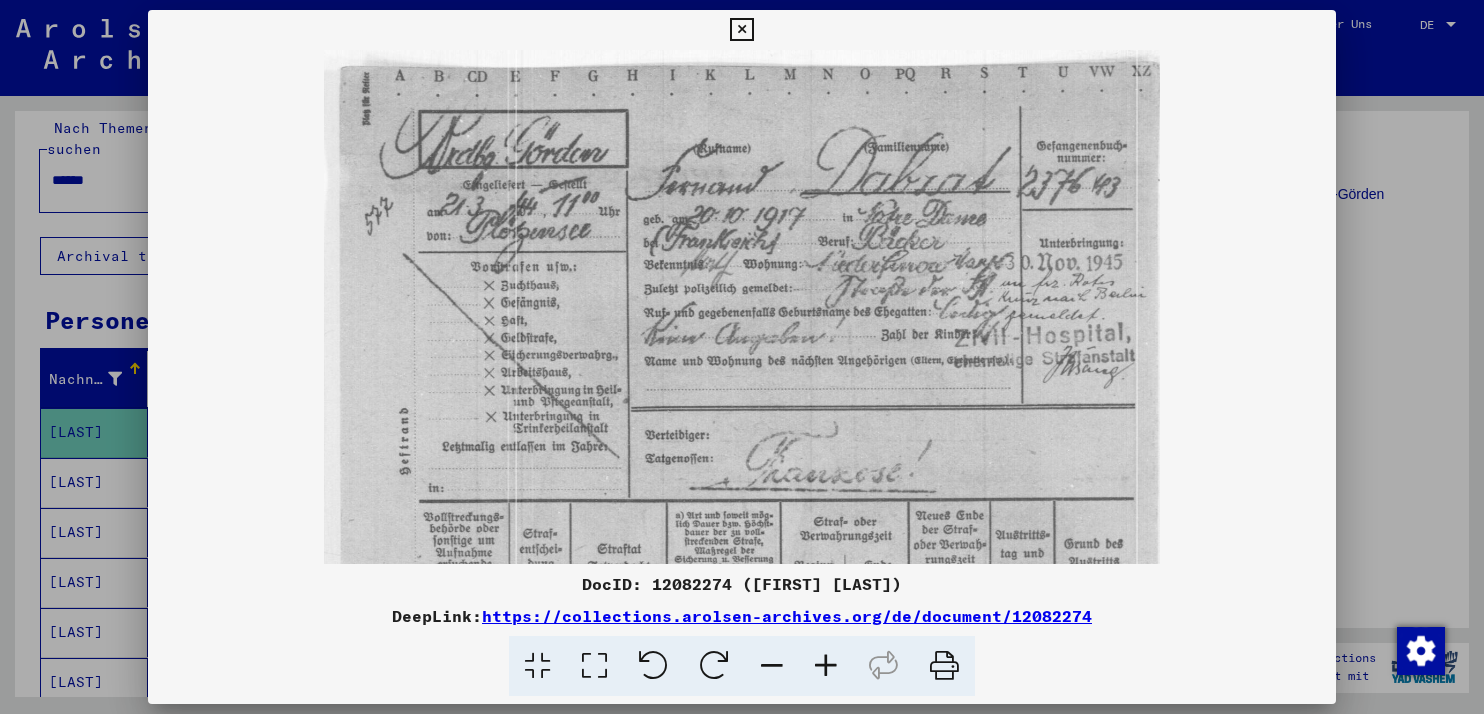 click at bounding box center (826, 666) 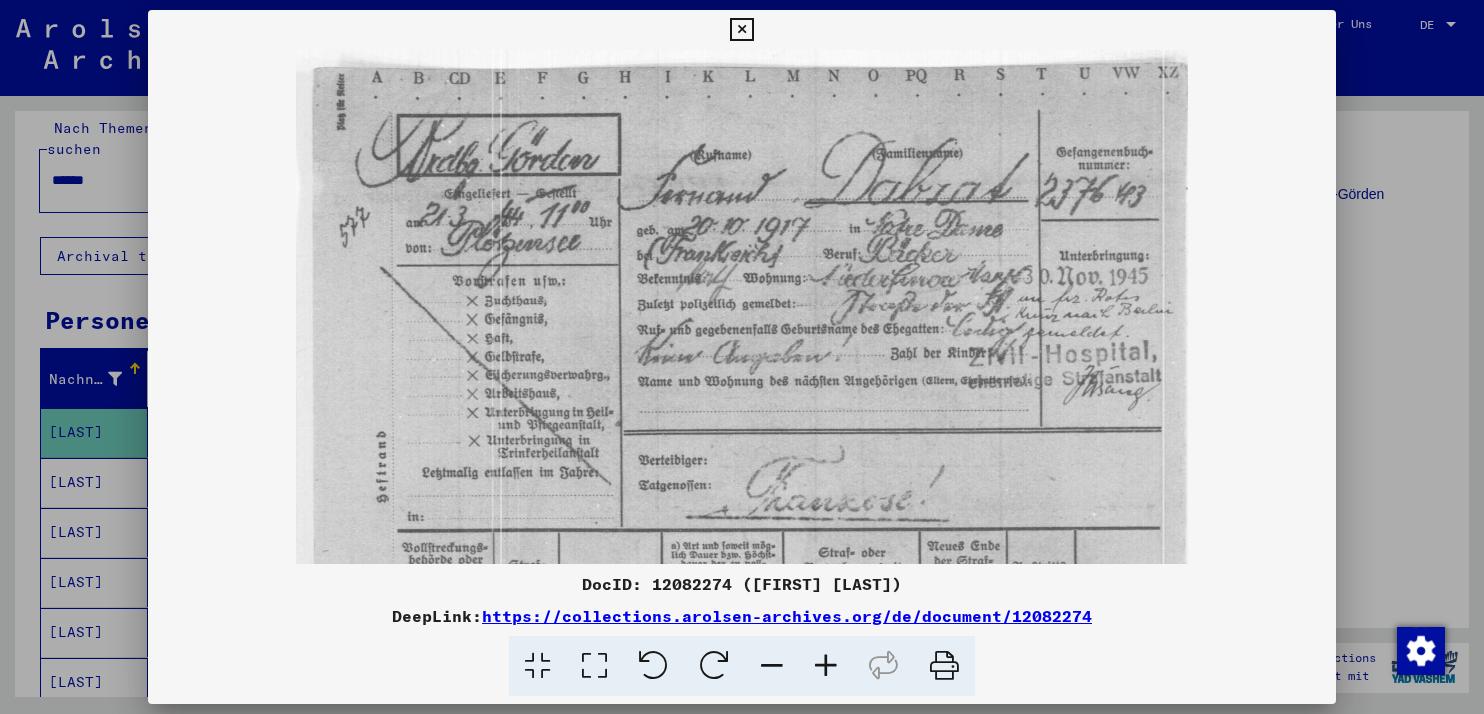 click at bounding box center [826, 666] 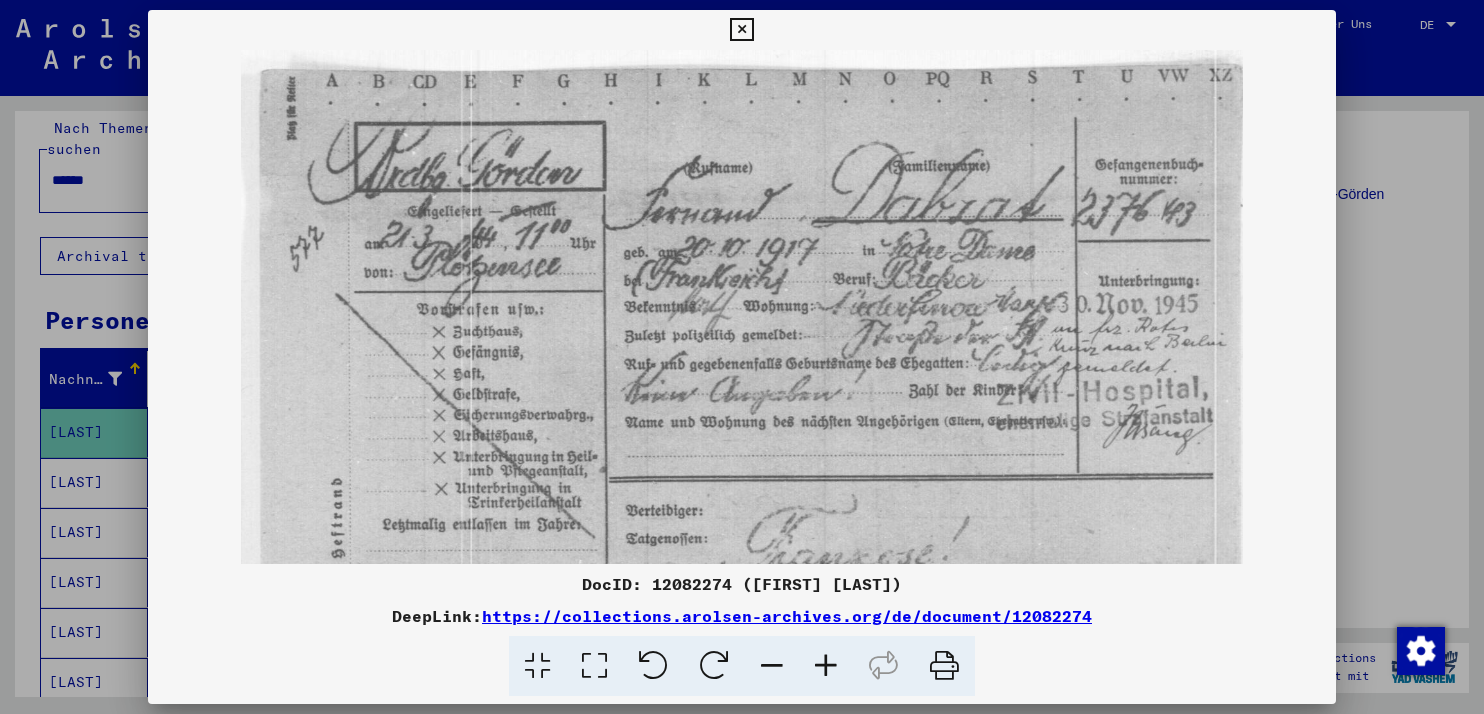click at bounding box center (826, 666) 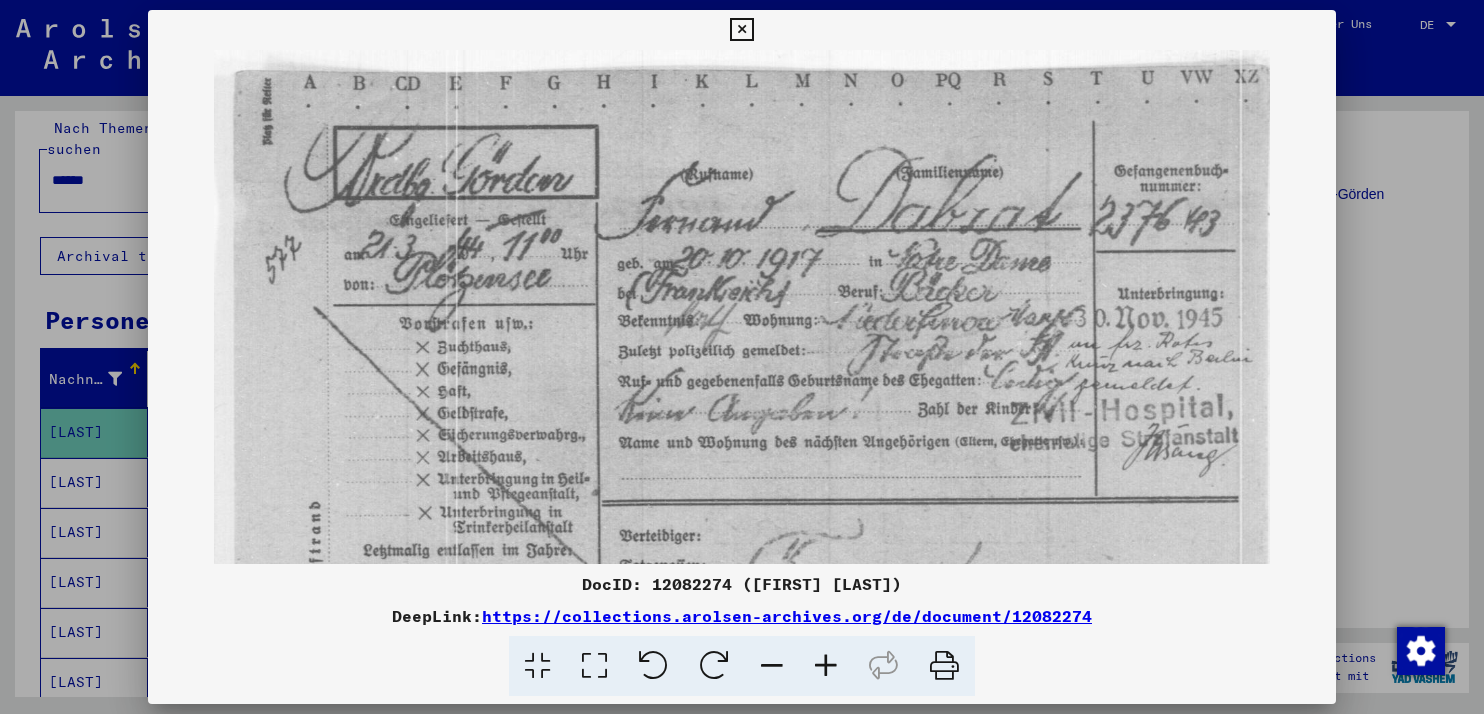 click at bounding box center [826, 666] 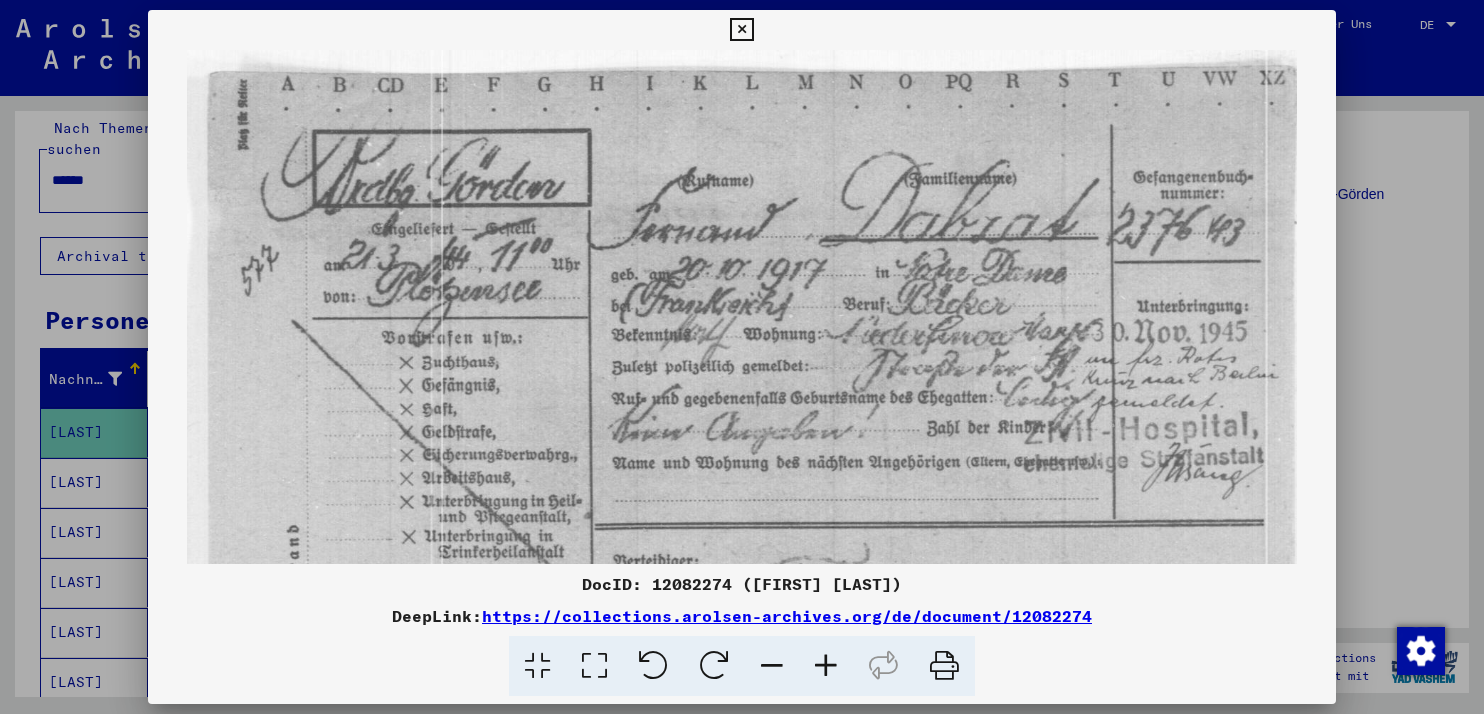 click at bounding box center [826, 666] 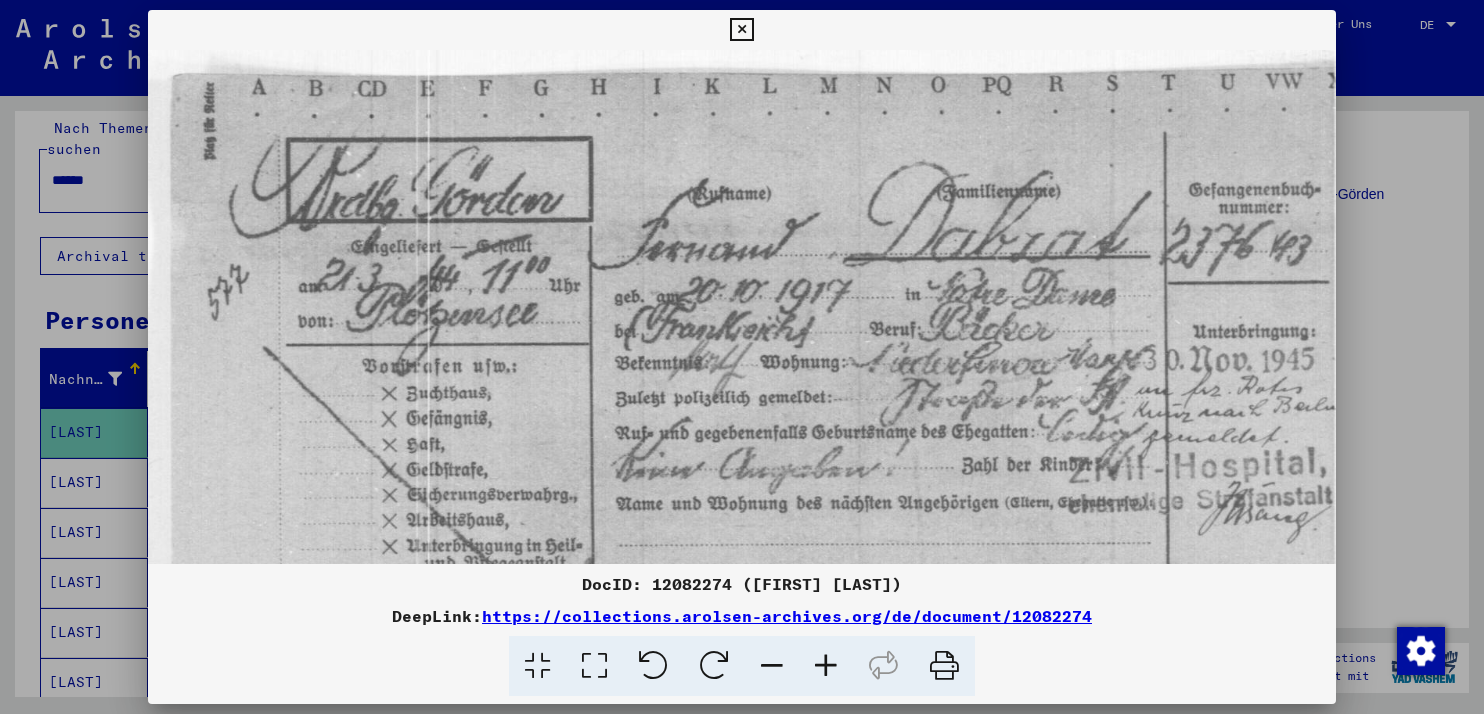 click at bounding box center [826, 666] 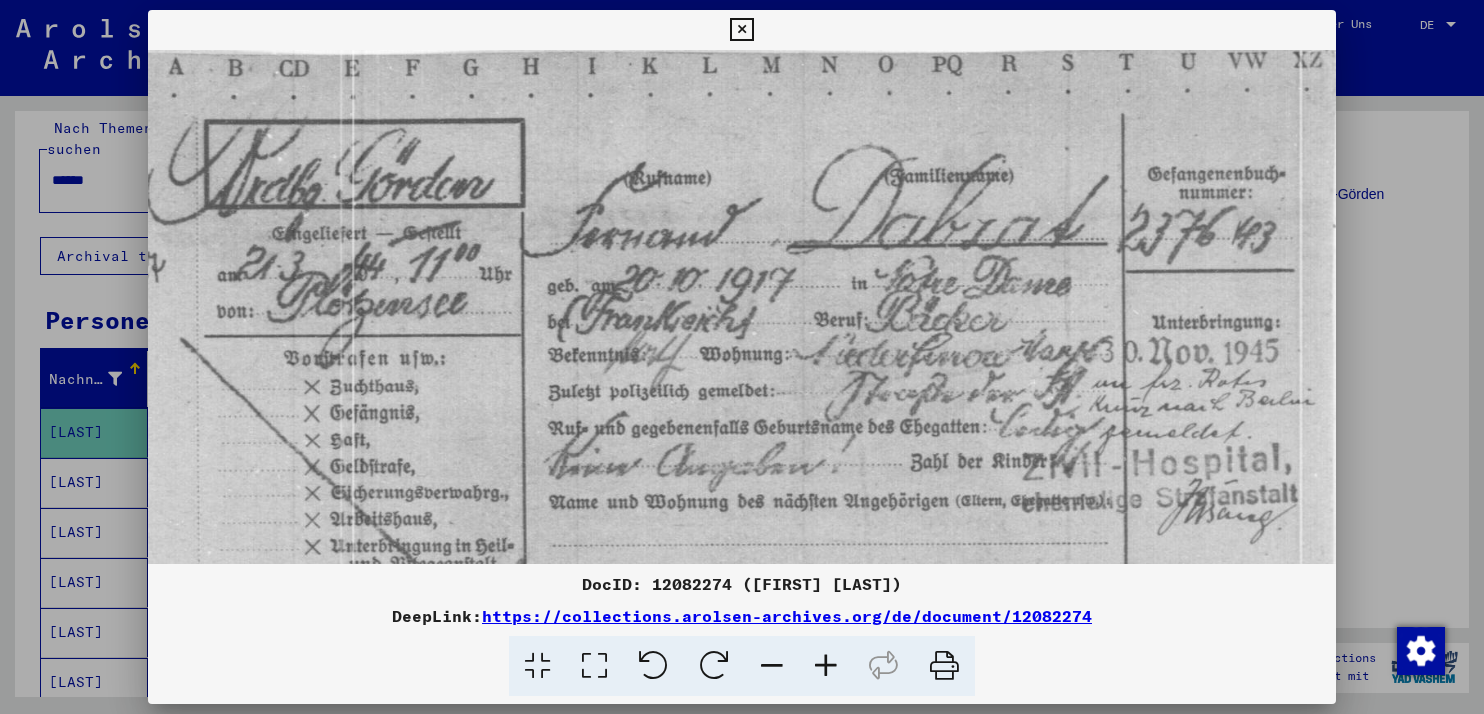 scroll, scrollTop: 25, scrollLeft: 88, axis: both 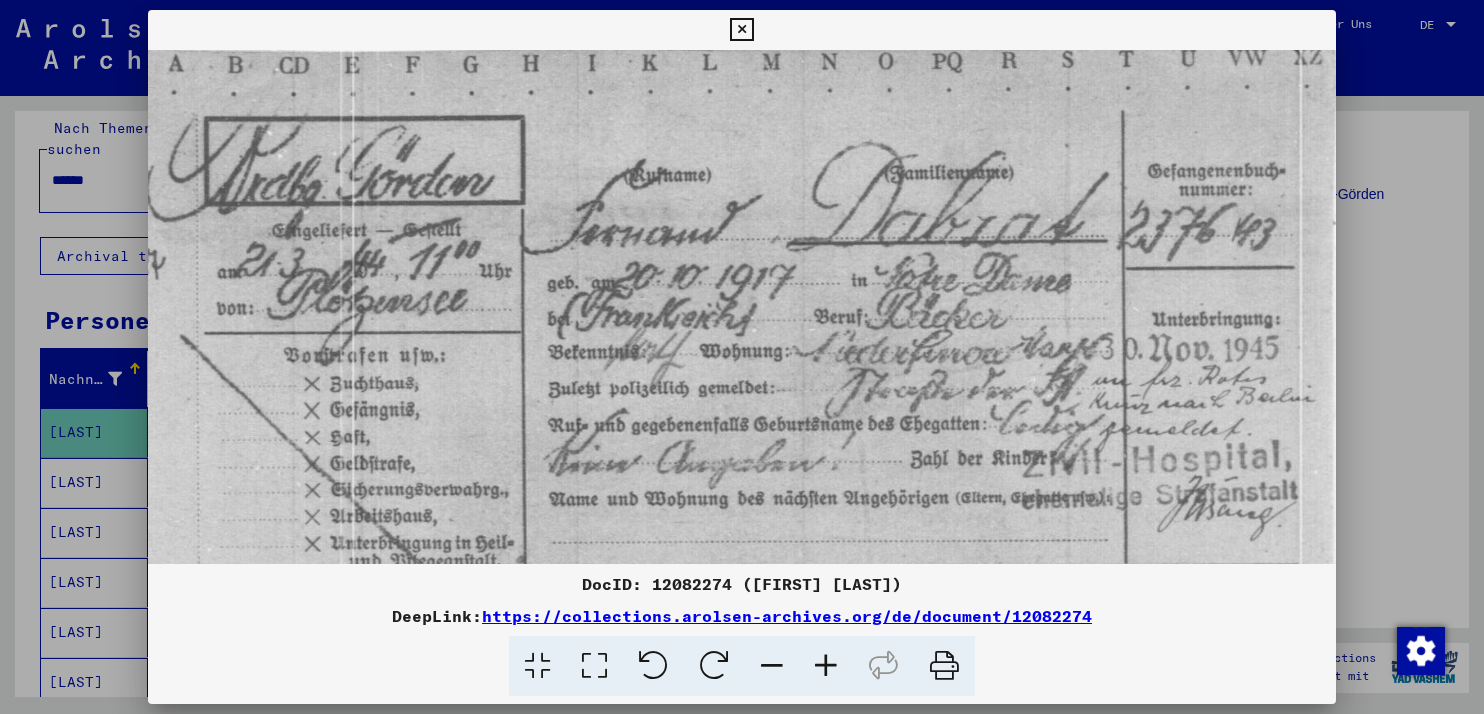 drag, startPoint x: 1060, startPoint y: 469, endPoint x: 871, endPoint y: 472, distance: 189.0238 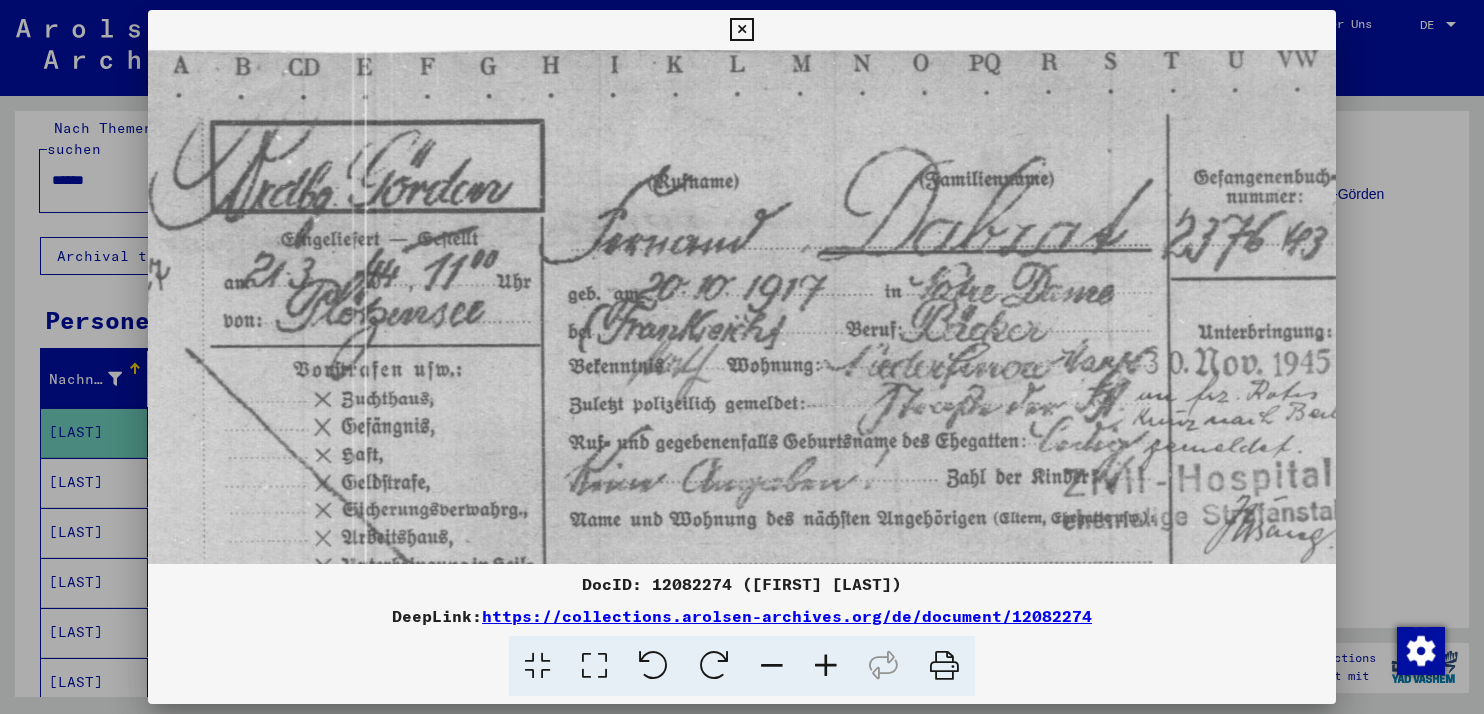 click at bounding box center (826, 666) 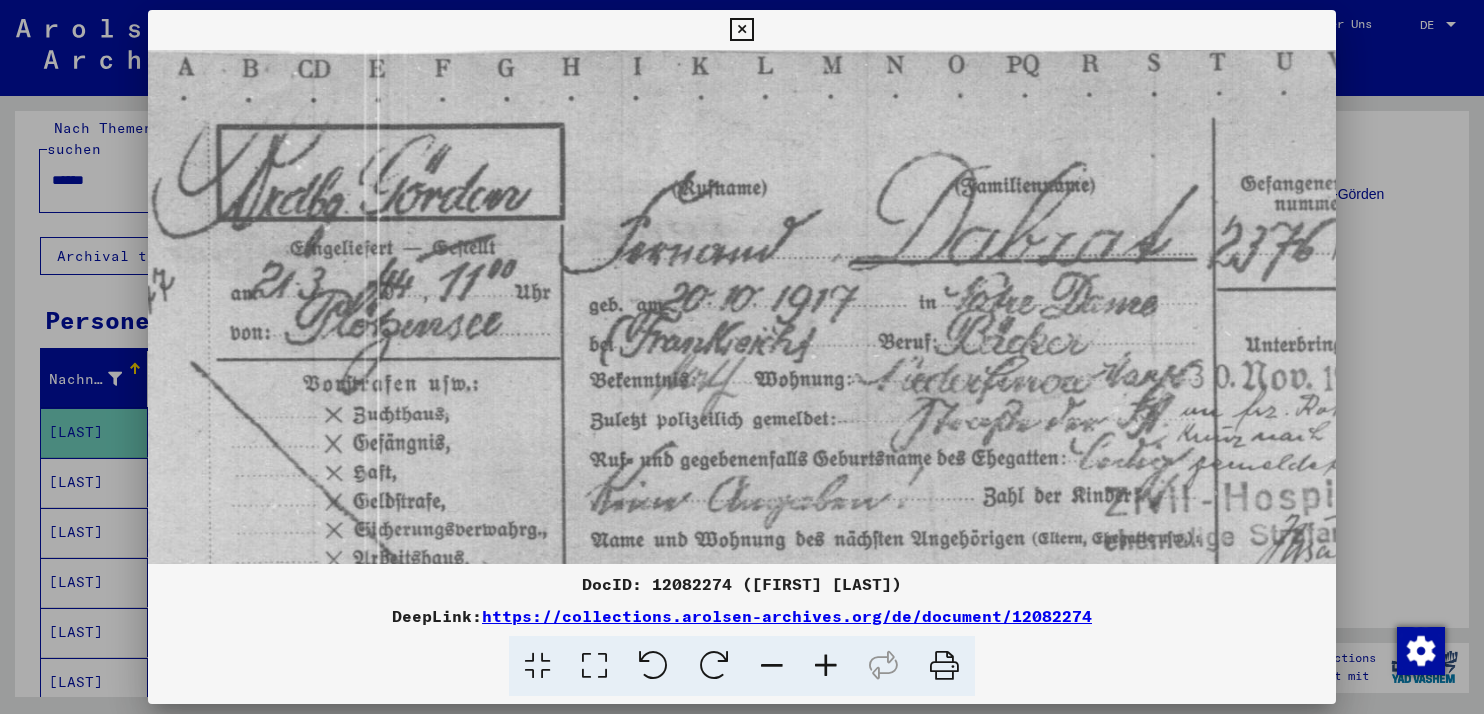 click at bounding box center (826, 666) 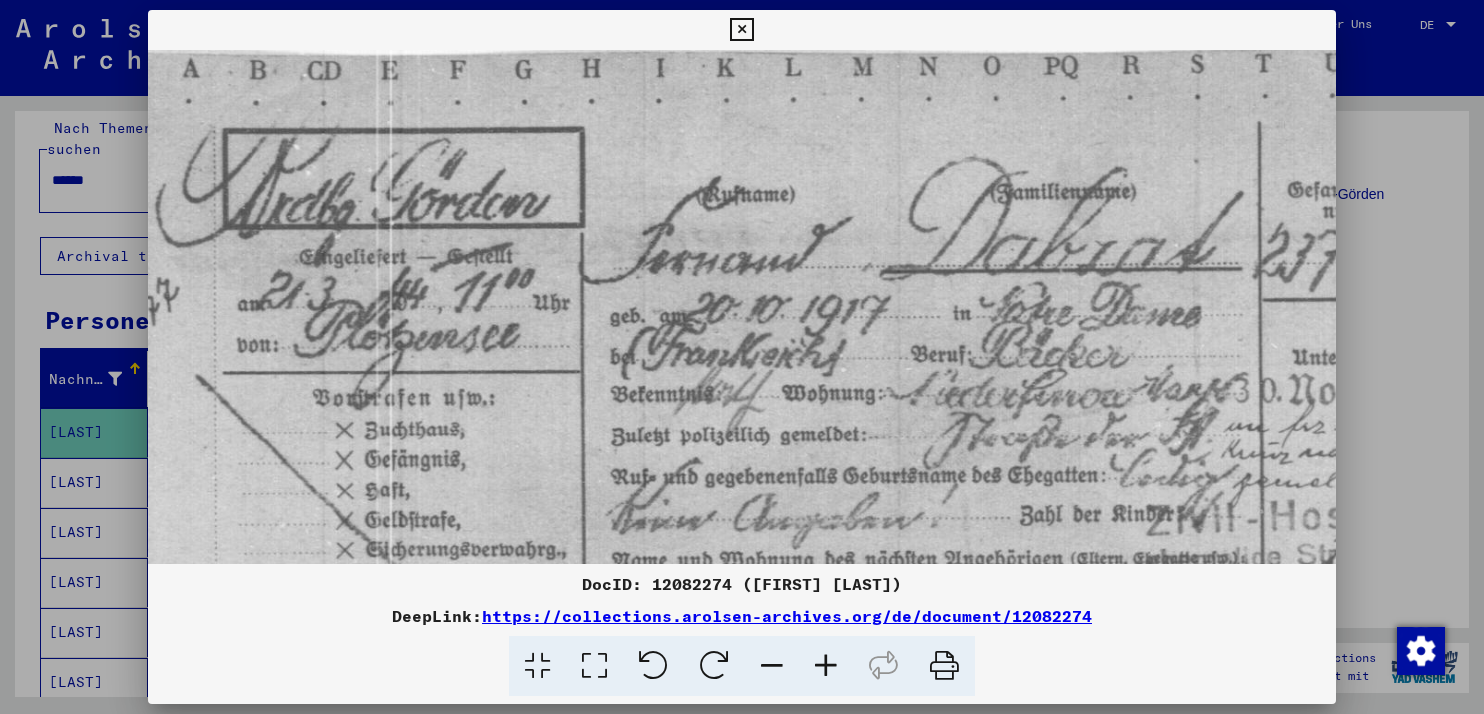 click at bounding box center (826, 666) 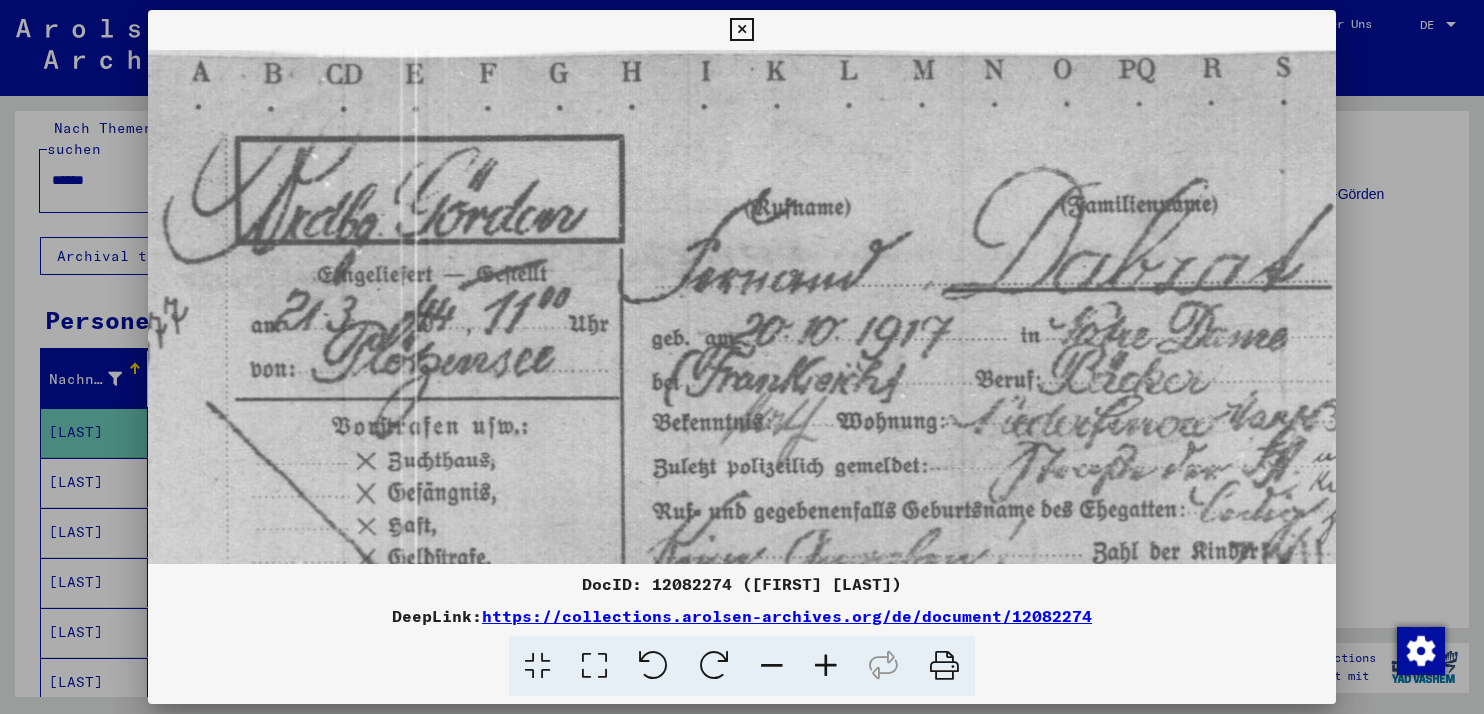 click at bounding box center [826, 666] 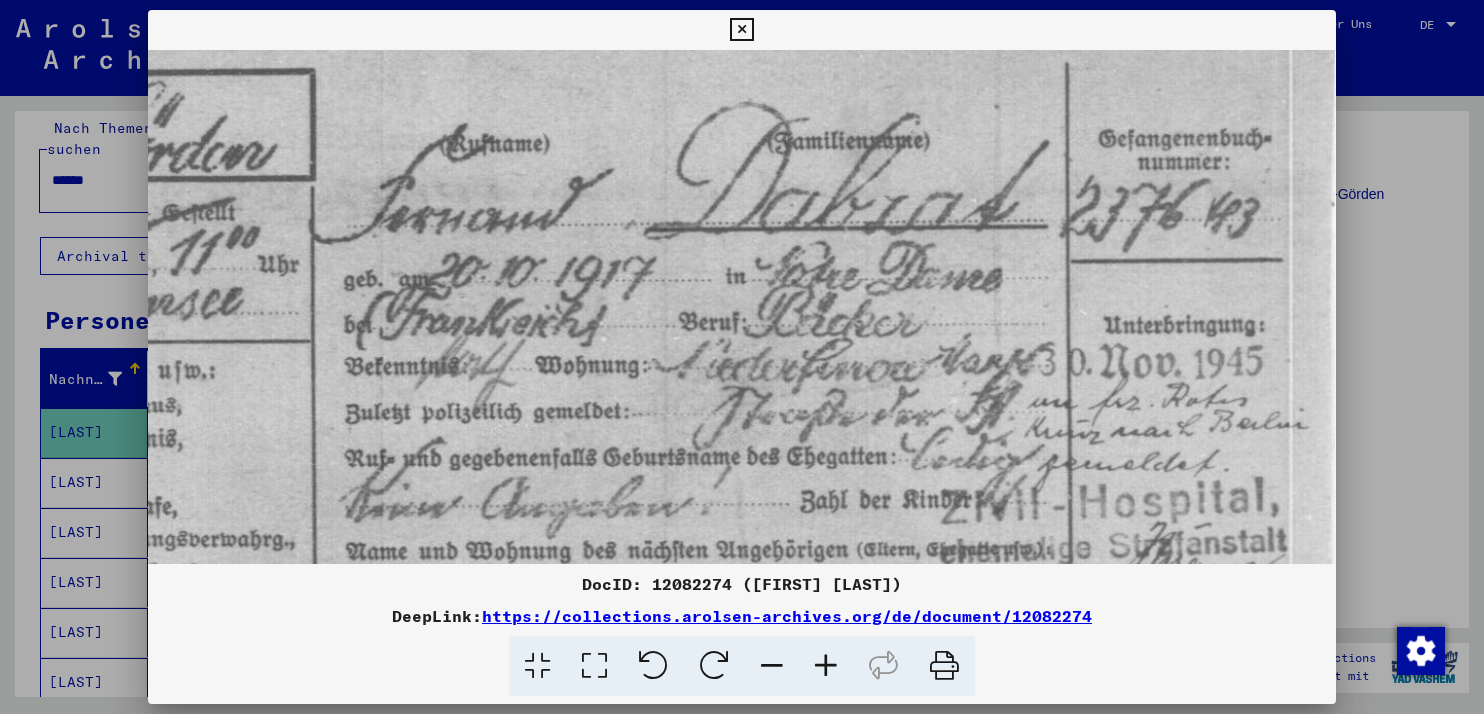 scroll, scrollTop: 96, scrollLeft: 417, axis: both 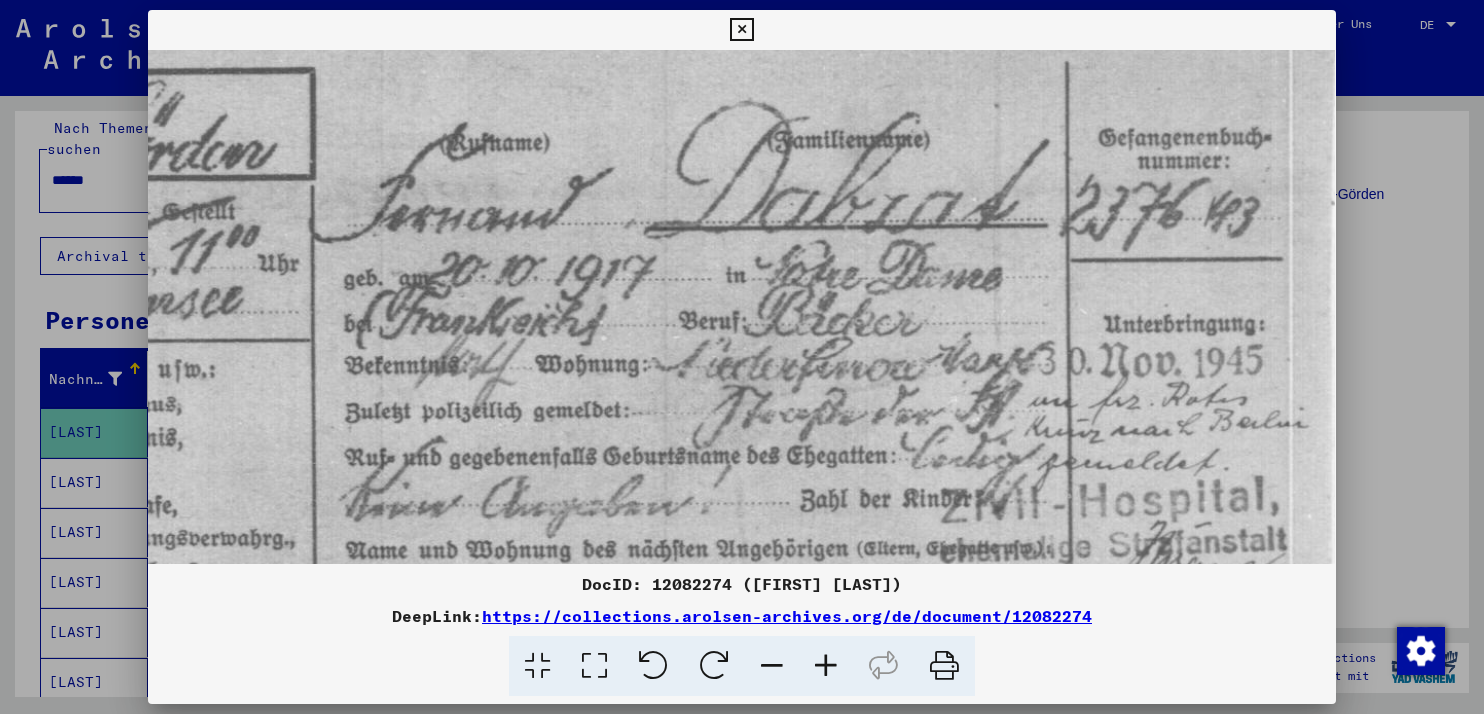 drag, startPoint x: 1031, startPoint y: 504, endPoint x: 459, endPoint y: 433, distance: 576.38965 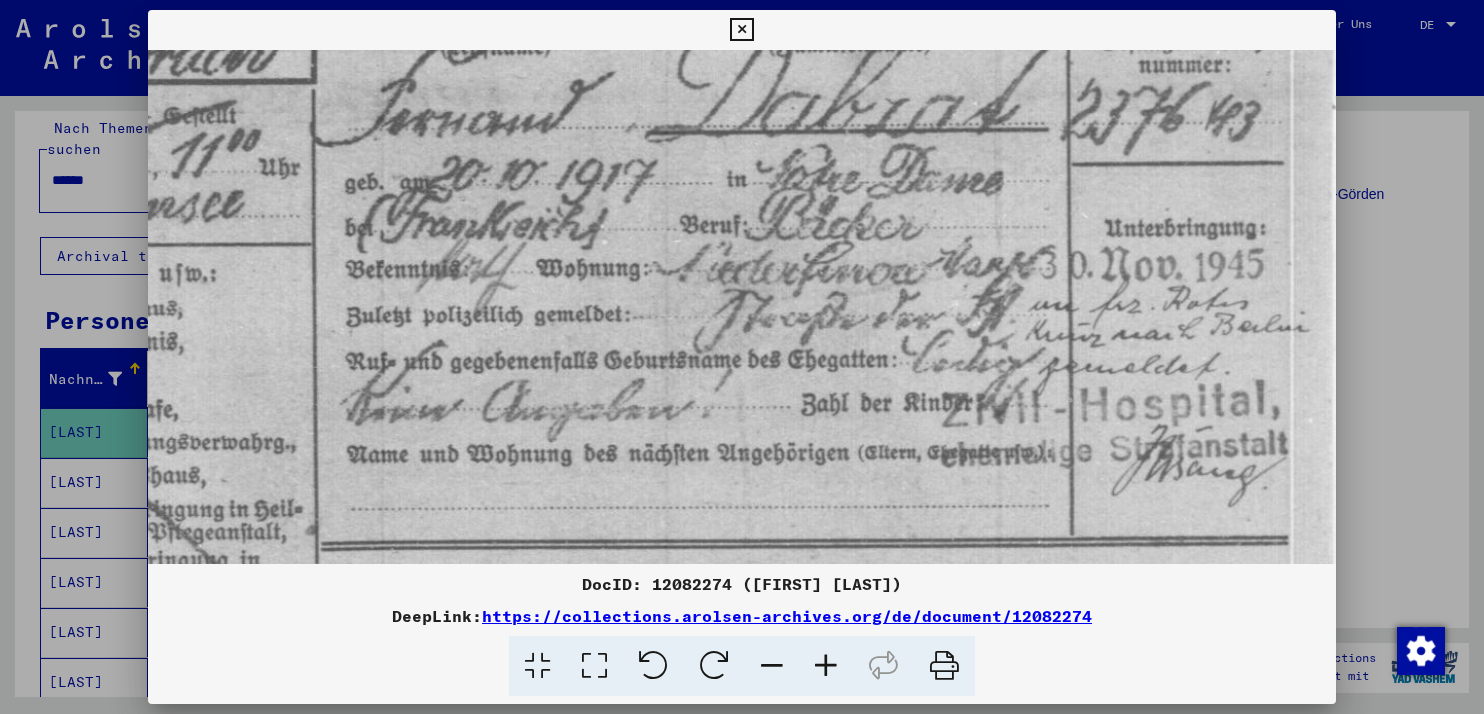 scroll, scrollTop: 192, scrollLeft: 415, axis: both 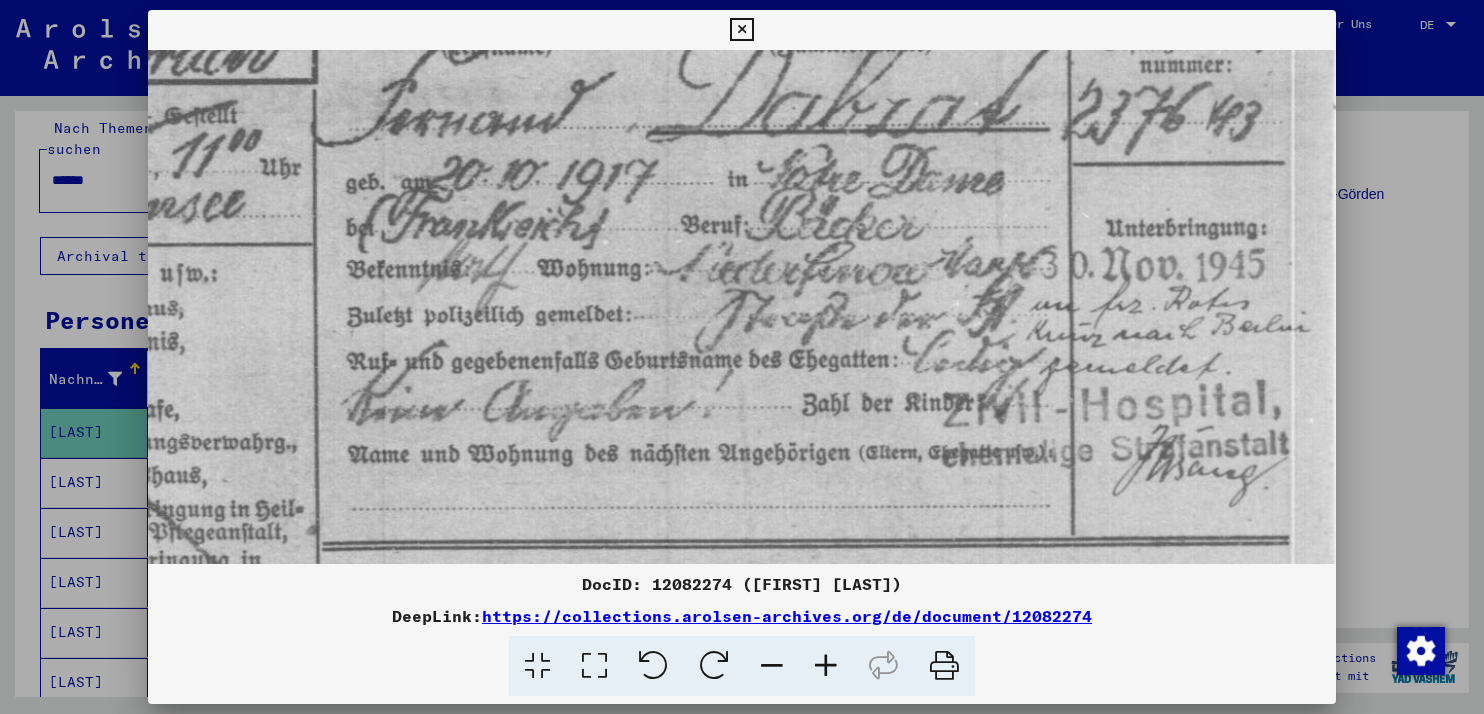 drag, startPoint x: 772, startPoint y: 460, endPoint x: 760, endPoint y: 364, distance: 96.74709 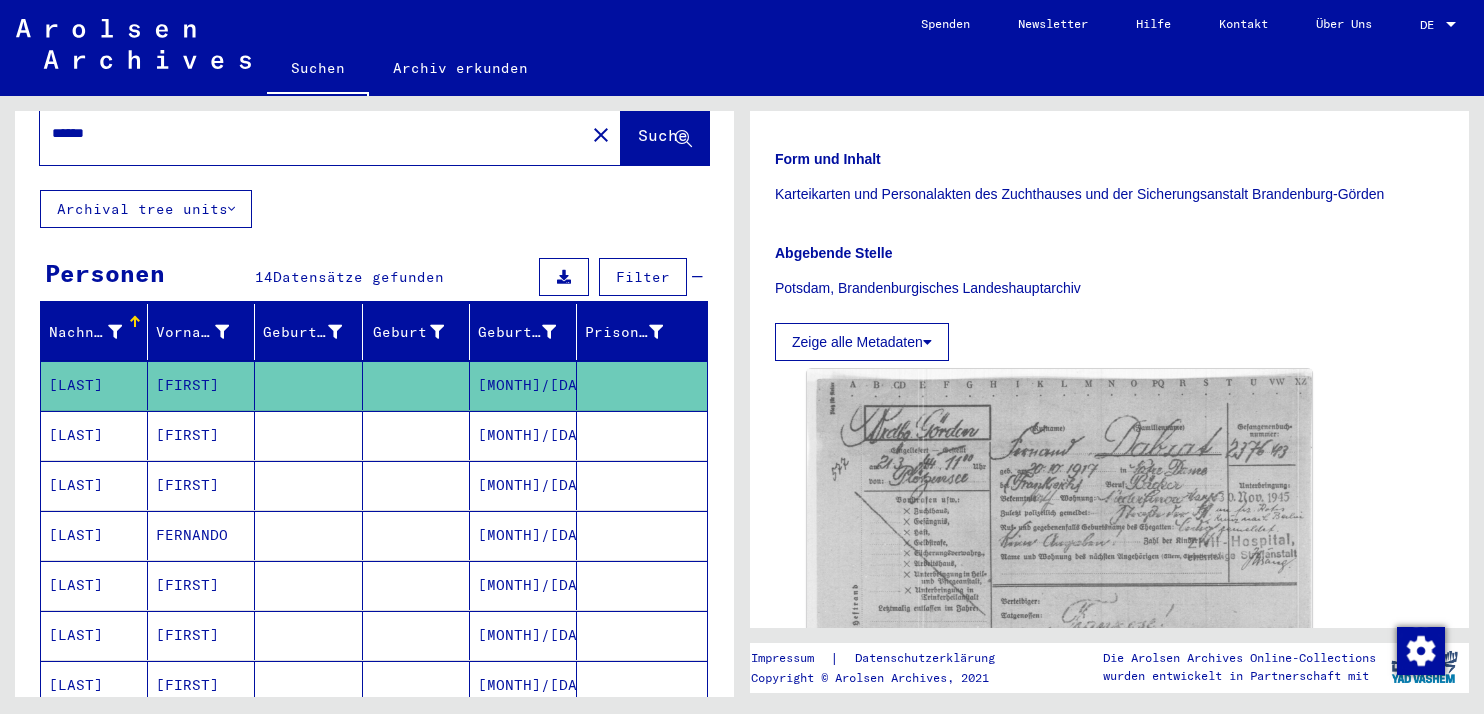 scroll, scrollTop: 72, scrollLeft: 0, axis: vertical 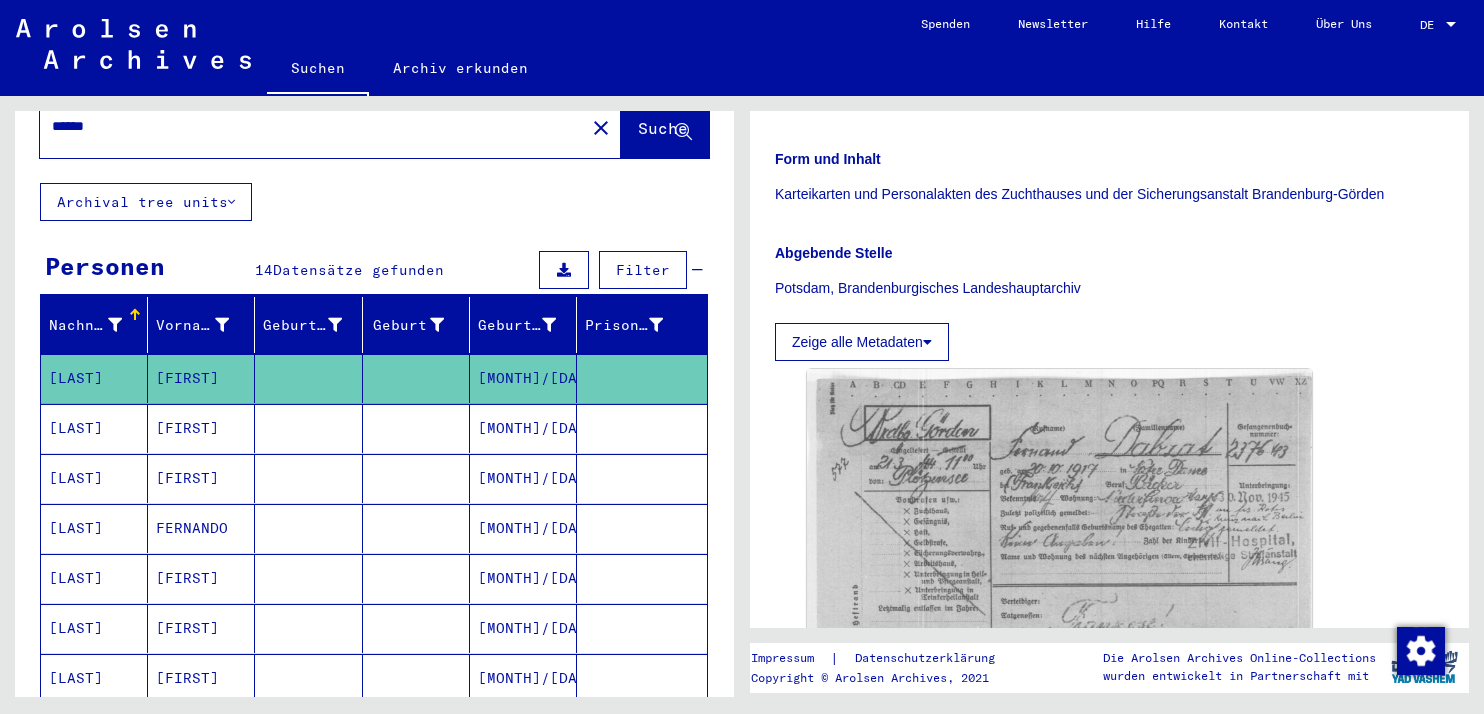 click on "[MONTH]/[DAY]/[YEAR]" at bounding box center (523, 628) 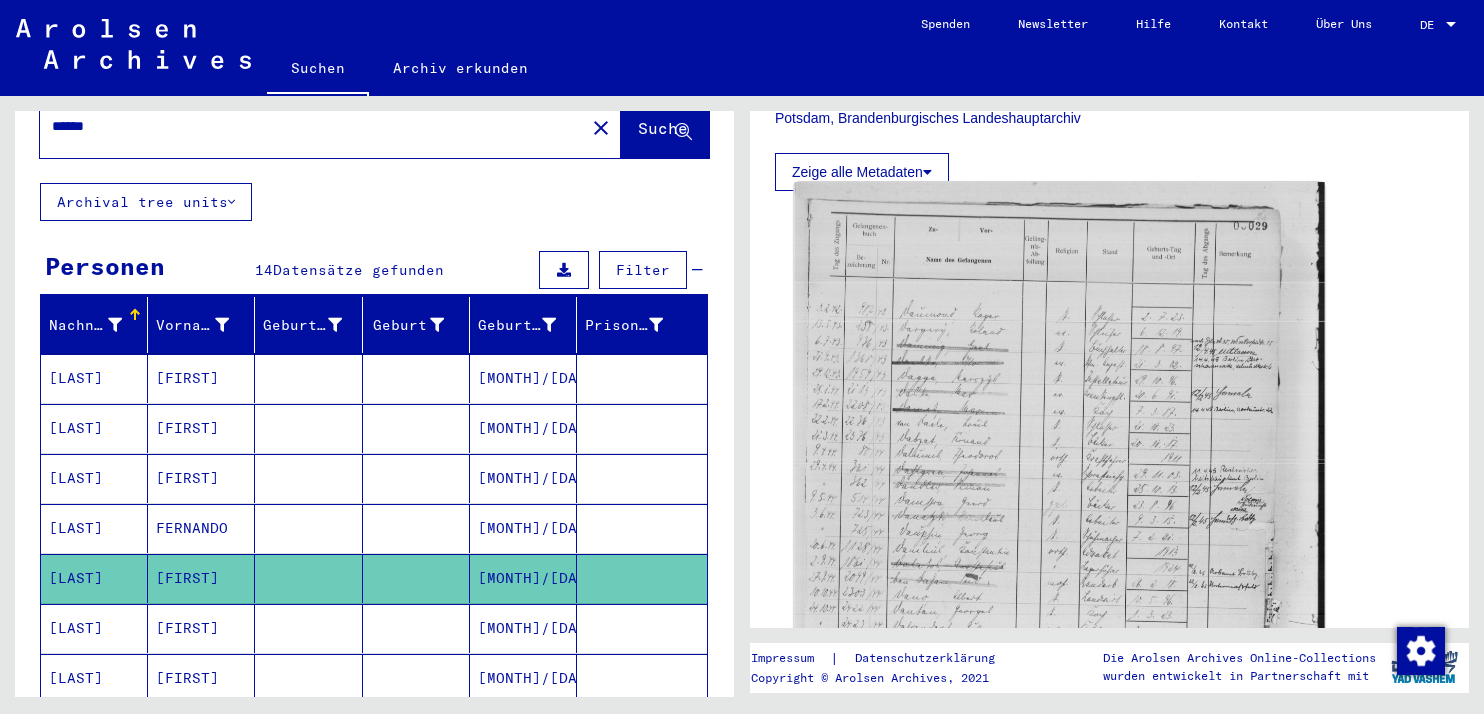 scroll, scrollTop: 522, scrollLeft: 0, axis: vertical 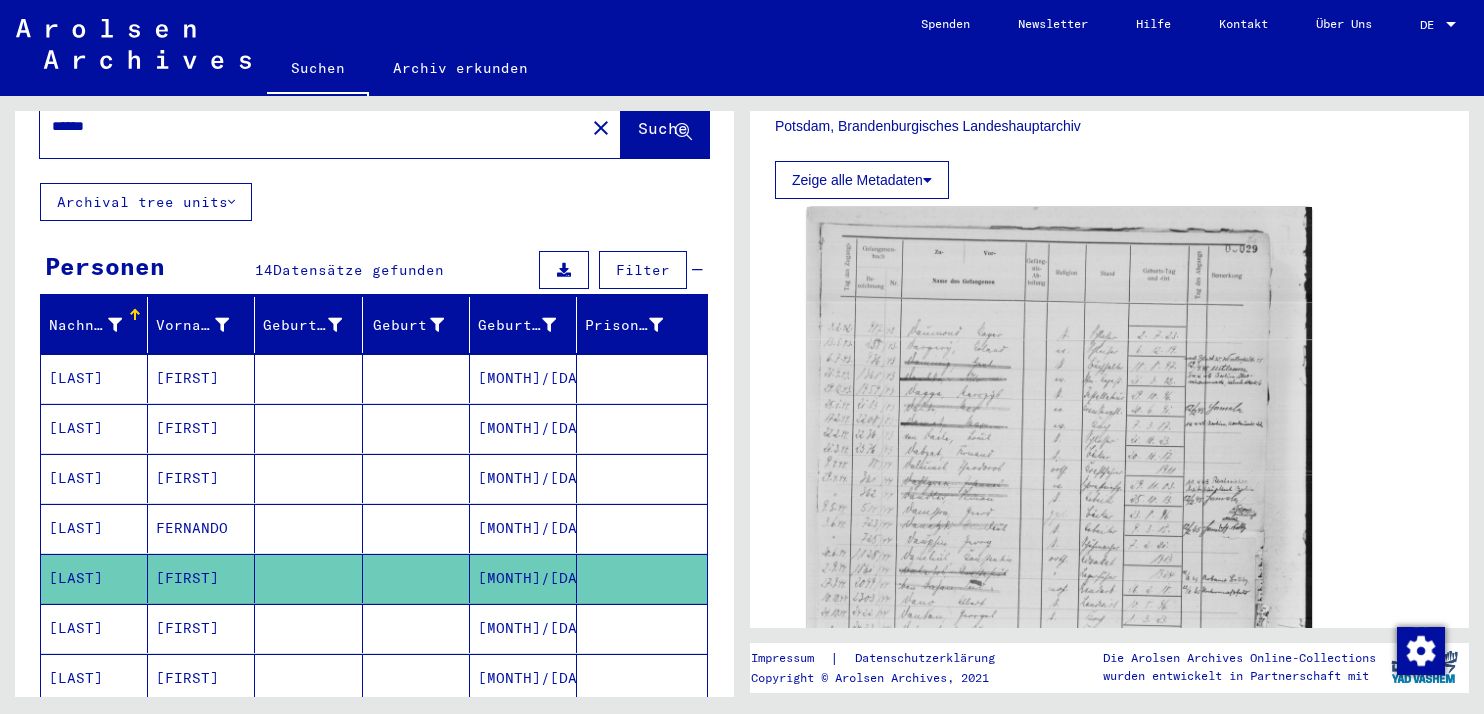 click on "[MONTH]/[DAY]/[YEAR]" at bounding box center (523, 678) 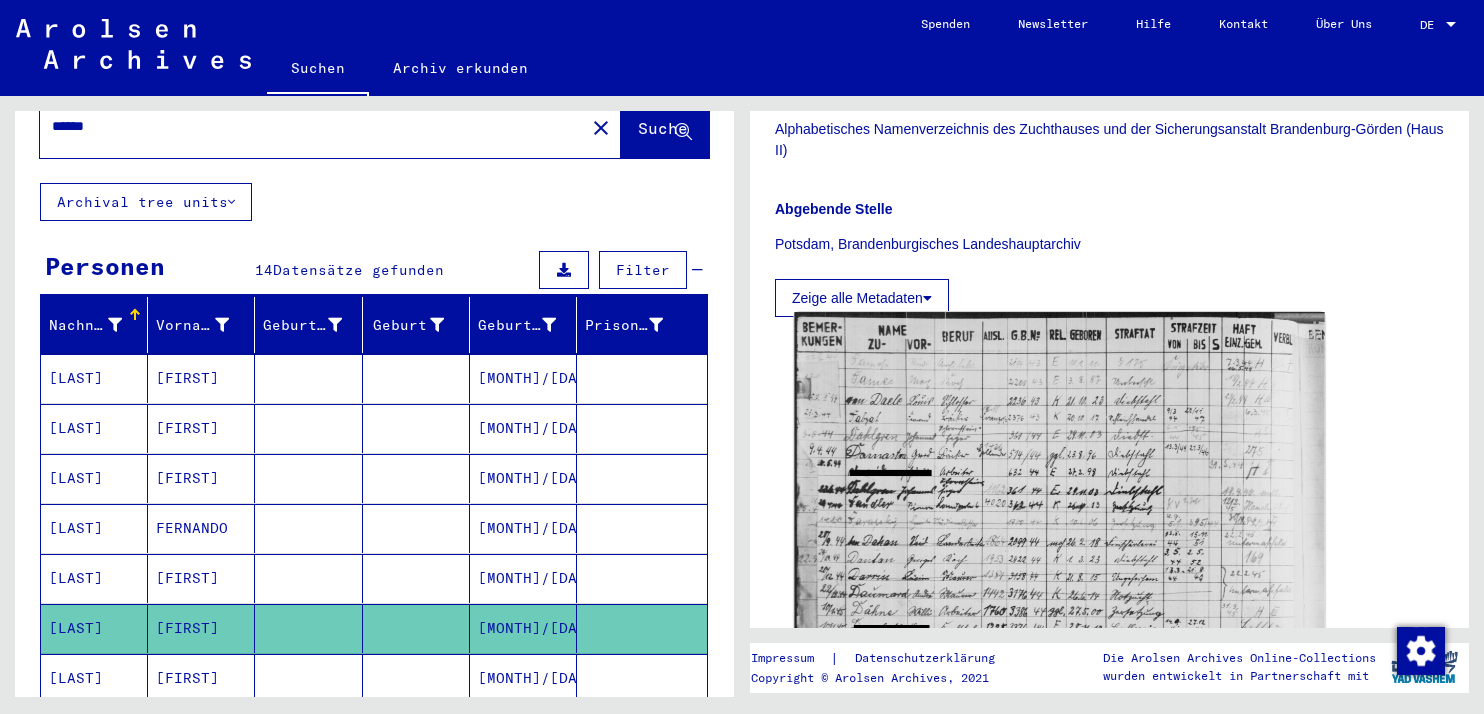 scroll, scrollTop: 414, scrollLeft: 0, axis: vertical 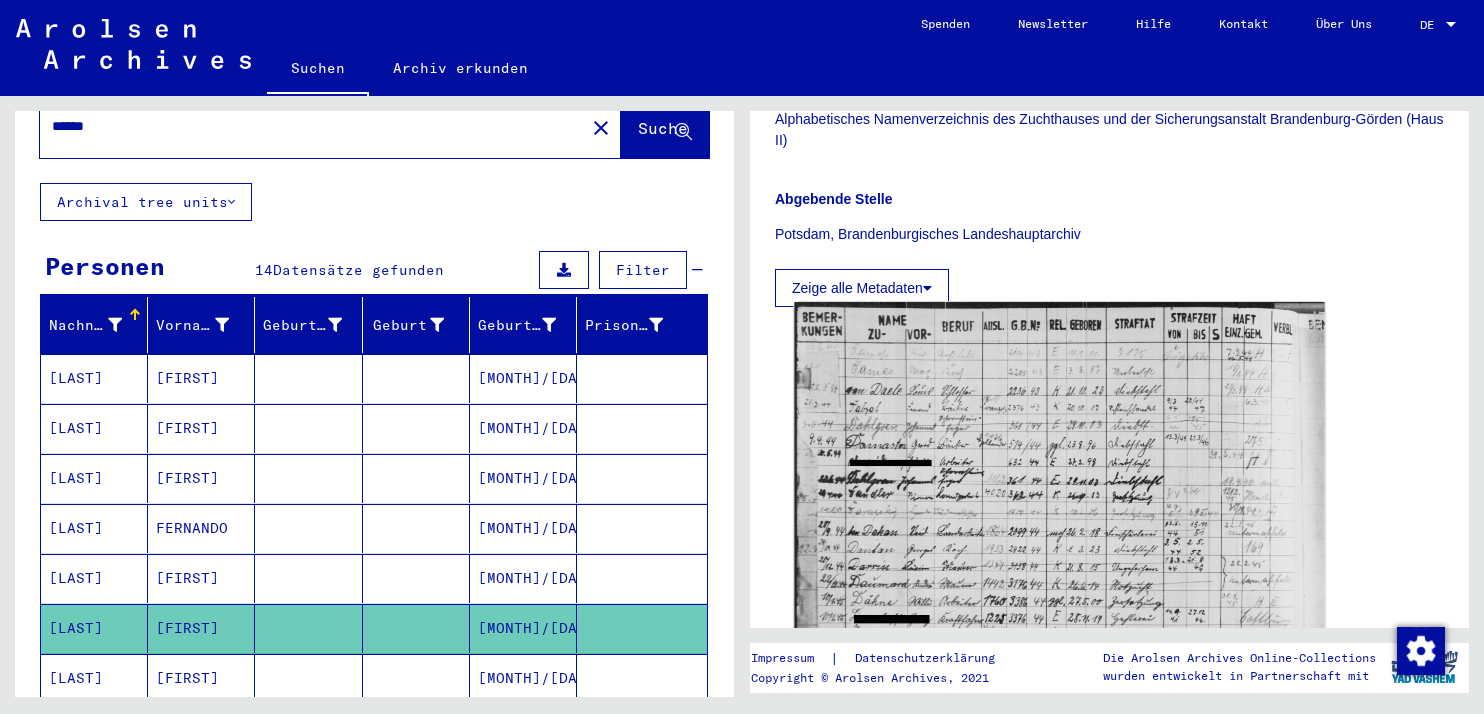 click 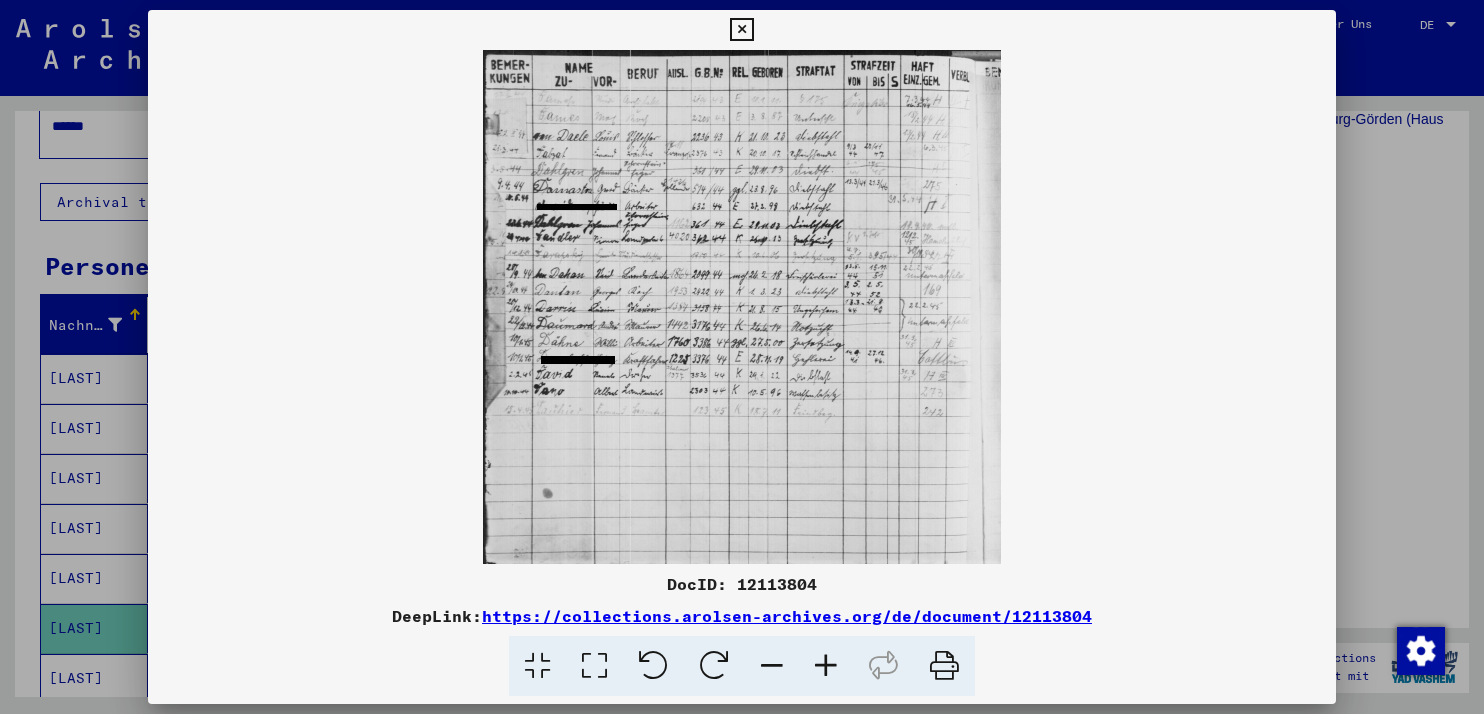 click at bounding box center [826, 666] 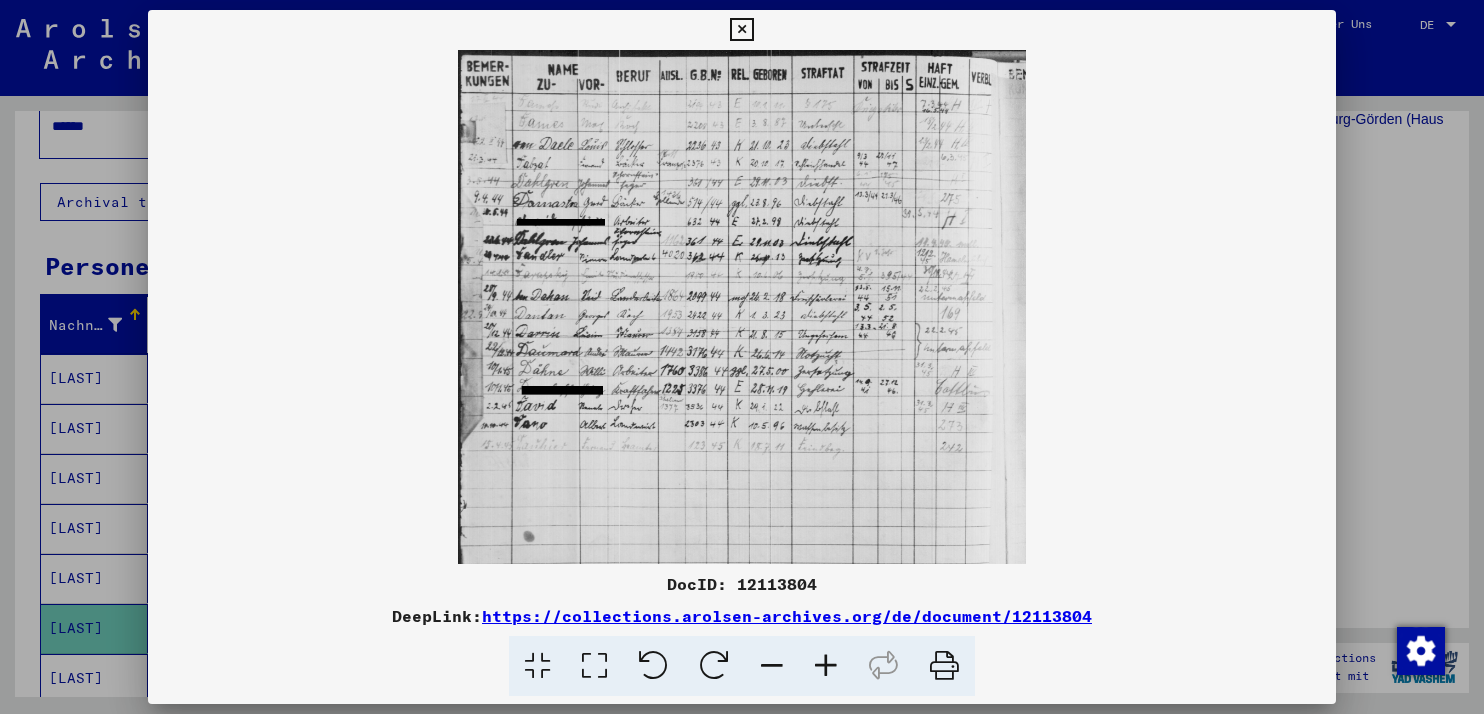 click at bounding box center [826, 666] 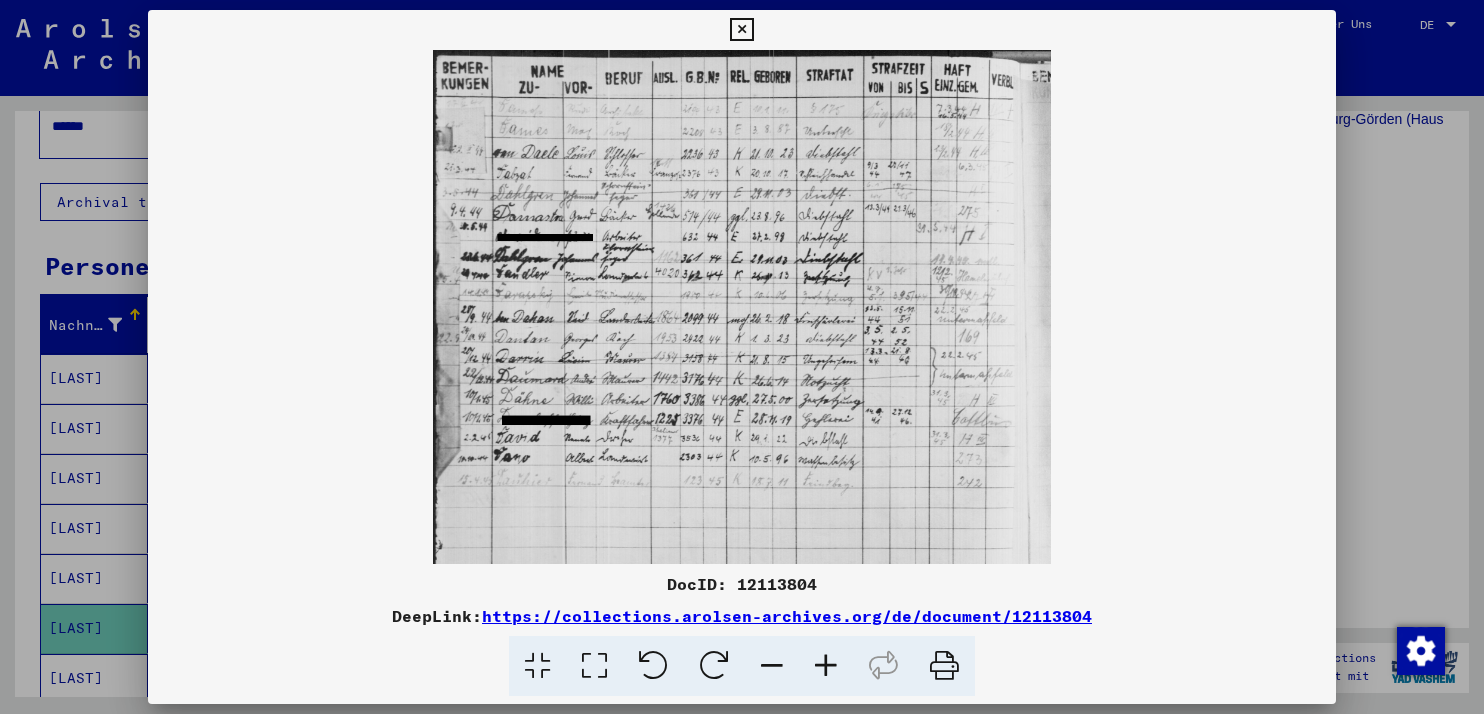 click at bounding box center (826, 666) 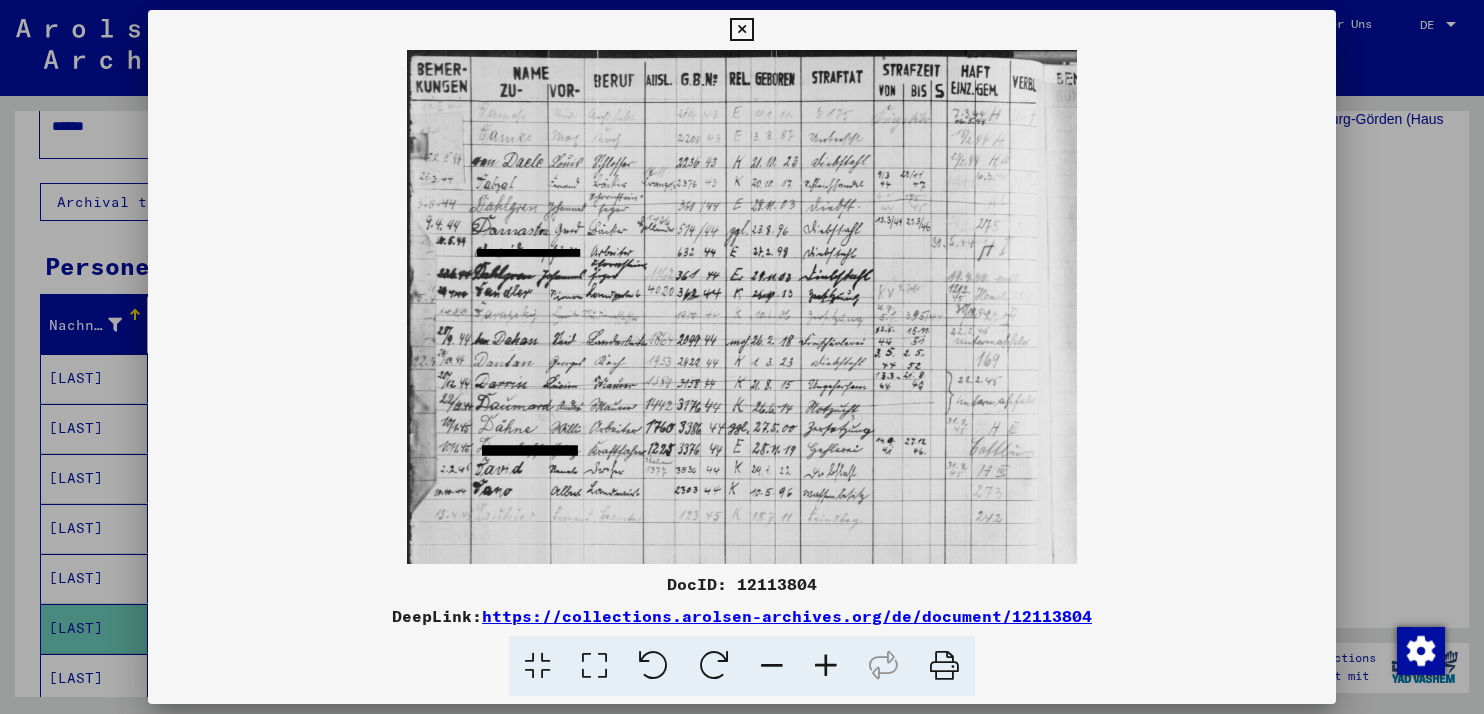 click at bounding box center [826, 666] 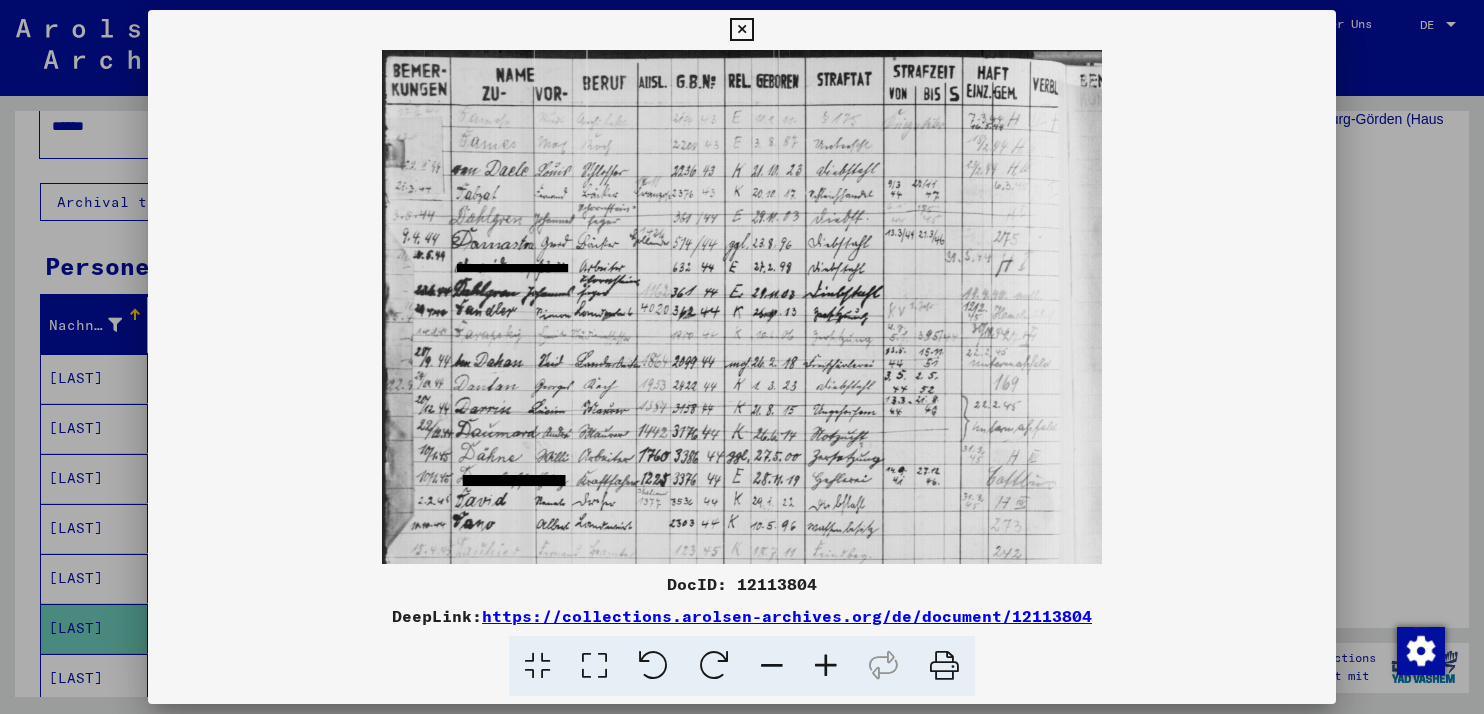 click at bounding box center (826, 666) 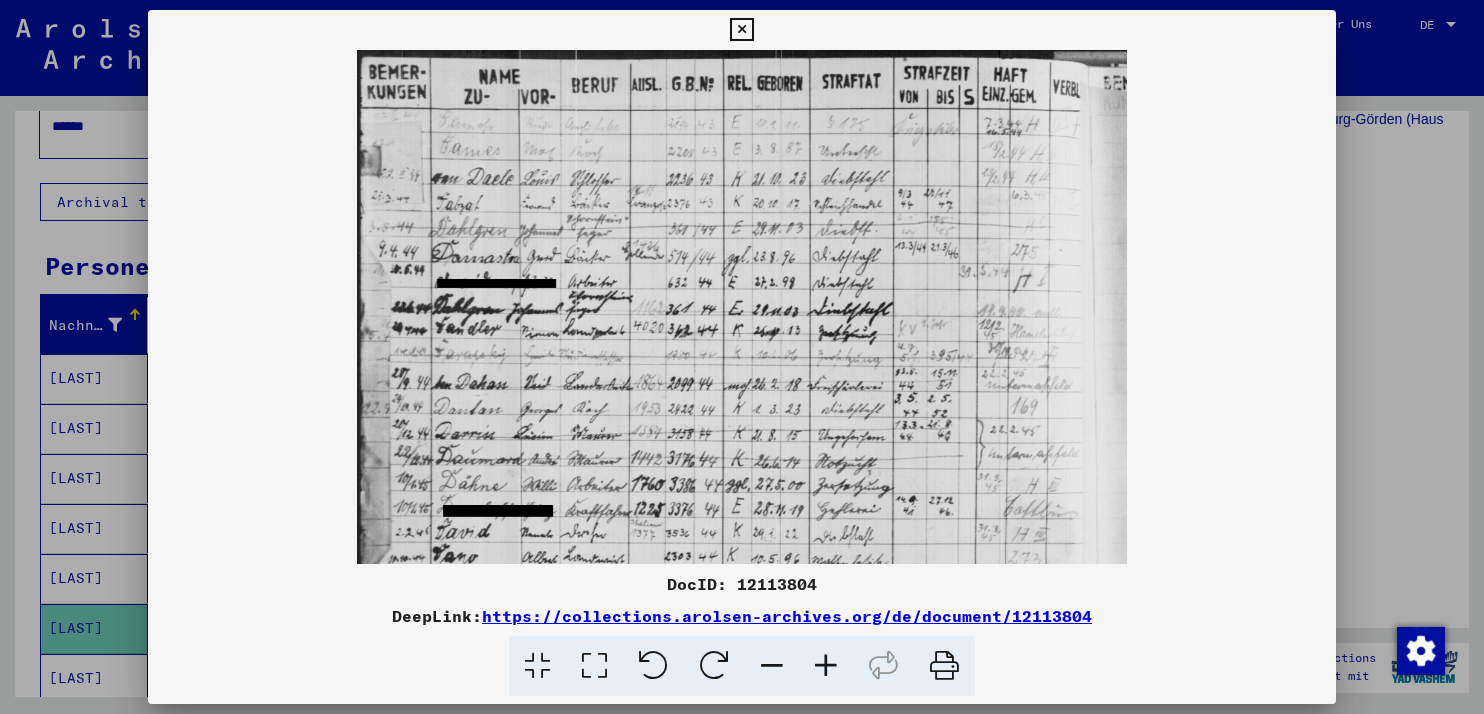 click at bounding box center (826, 666) 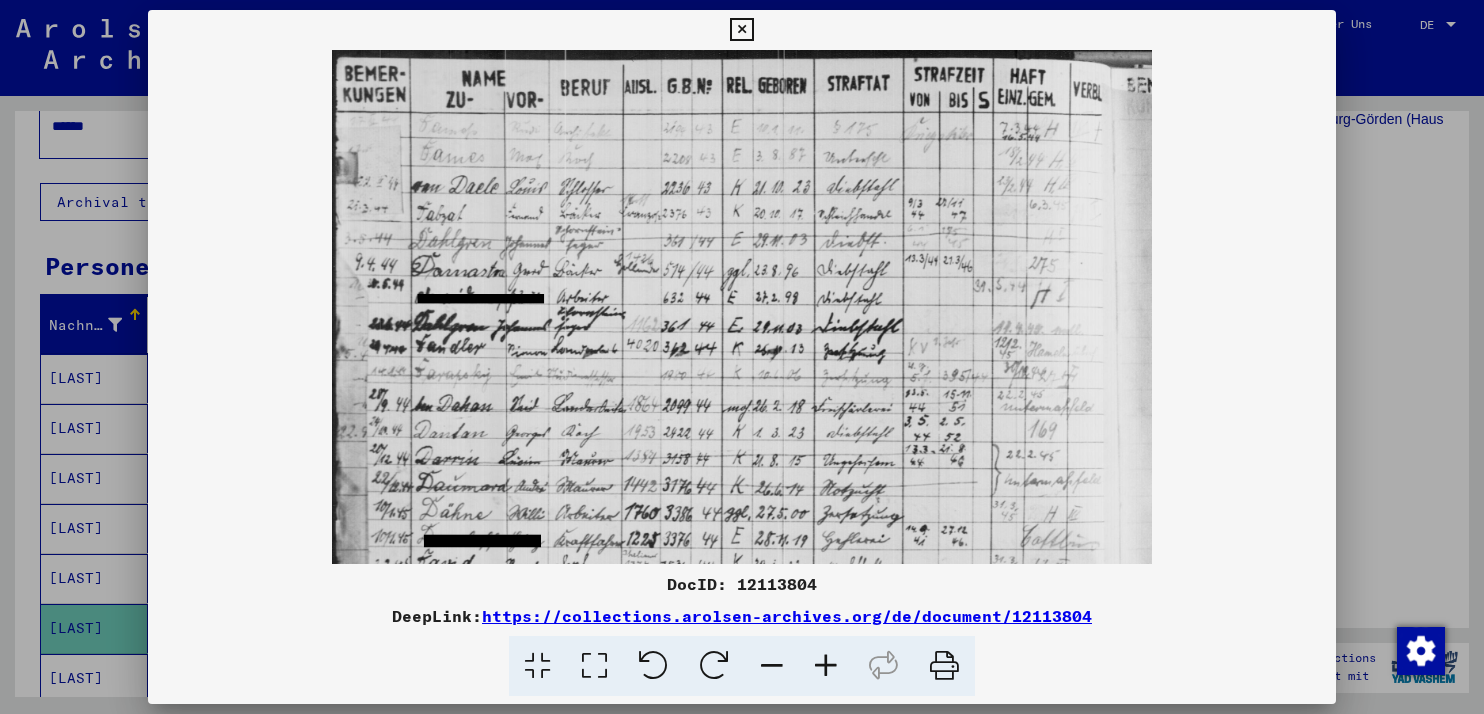click at bounding box center [826, 666] 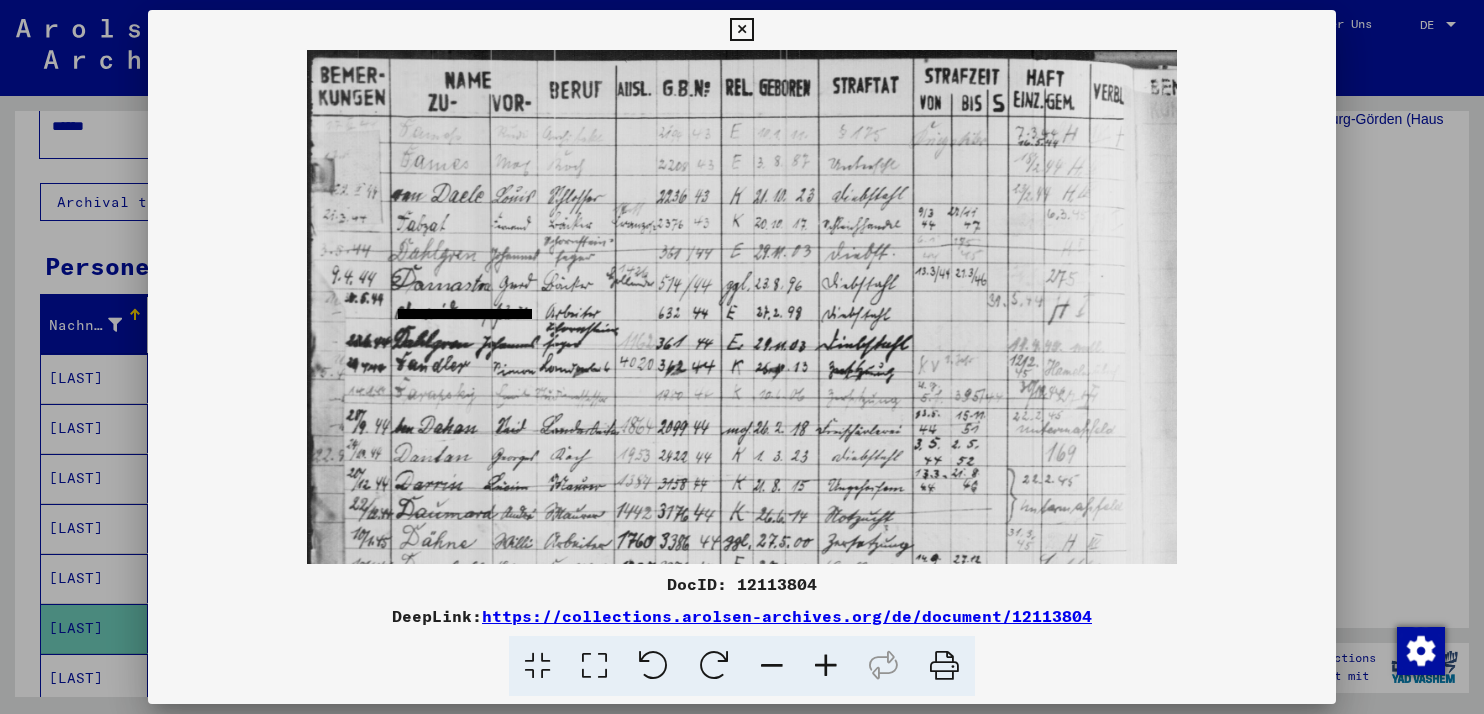 click at bounding box center [826, 666] 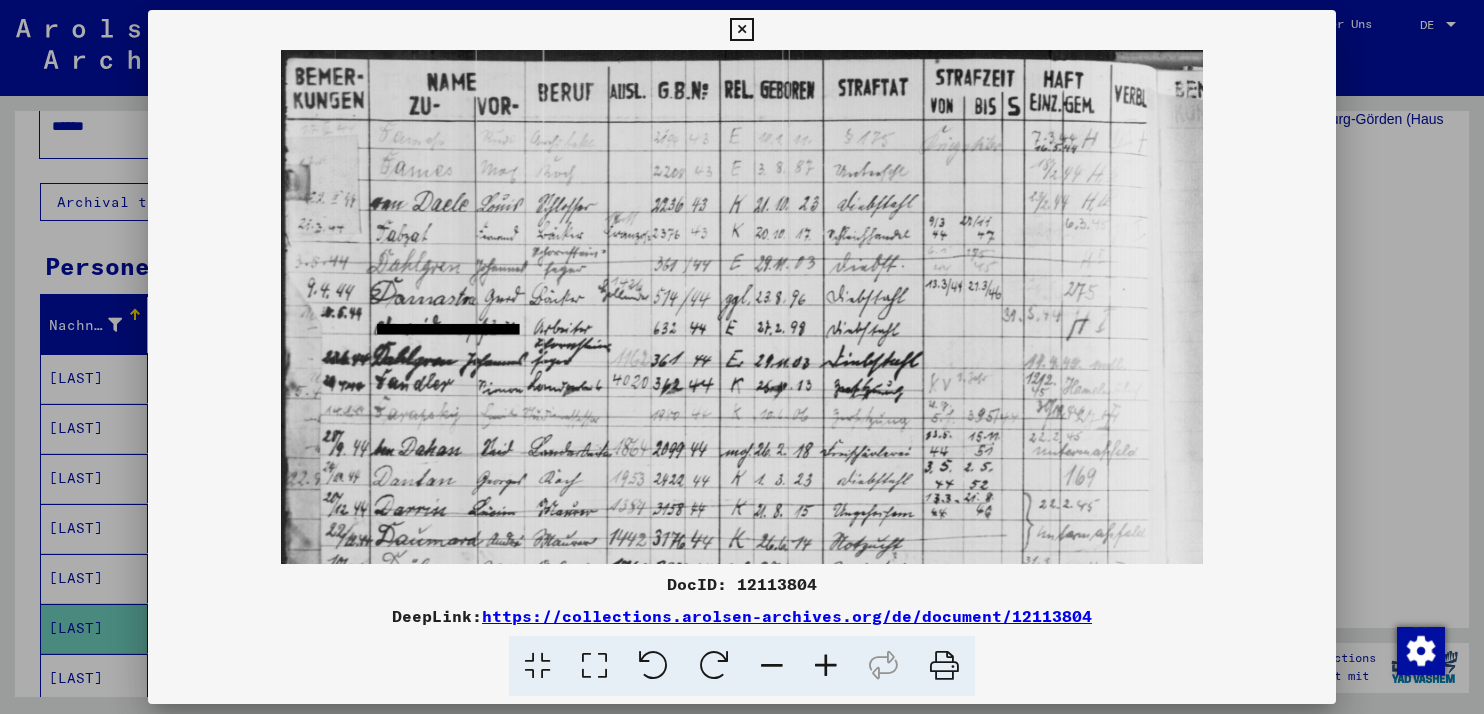 click at bounding box center (826, 666) 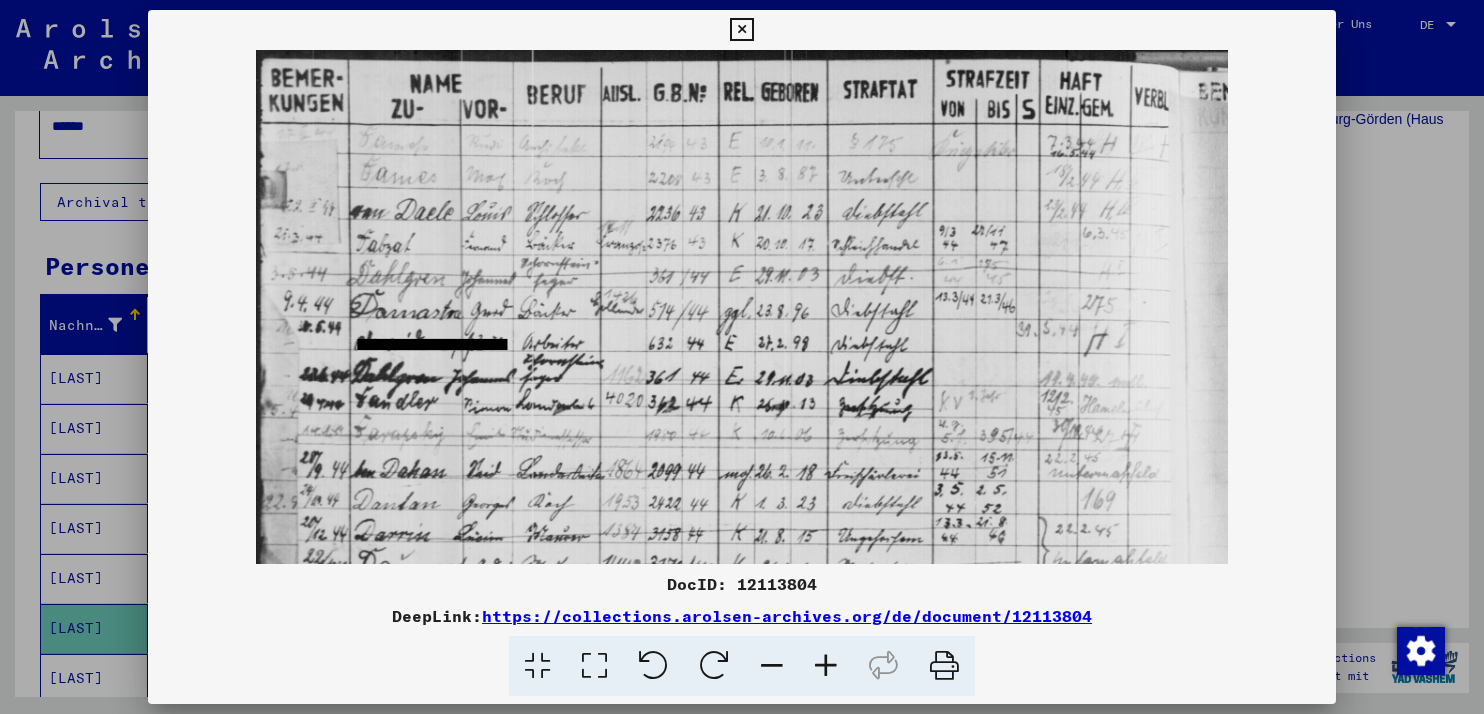 click at bounding box center (826, 666) 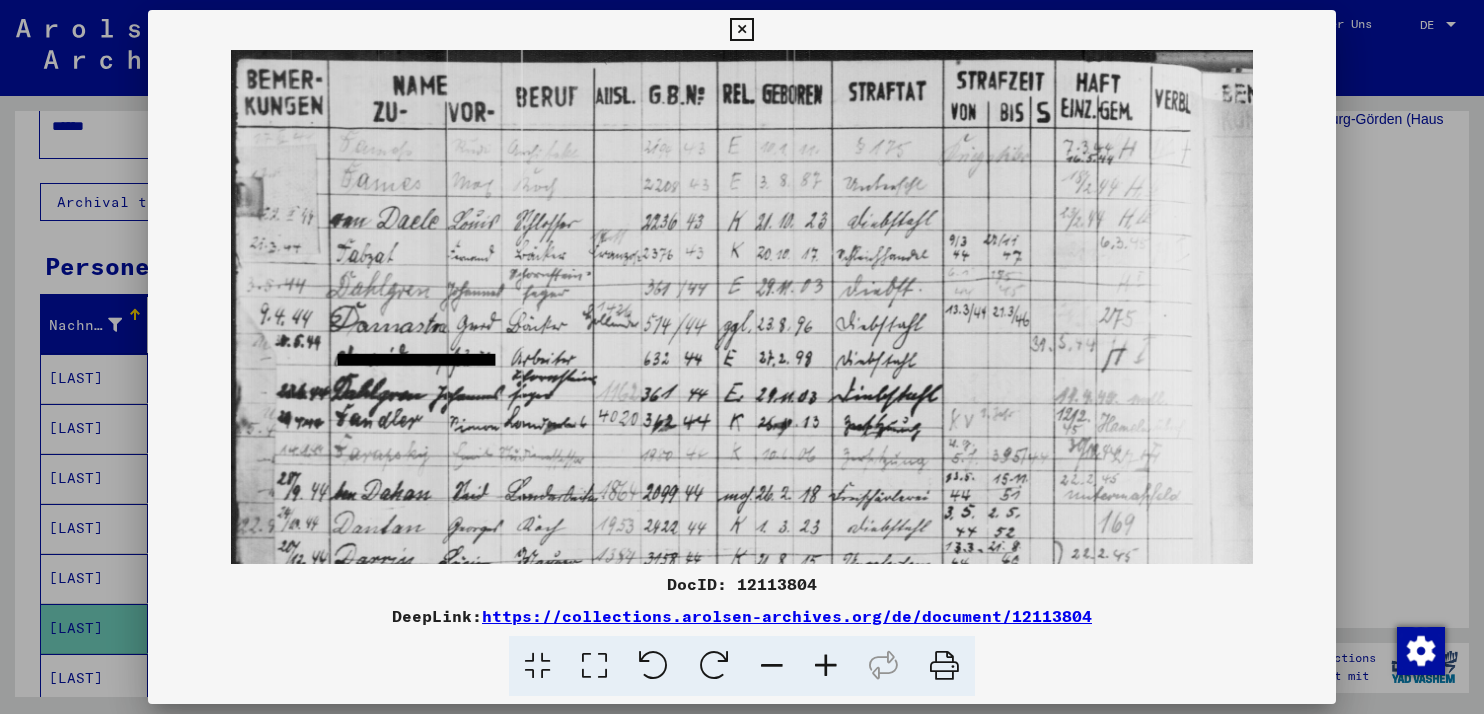 click at bounding box center [826, 666] 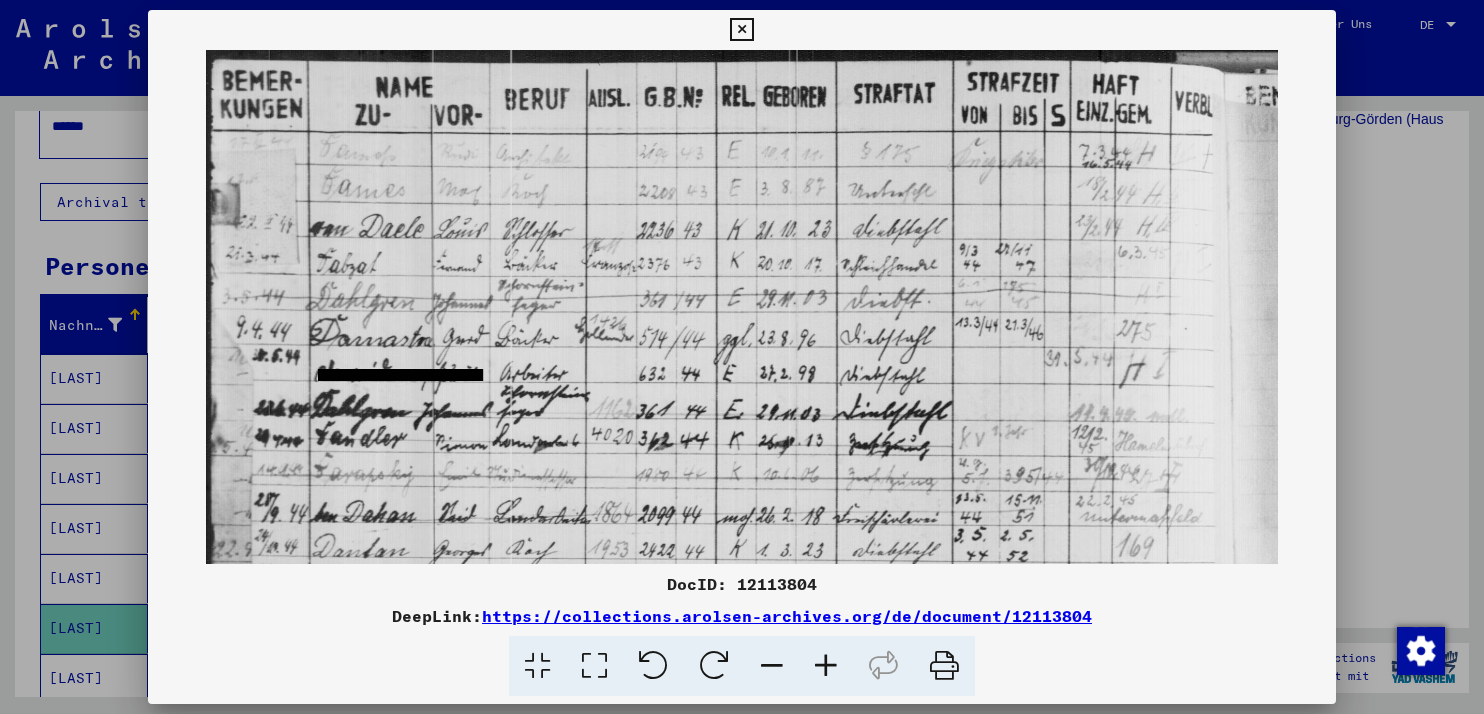 click at bounding box center (826, 666) 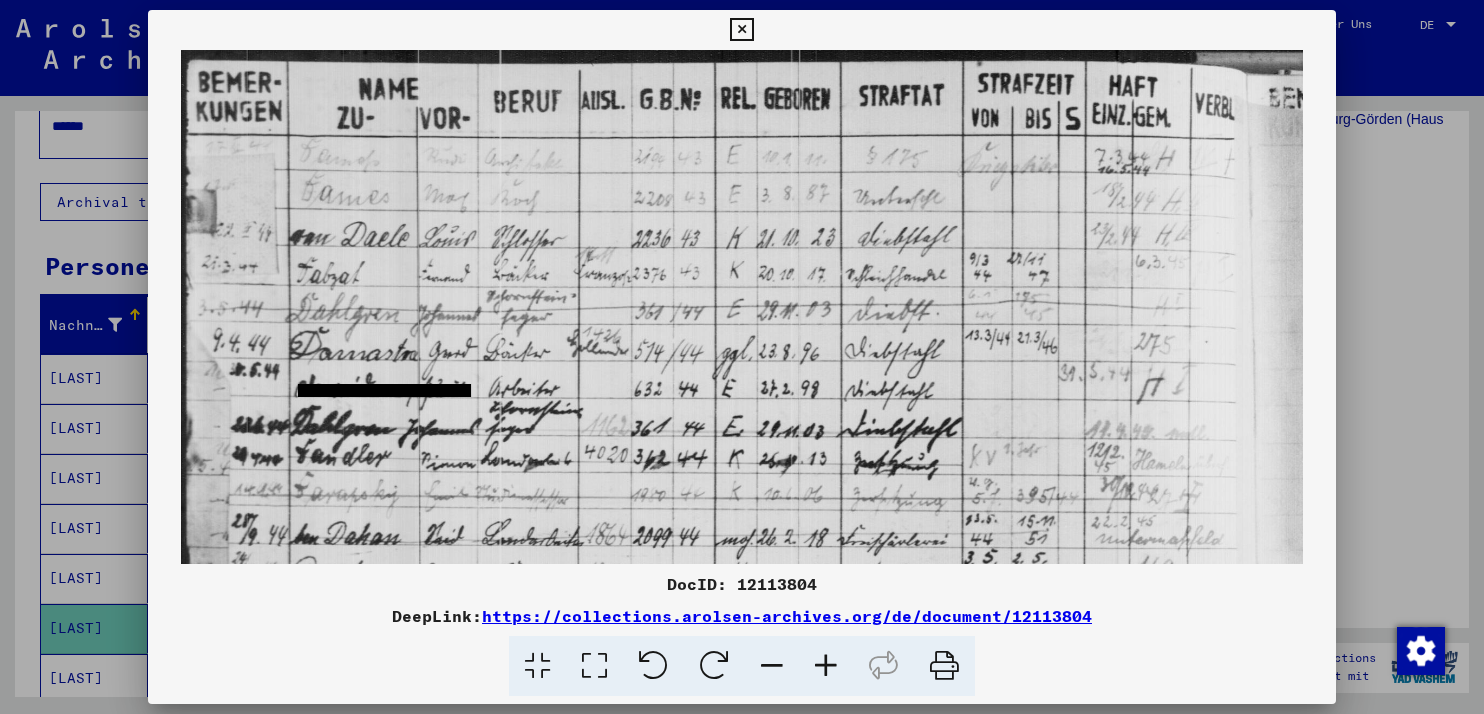 click at bounding box center [826, 666] 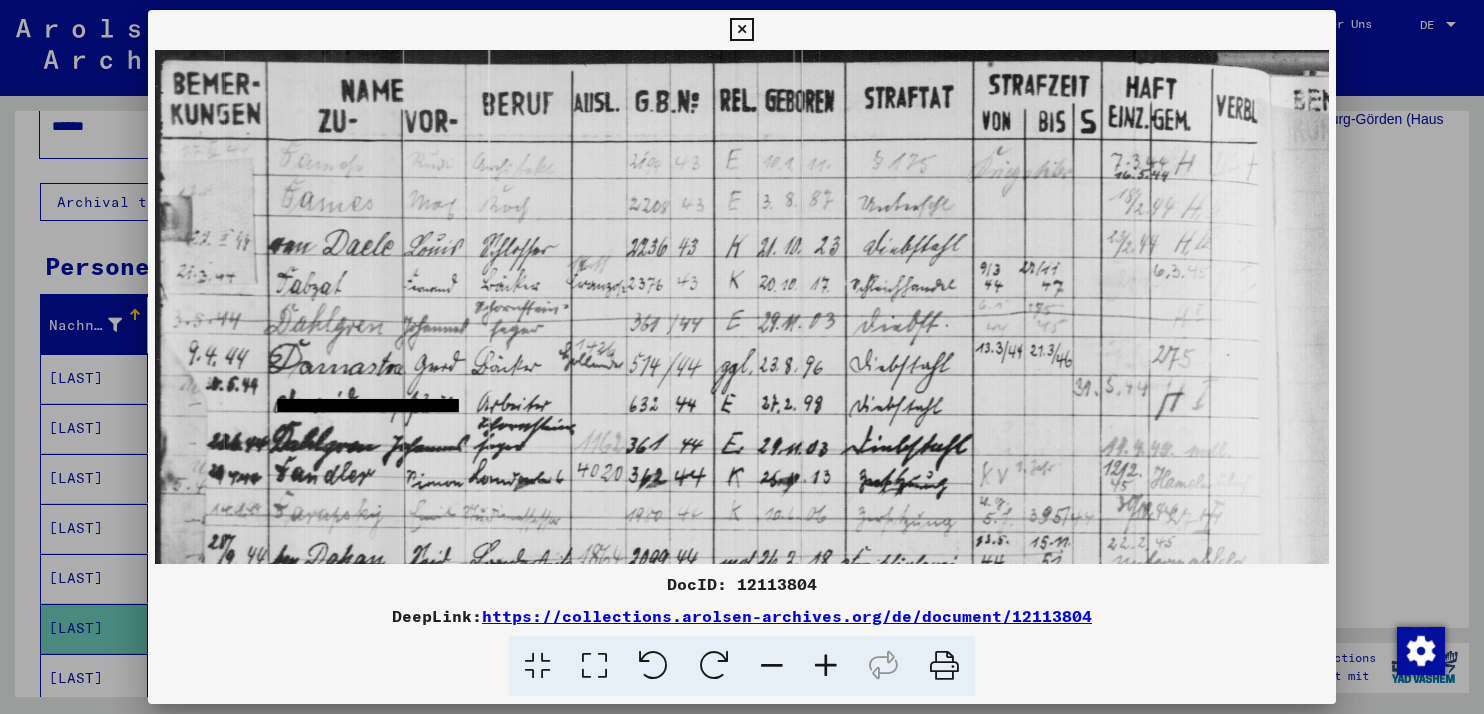 click at bounding box center (826, 666) 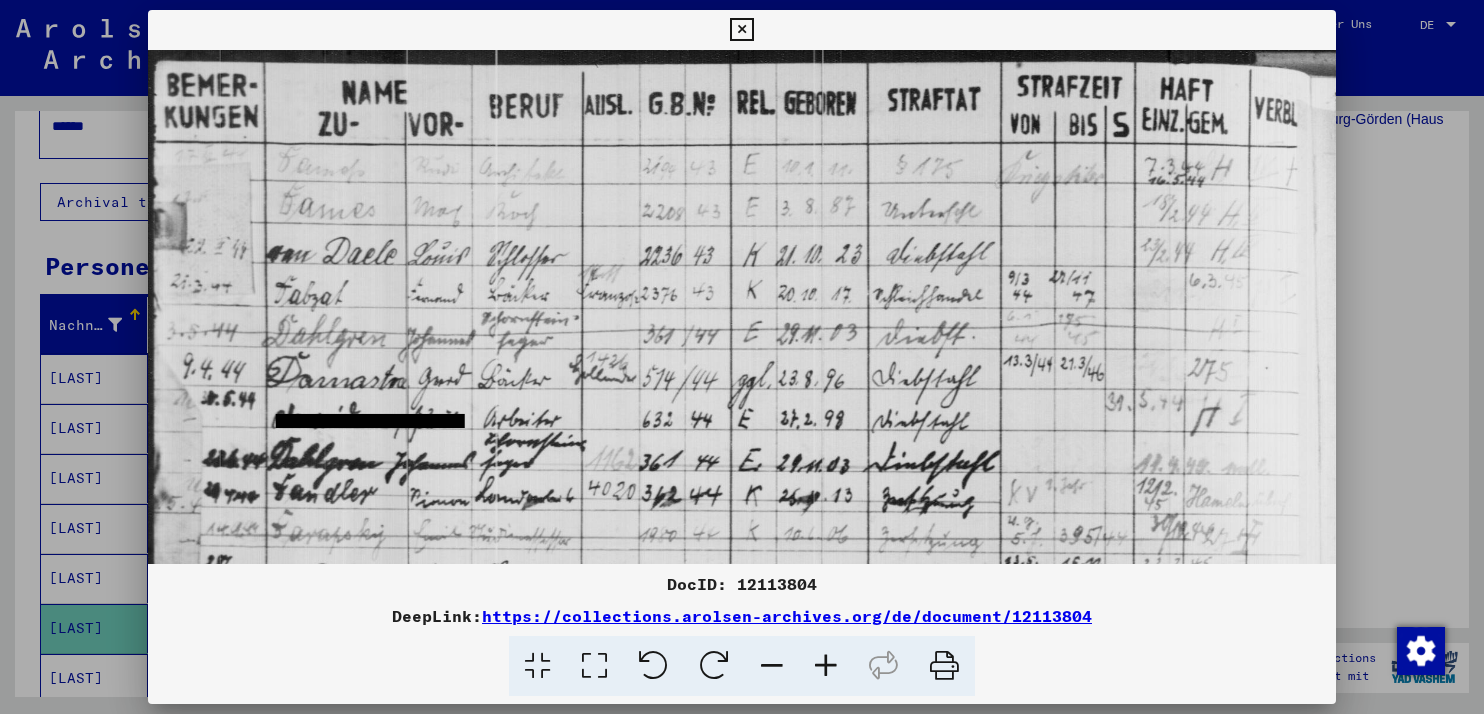 click at bounding box center [826, 666] 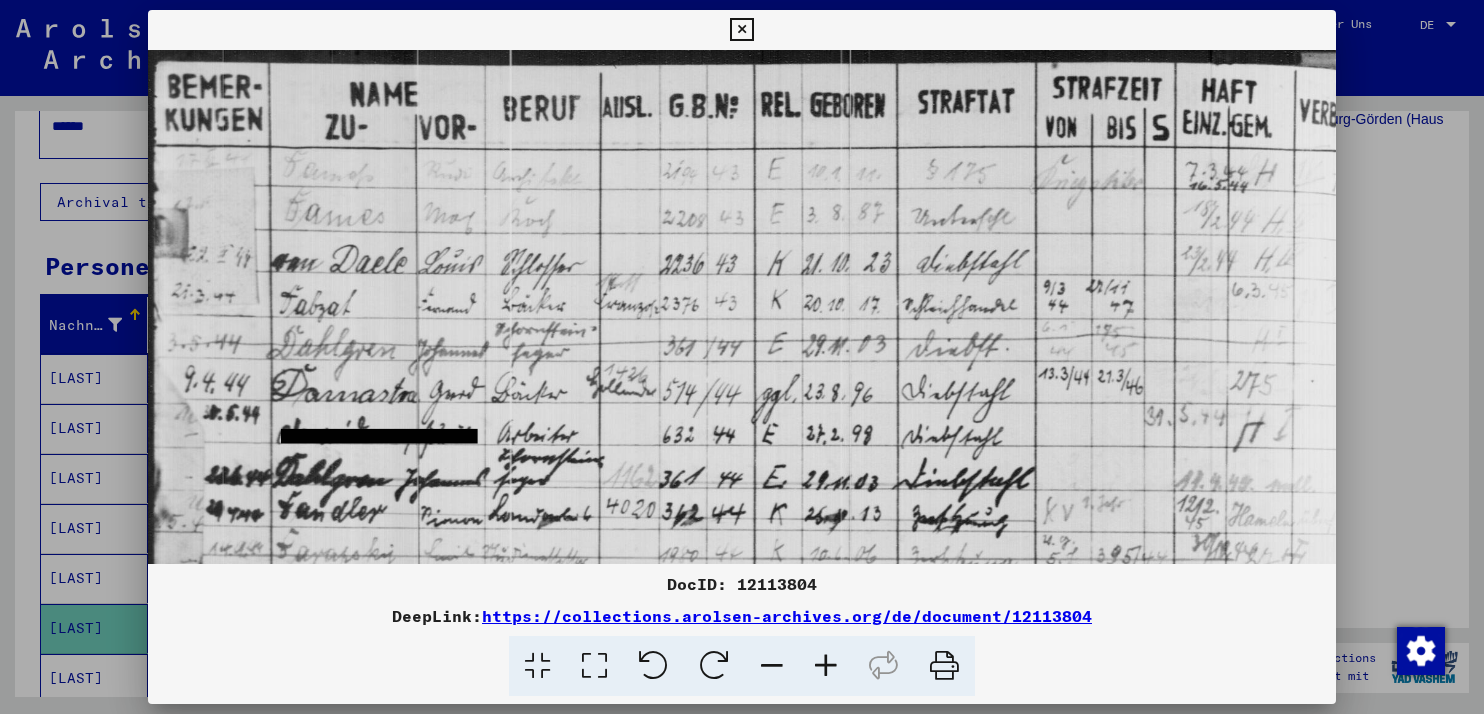 click at bounding box center (826, 666) 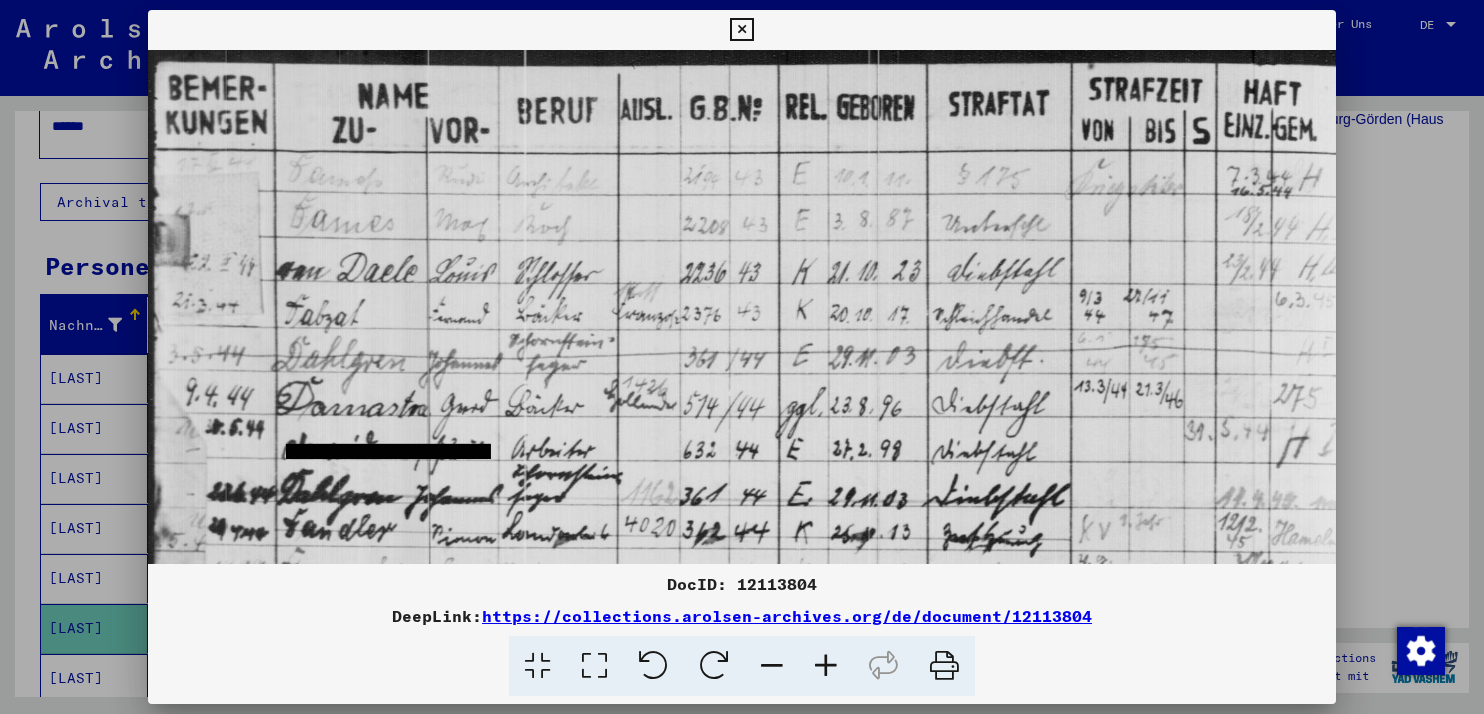 click at bounding box center (826, 666) 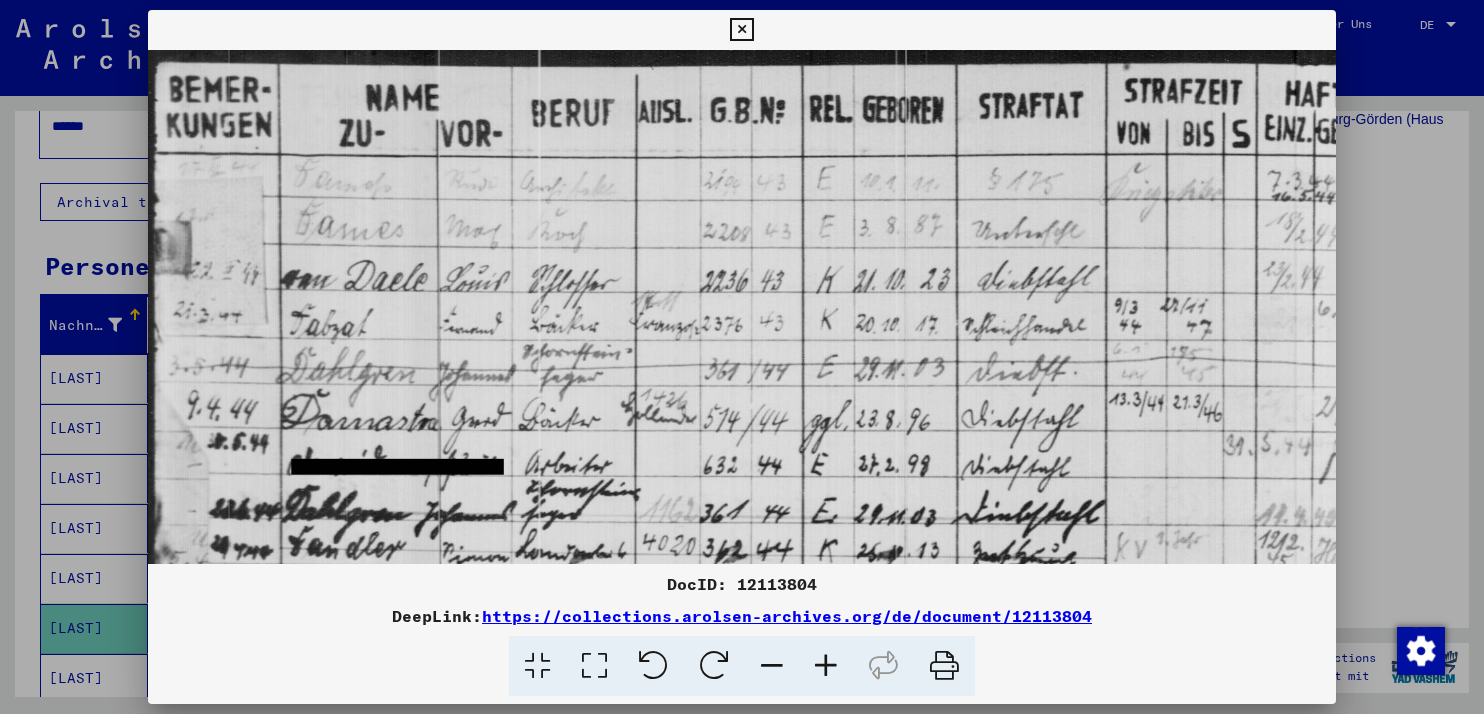 click at bounding box center (826, 666) 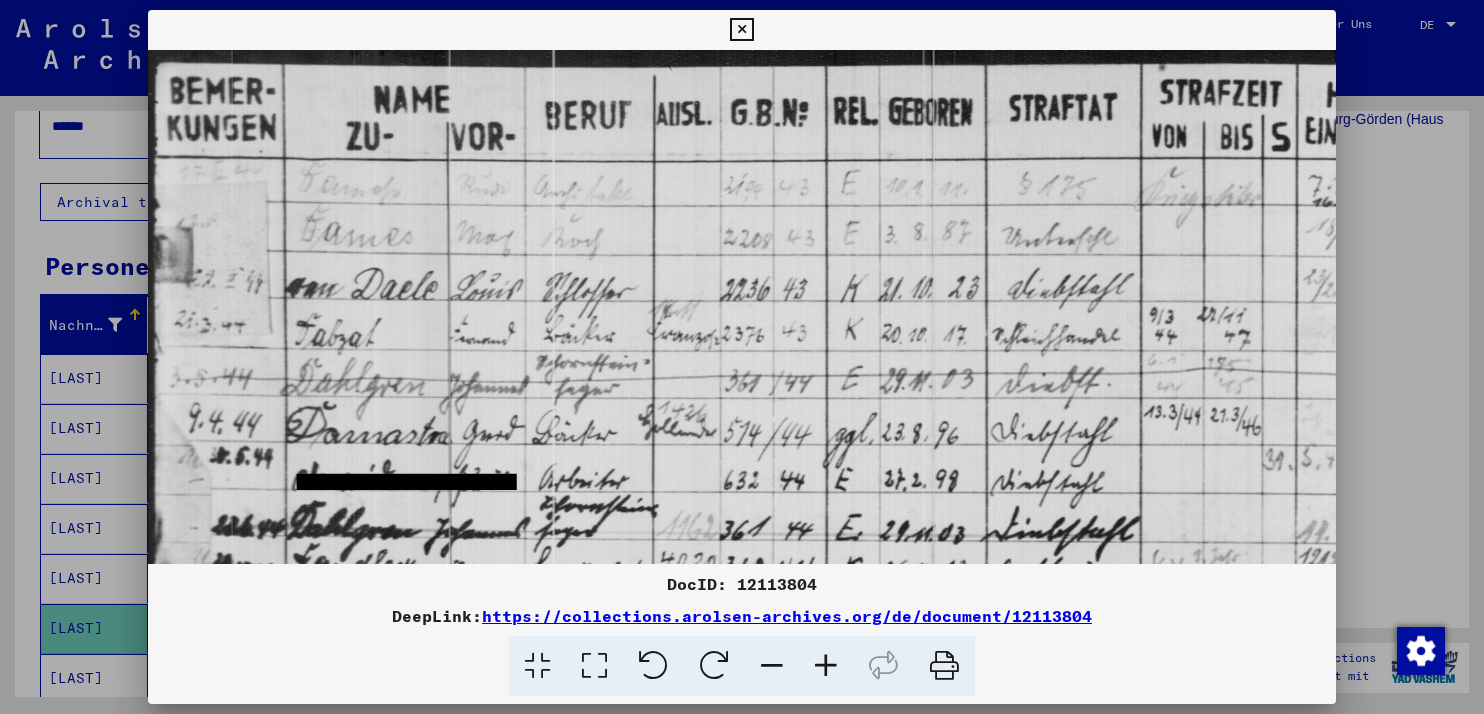click at bounding box center [826, 666] 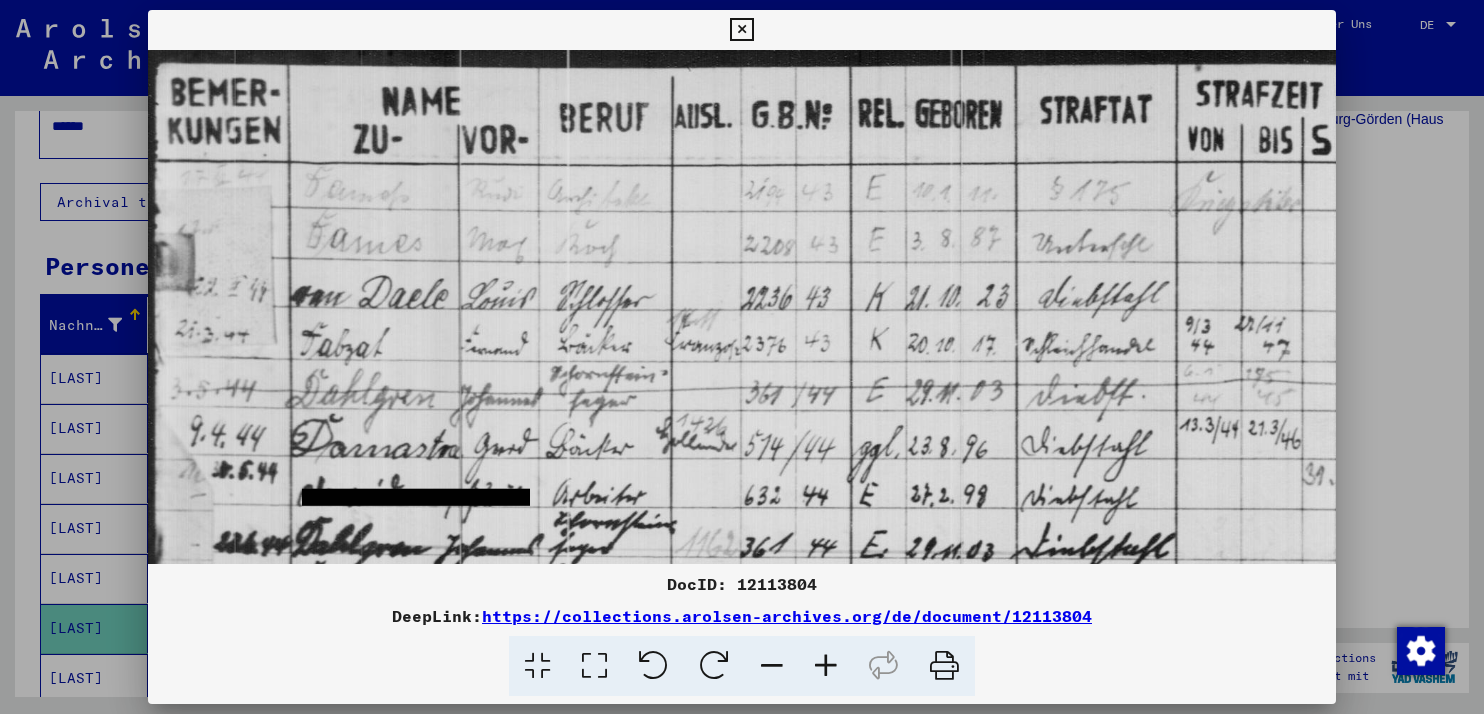 click at bounding box center (826, 666) 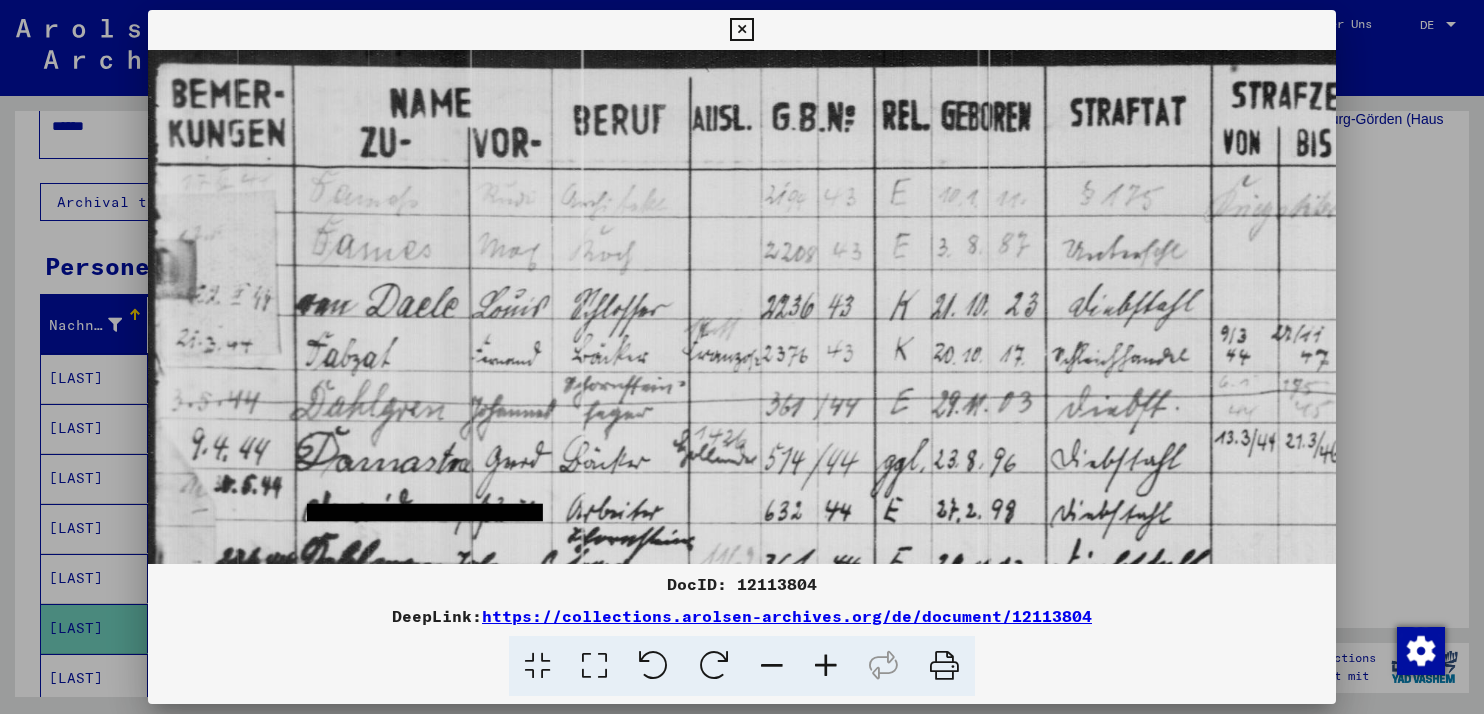 click at bounding box center [826, 666] 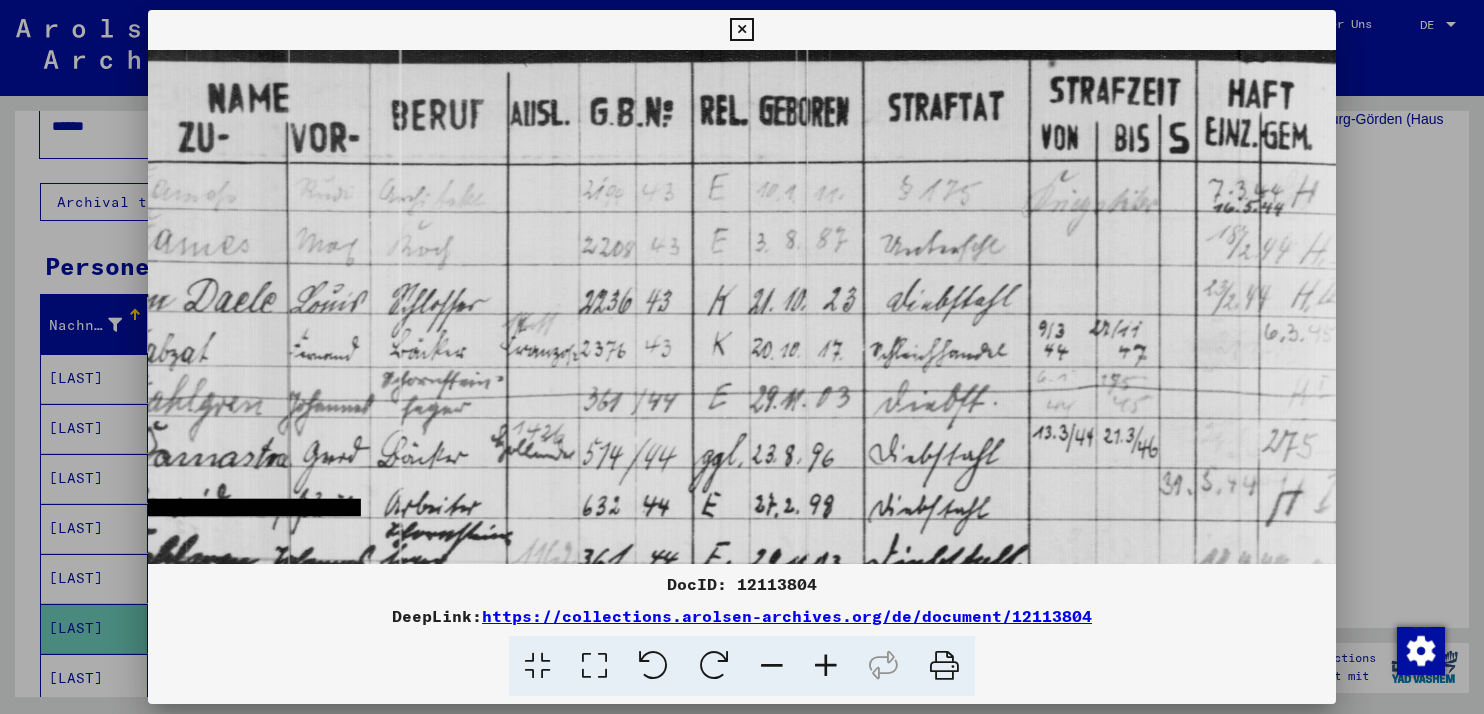 scroll, scrollTop: 5, scrollLeft: 188, axis: both 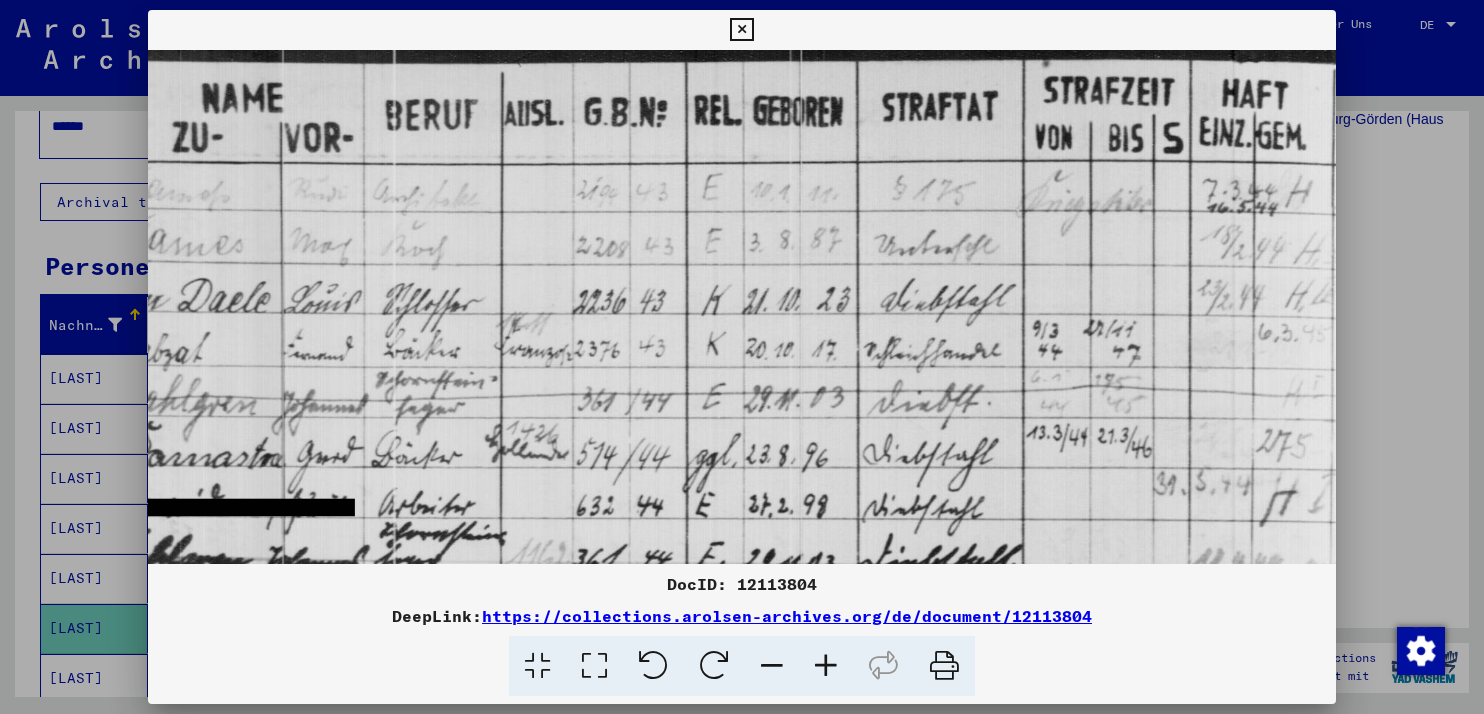 drag, startPoint x: 755, startPoint y: 354, endPoint x: 566, endPoint y: 357, distance: 189.0238 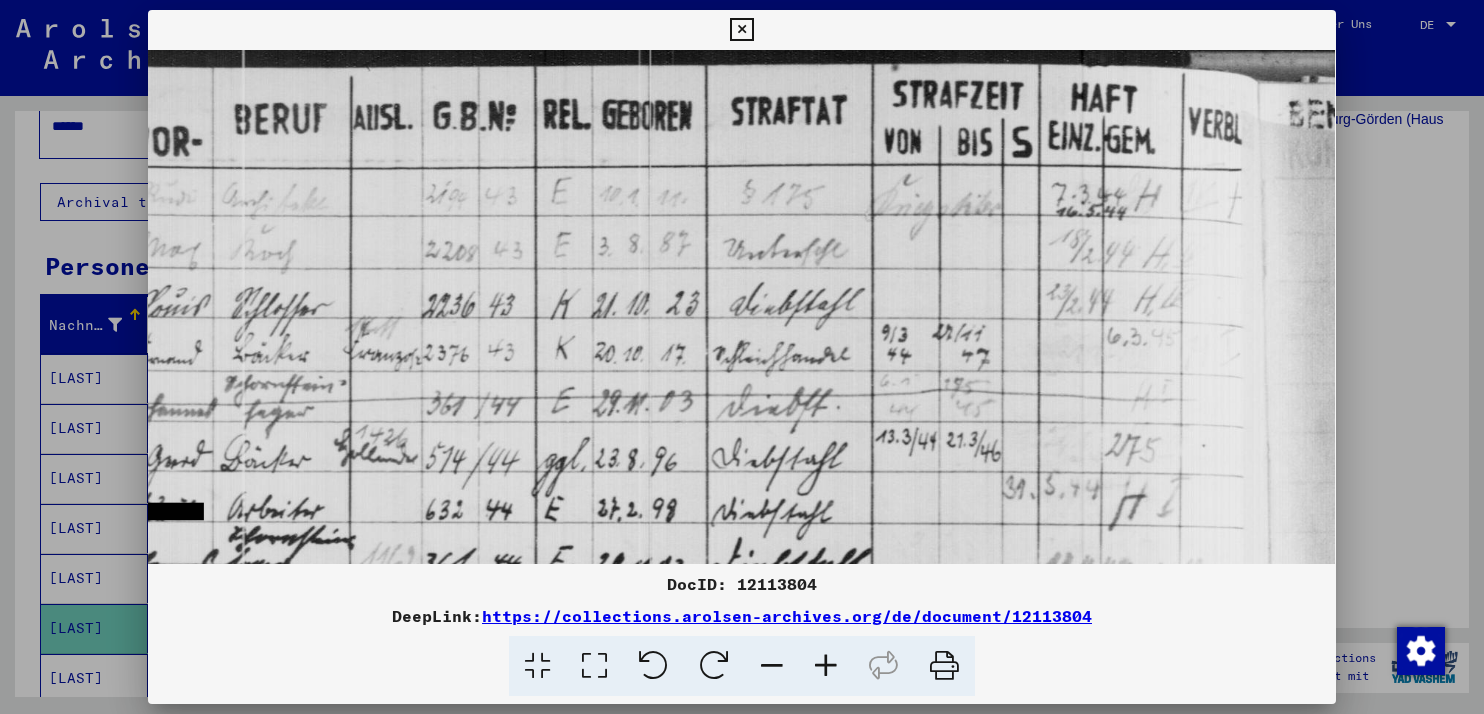 scroll, scrollTop: 0, scrollLeft: 339, axis: horizontal 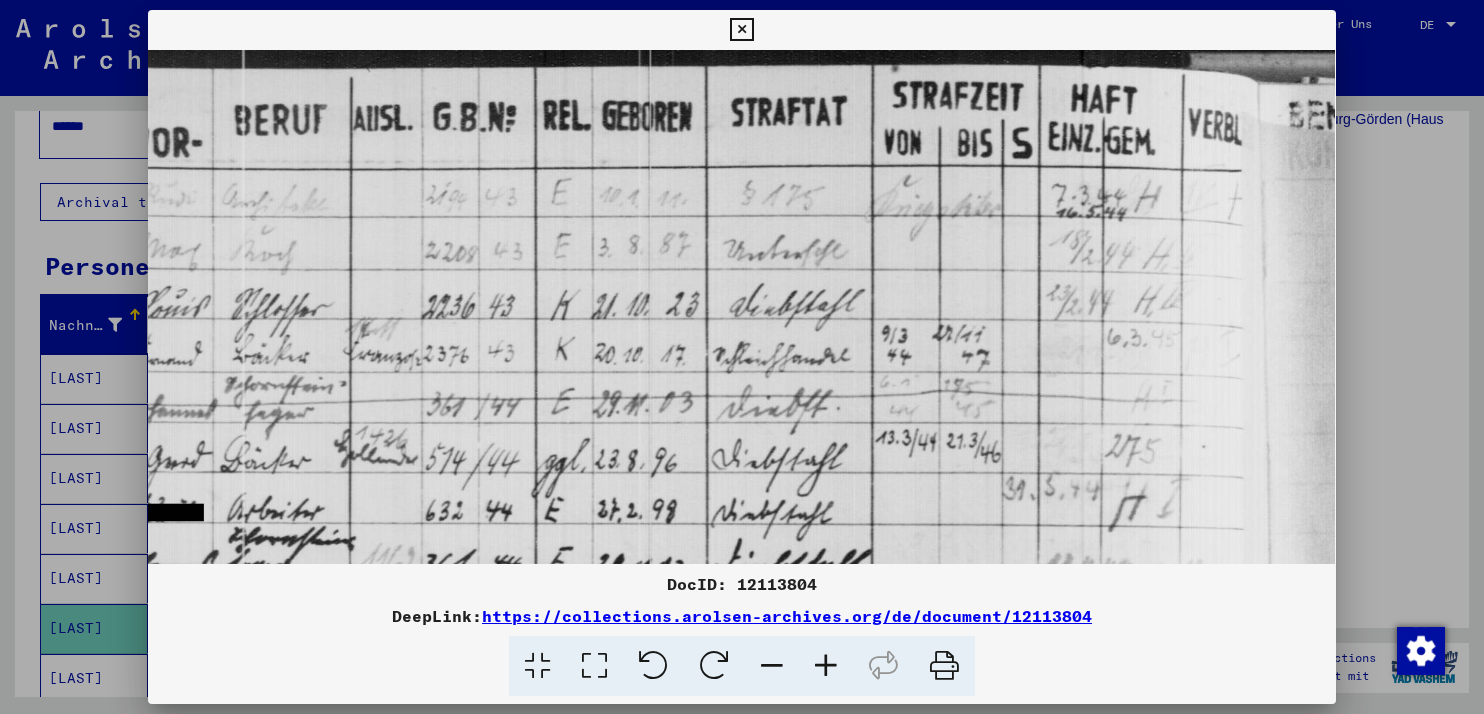 drag, startPoint x: 917, startPoint y: 380, endPoint x: 568, endPoint y: 408, distance: 350.1214 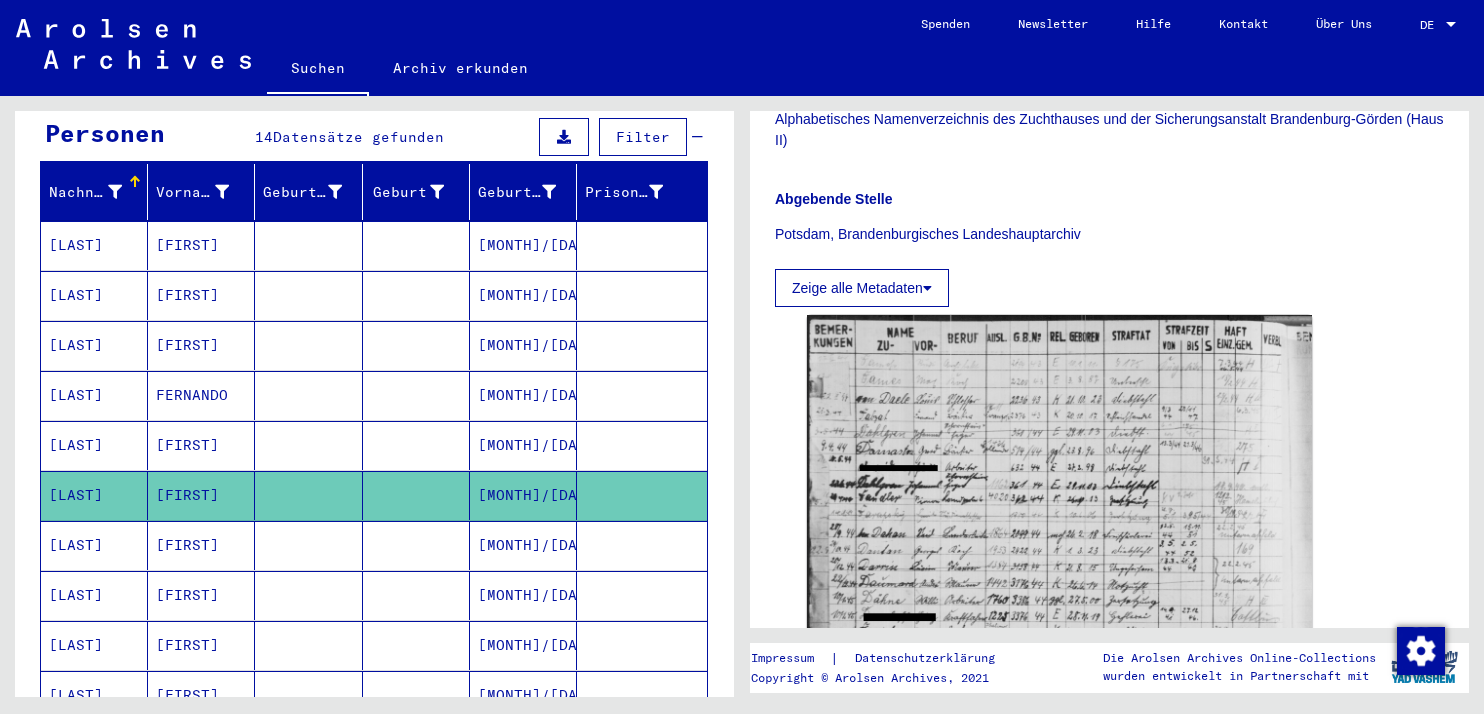 scroll, scrollTop: 216, scrollLeft: 0, axis: vertical 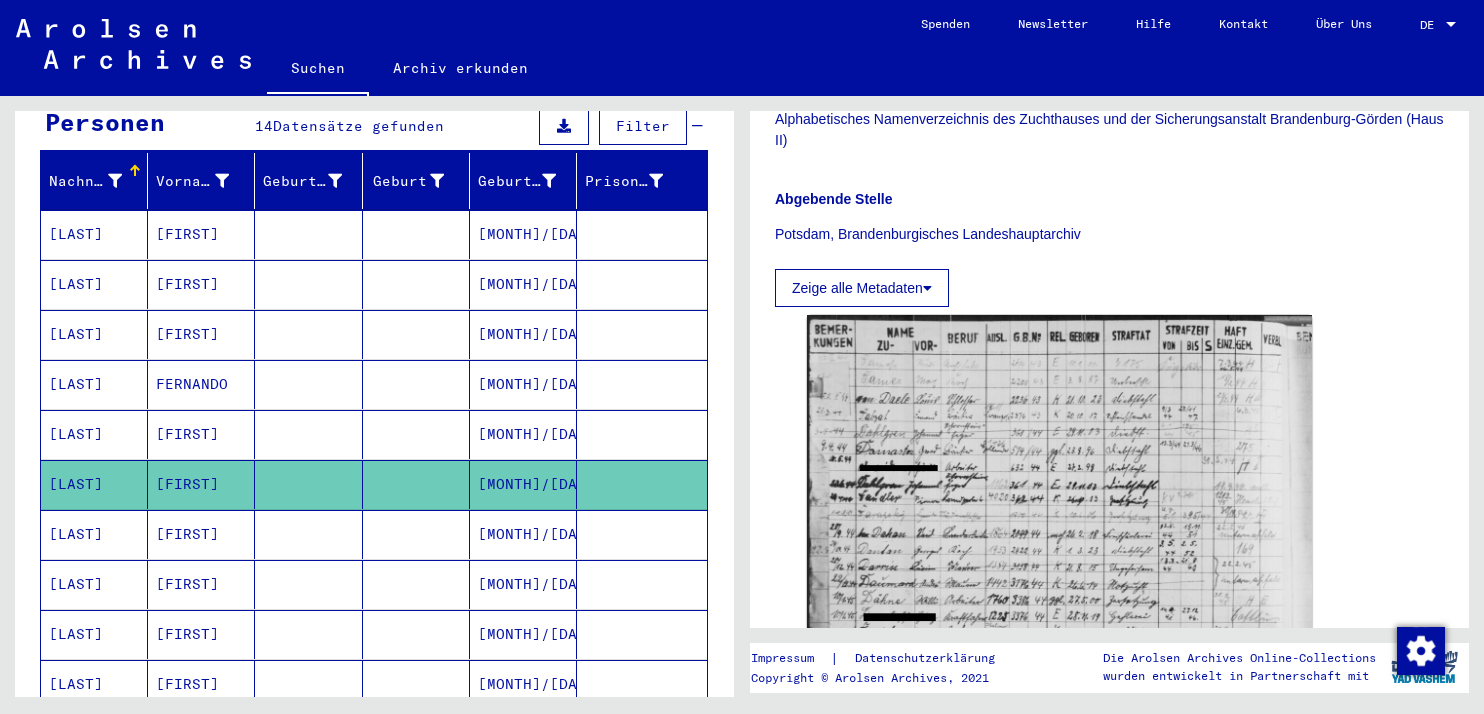click on "[MONTH]/[DAY]/[YEAR]" at bounding box center [523, 634] 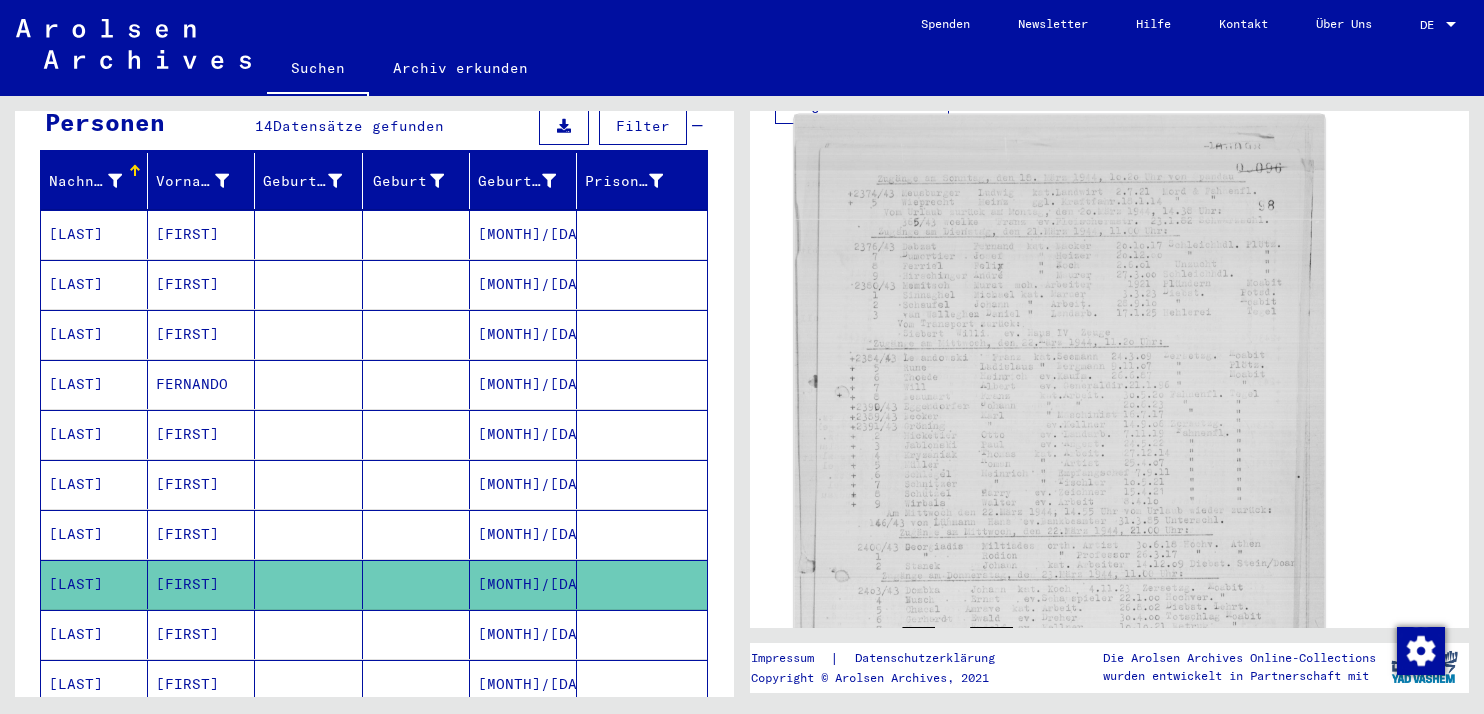 scroll, scrollTop: 756, scrollLeft: 0, axis: vertical 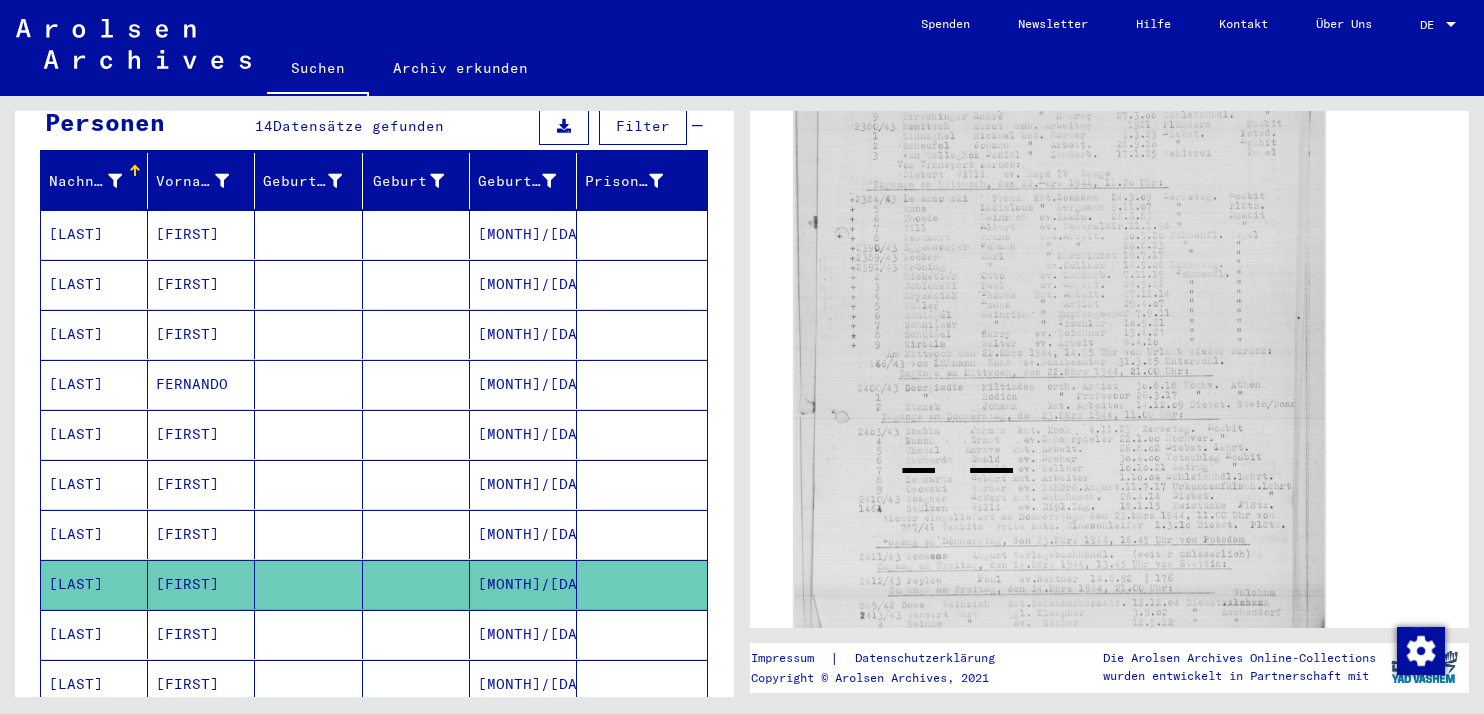click 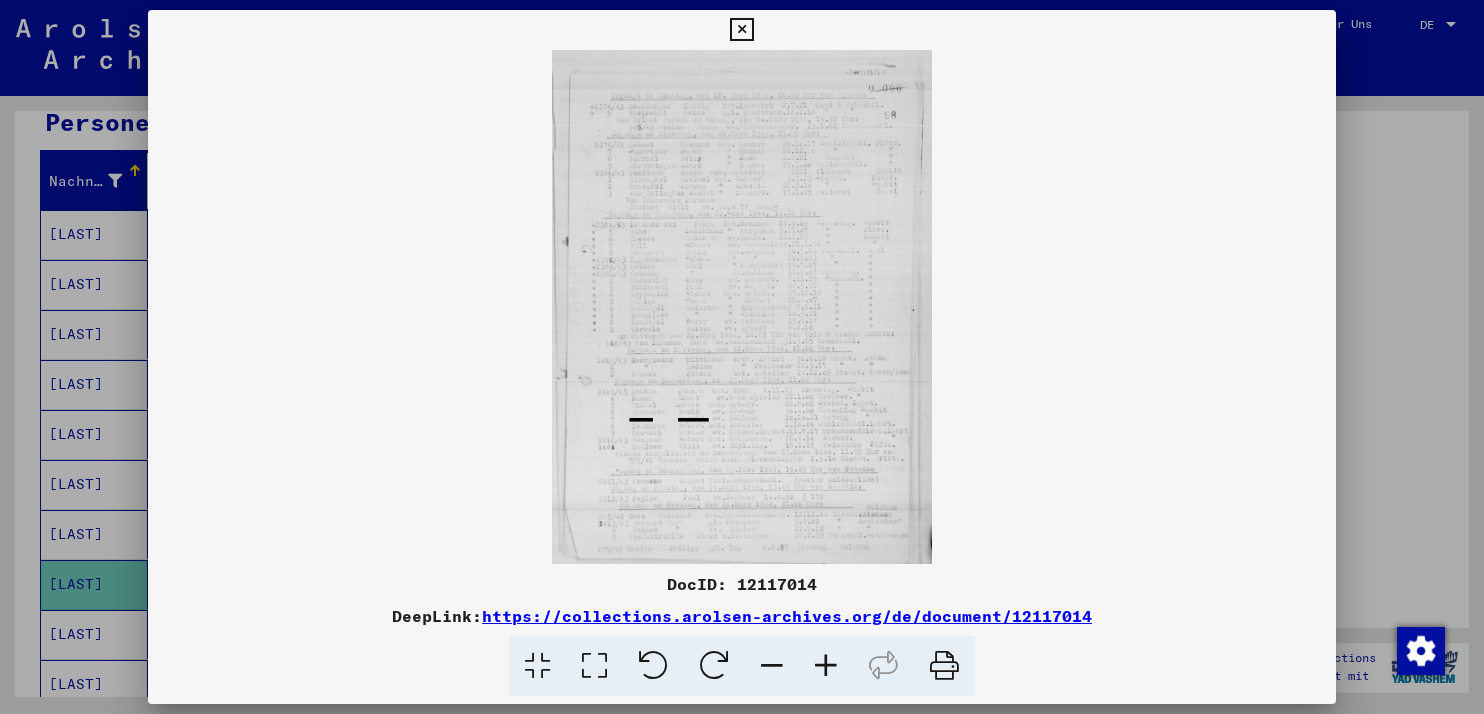 scroll, scrollTop: 756, scrollLeft: 0, axis: vertical 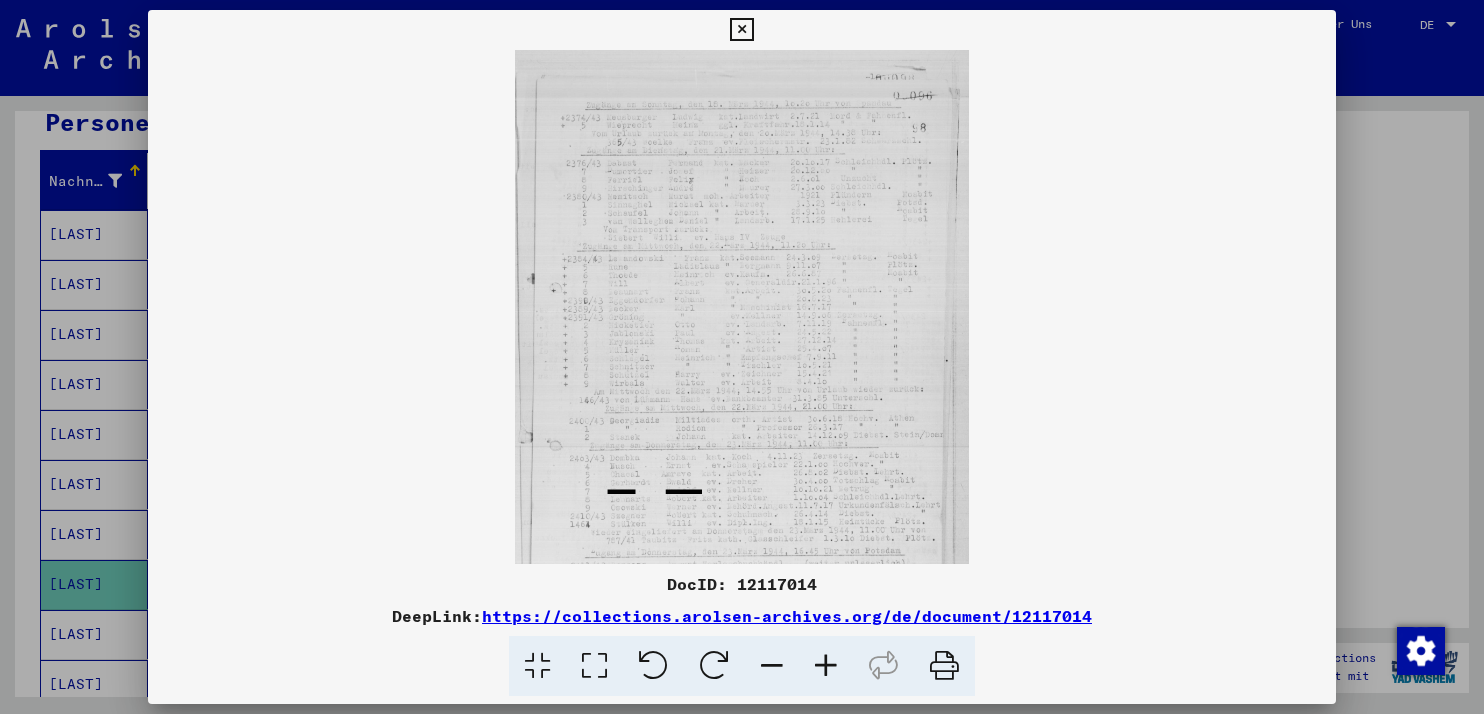 click at bounding box center (826, 666) 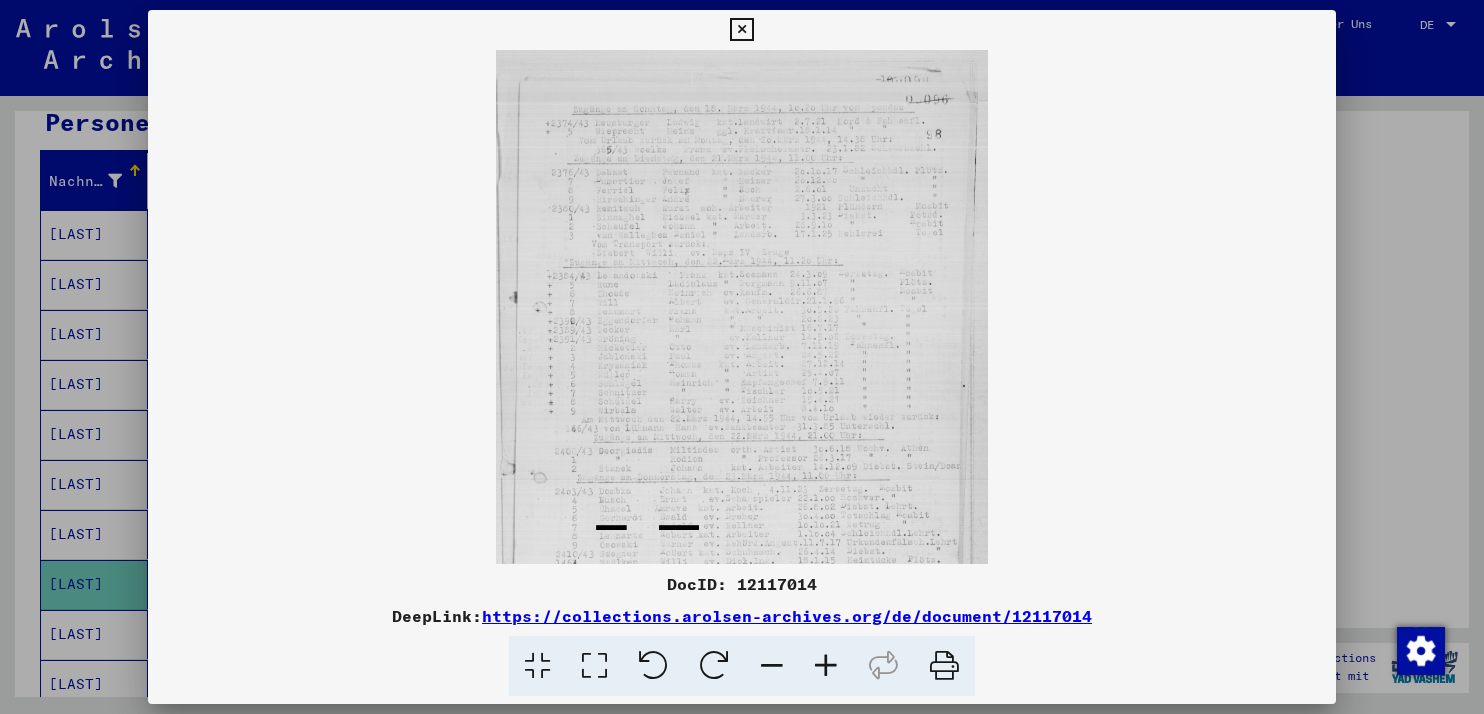 click at bounding box center [826, 666] 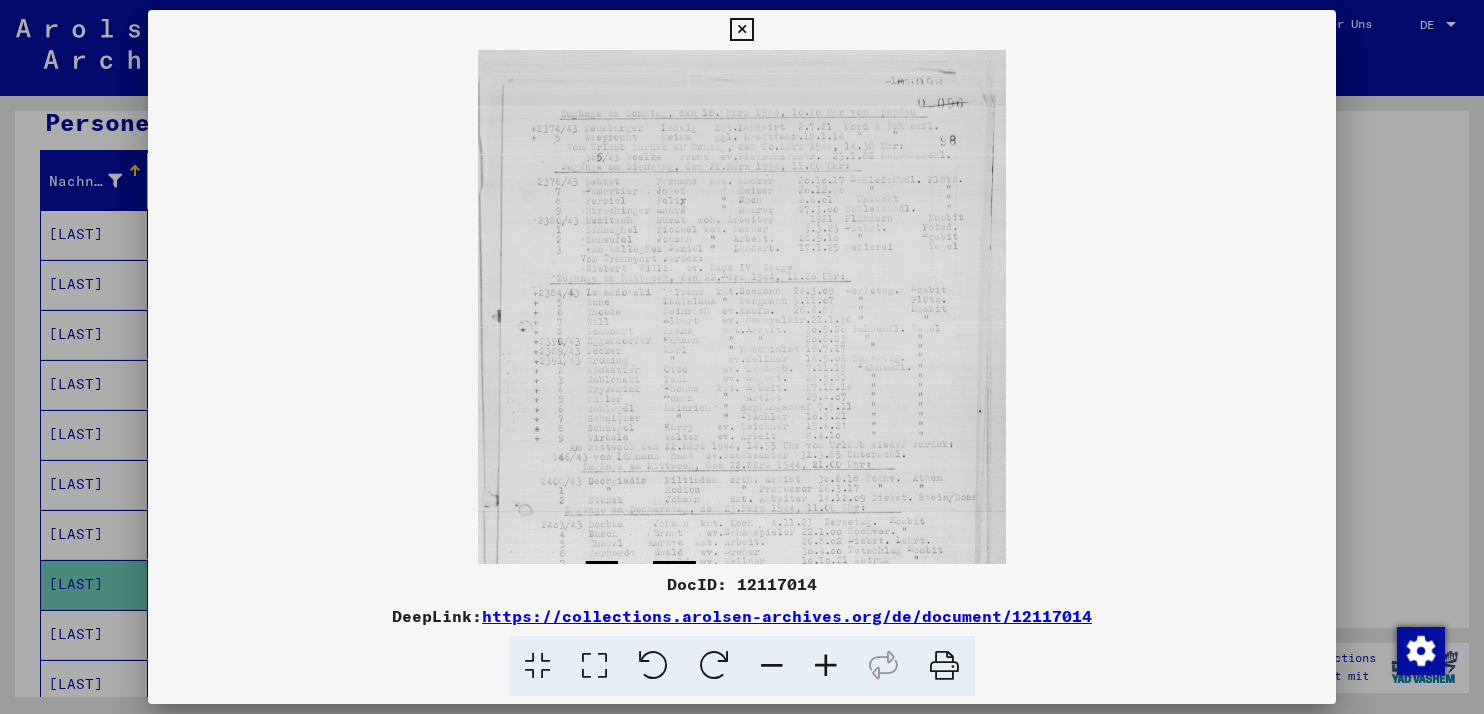 click at bounding box center [826, 666] 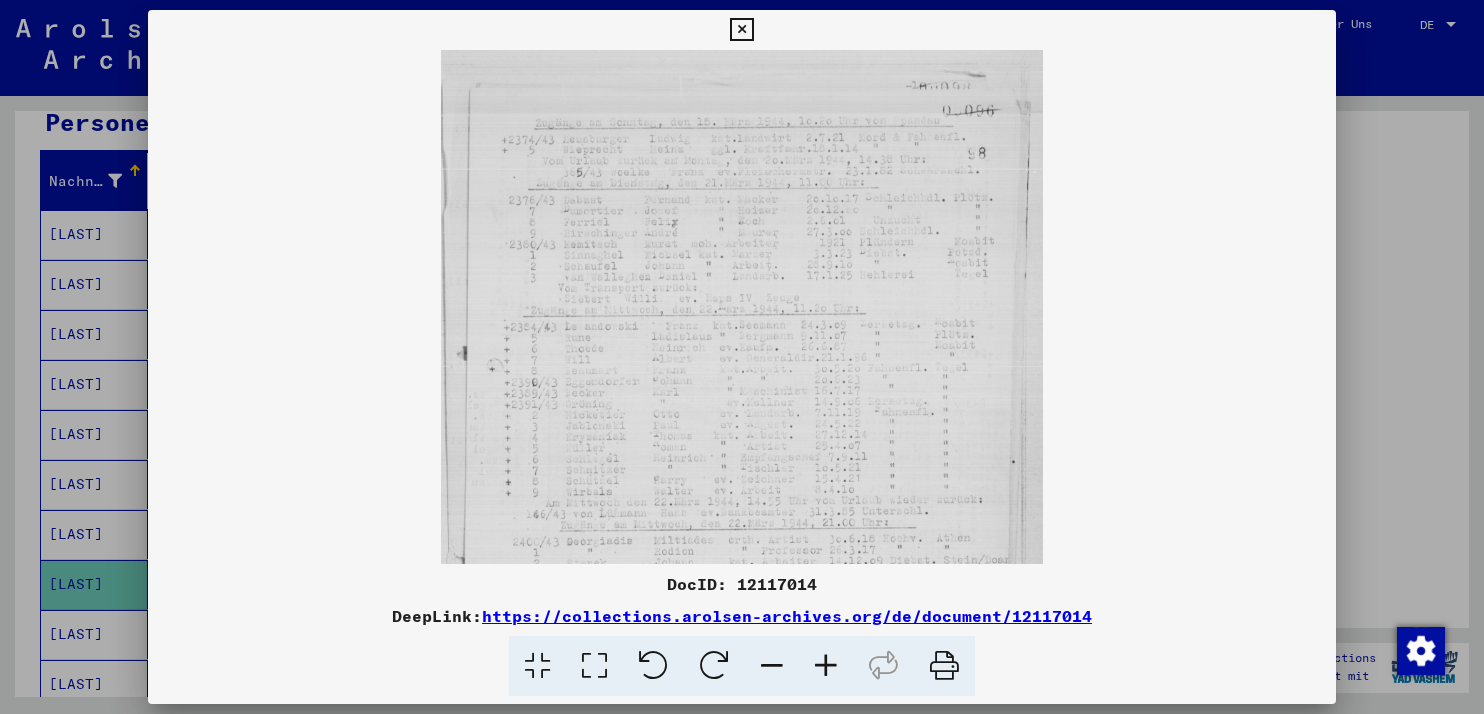 click at bounding box center (826, 666) 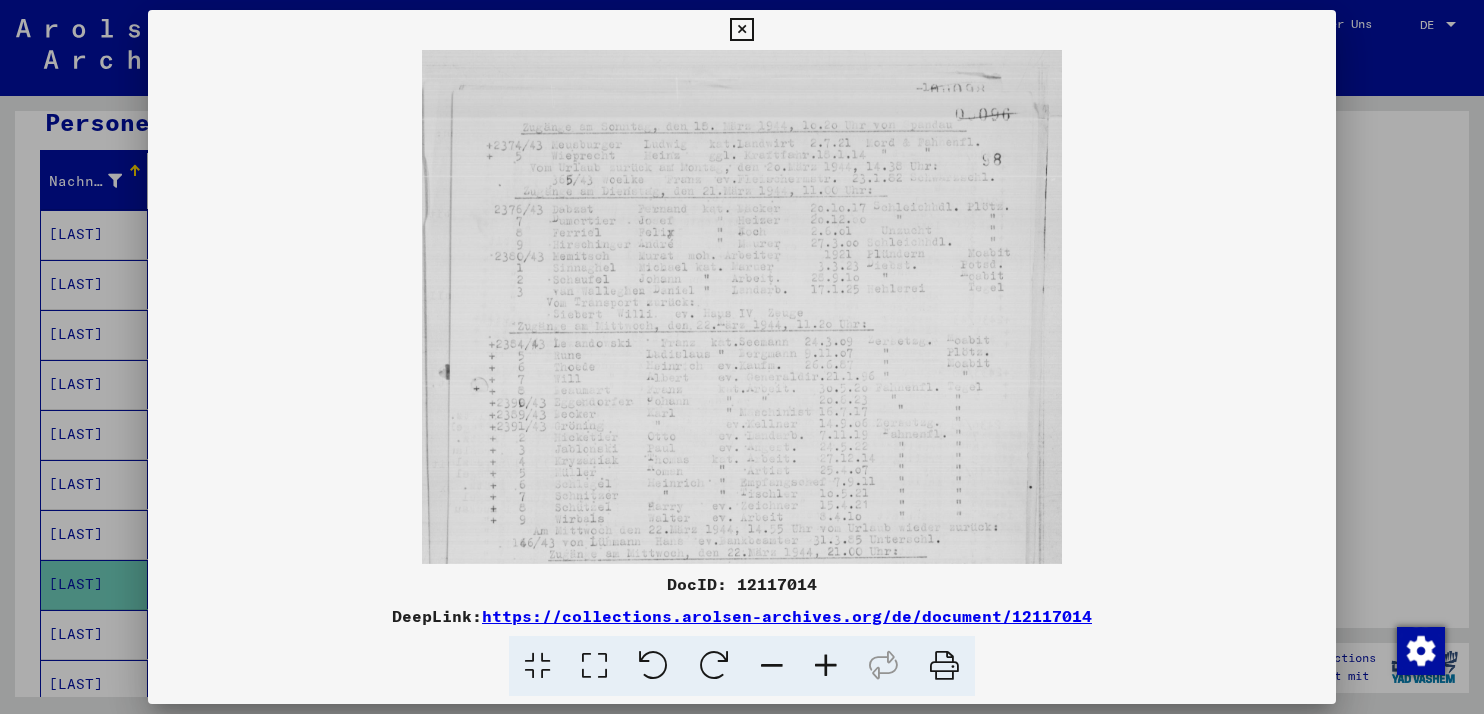click at bounding box center (826, 666) 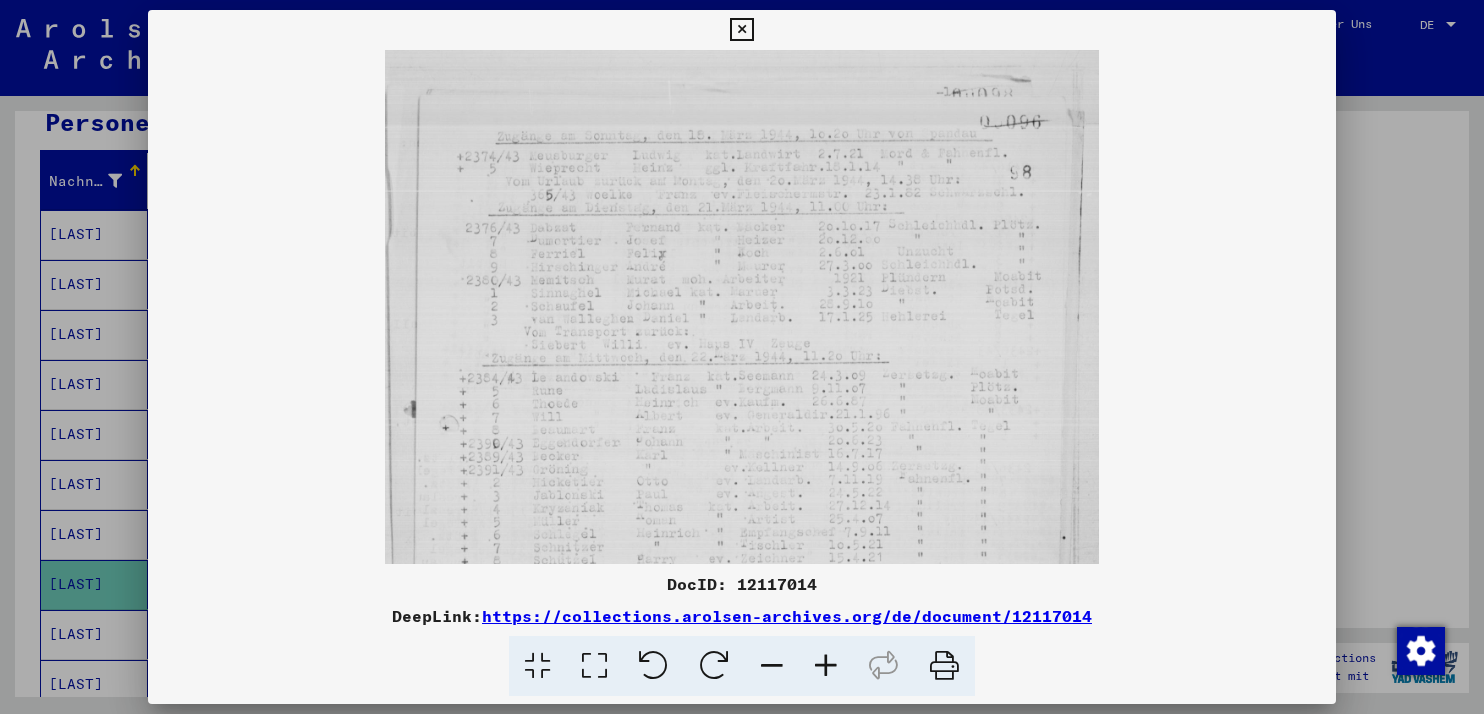 click at bounding box center (826, 666) 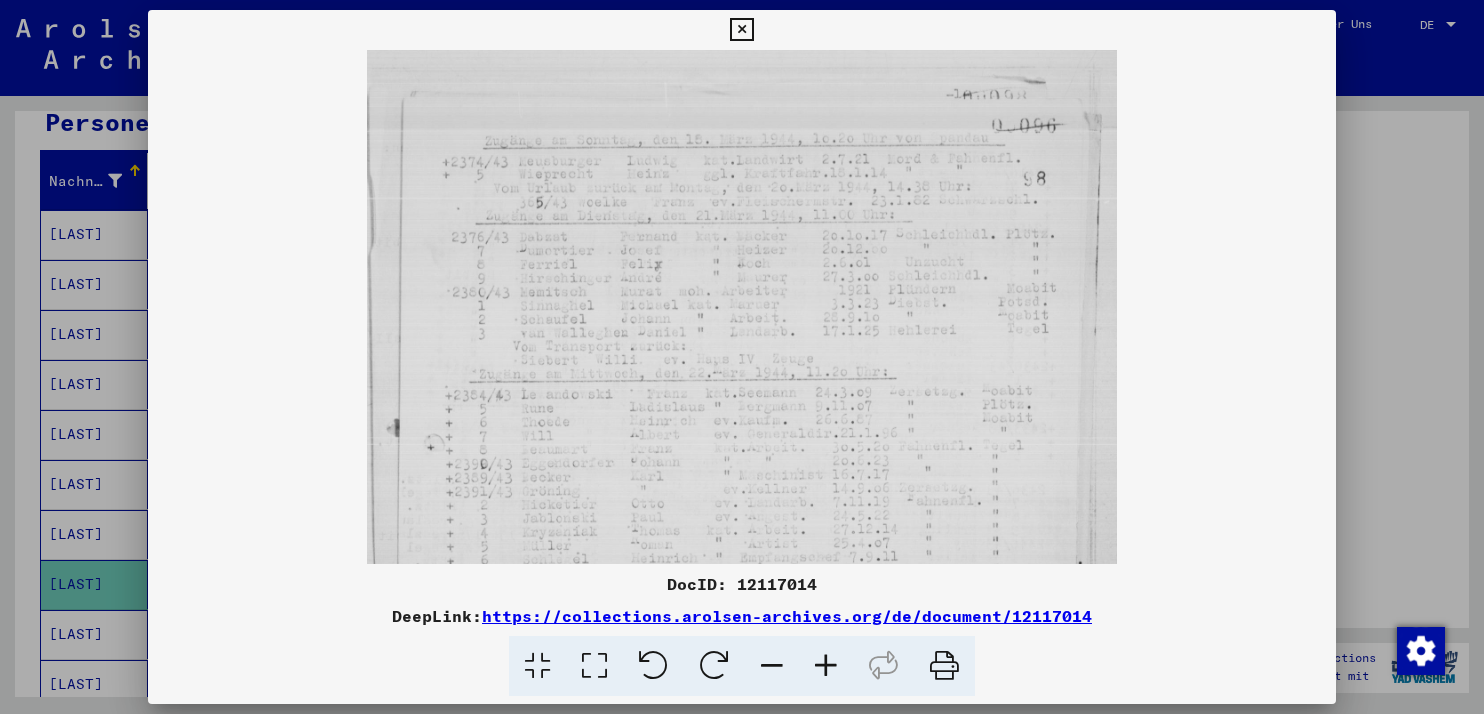 click at bounding box center (826, 666) 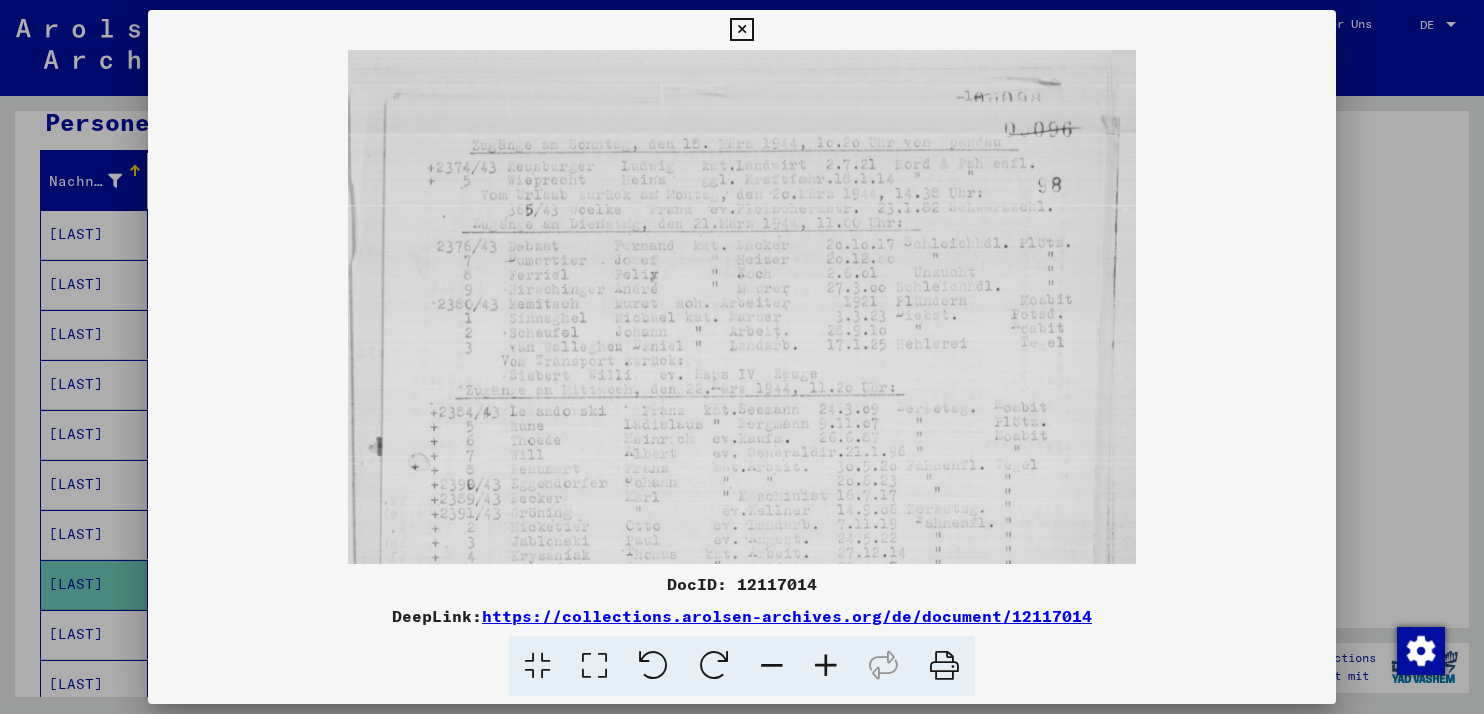 click at bounding box center (826, 666) 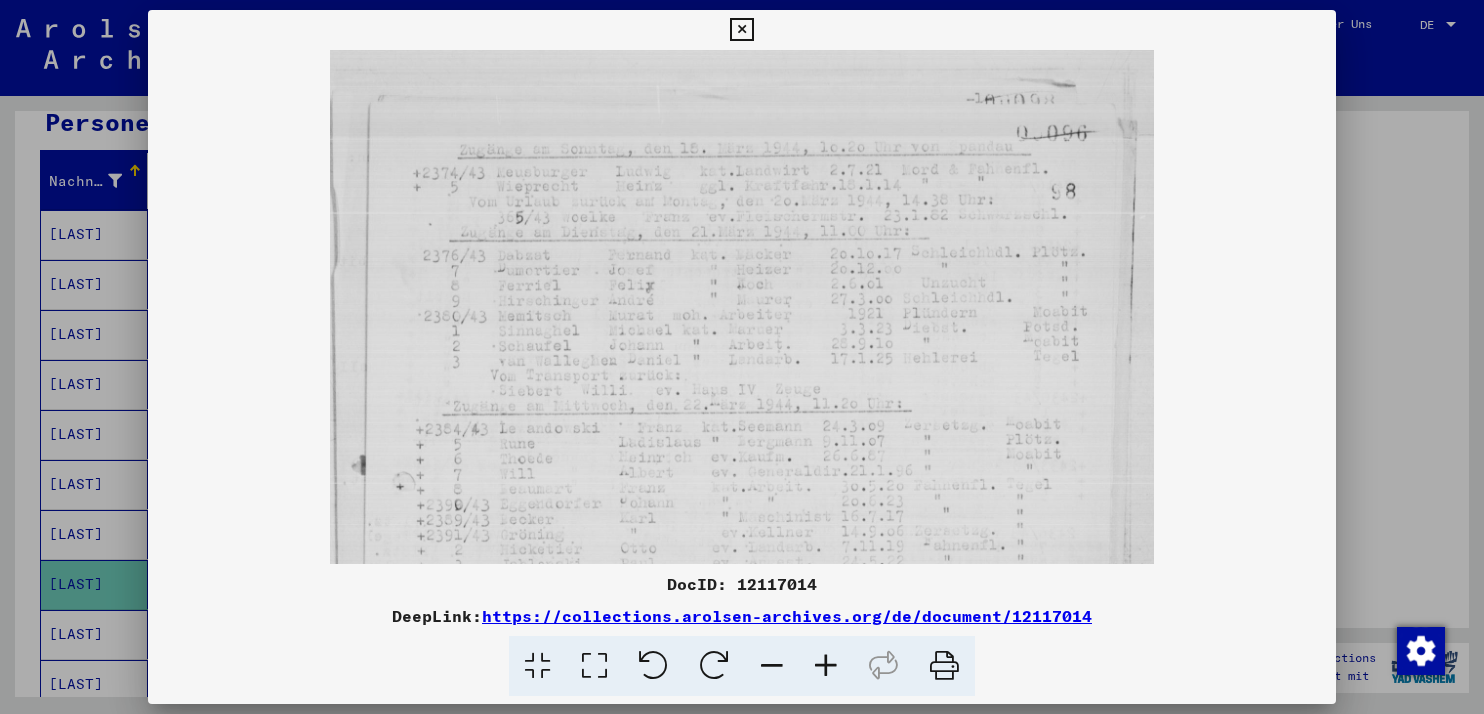 click at bounding box center [826, 666] 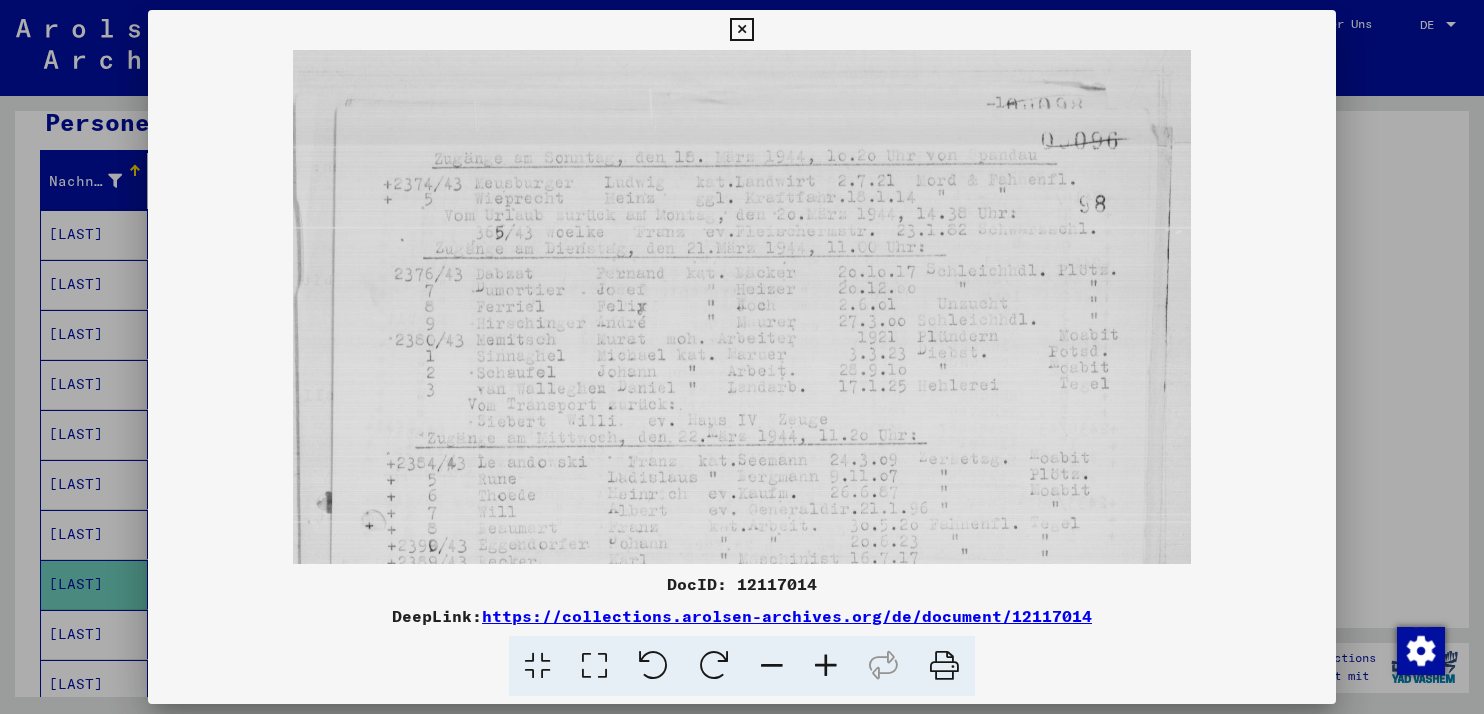 click at bounding box center (826, 666) 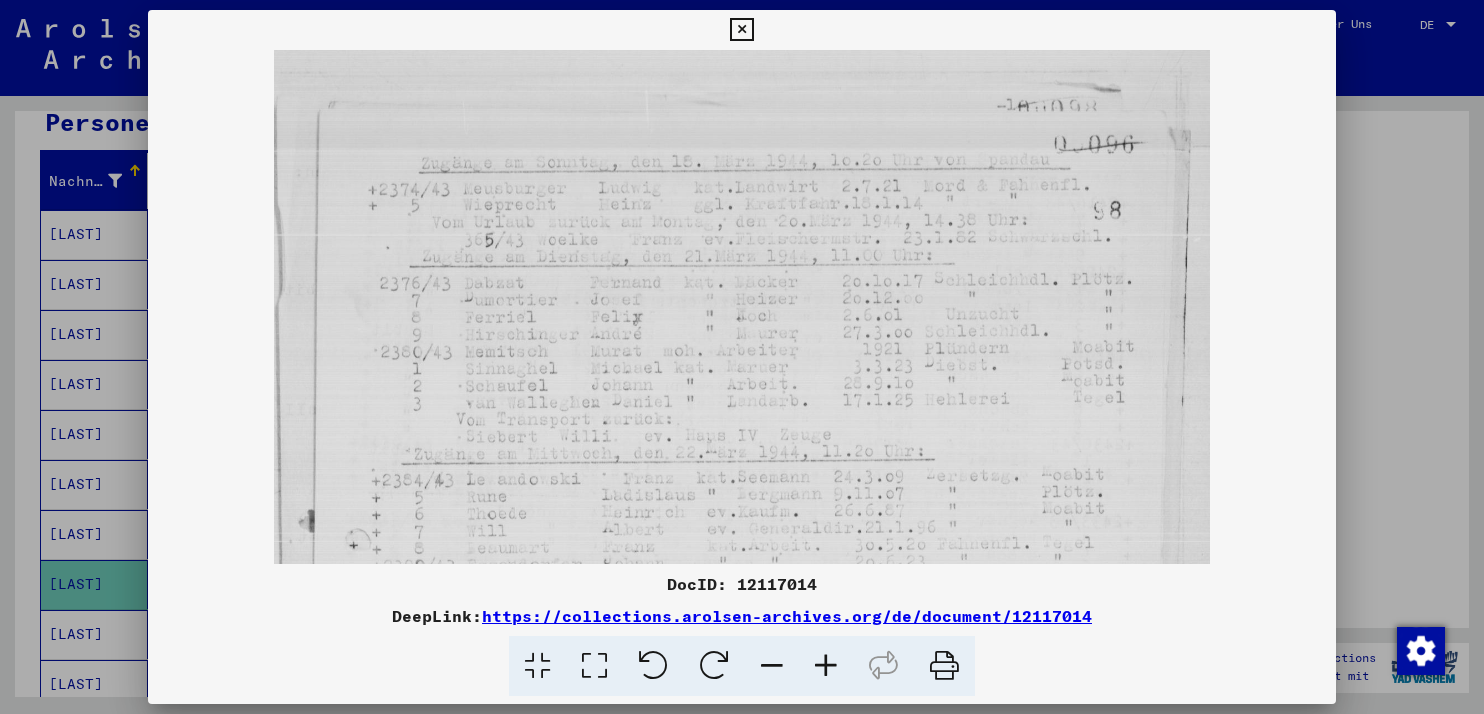 click at bounding box center (826, 666) 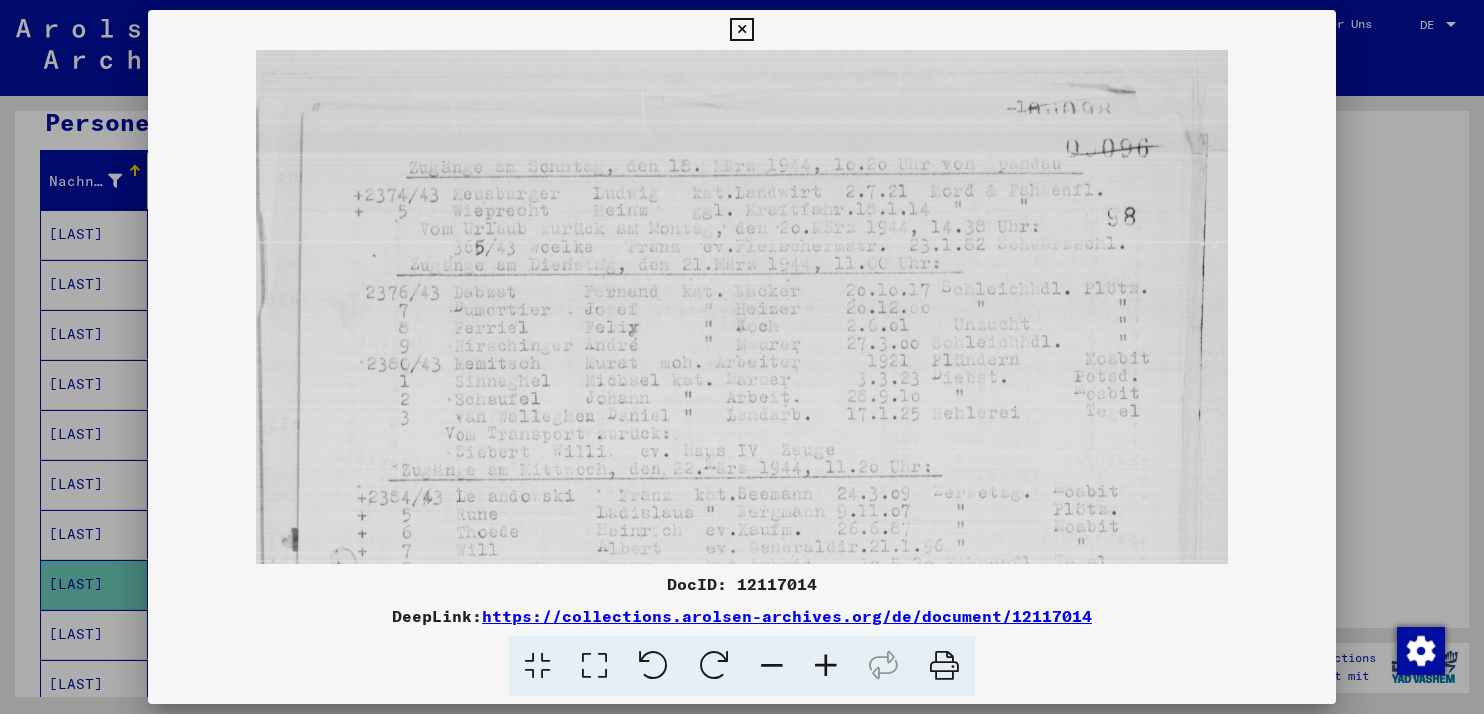 click at bounding box center (826, 666) 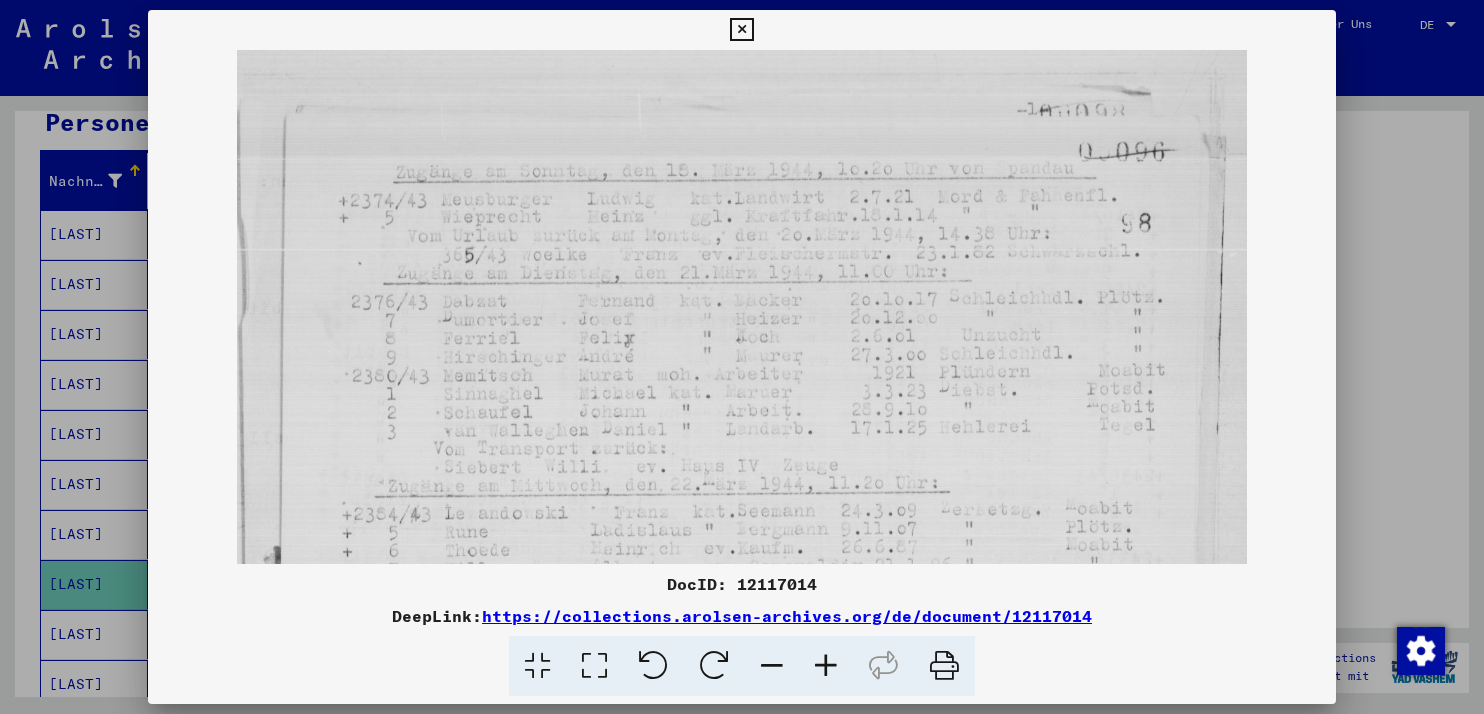 click at bounding box center (826, 666) 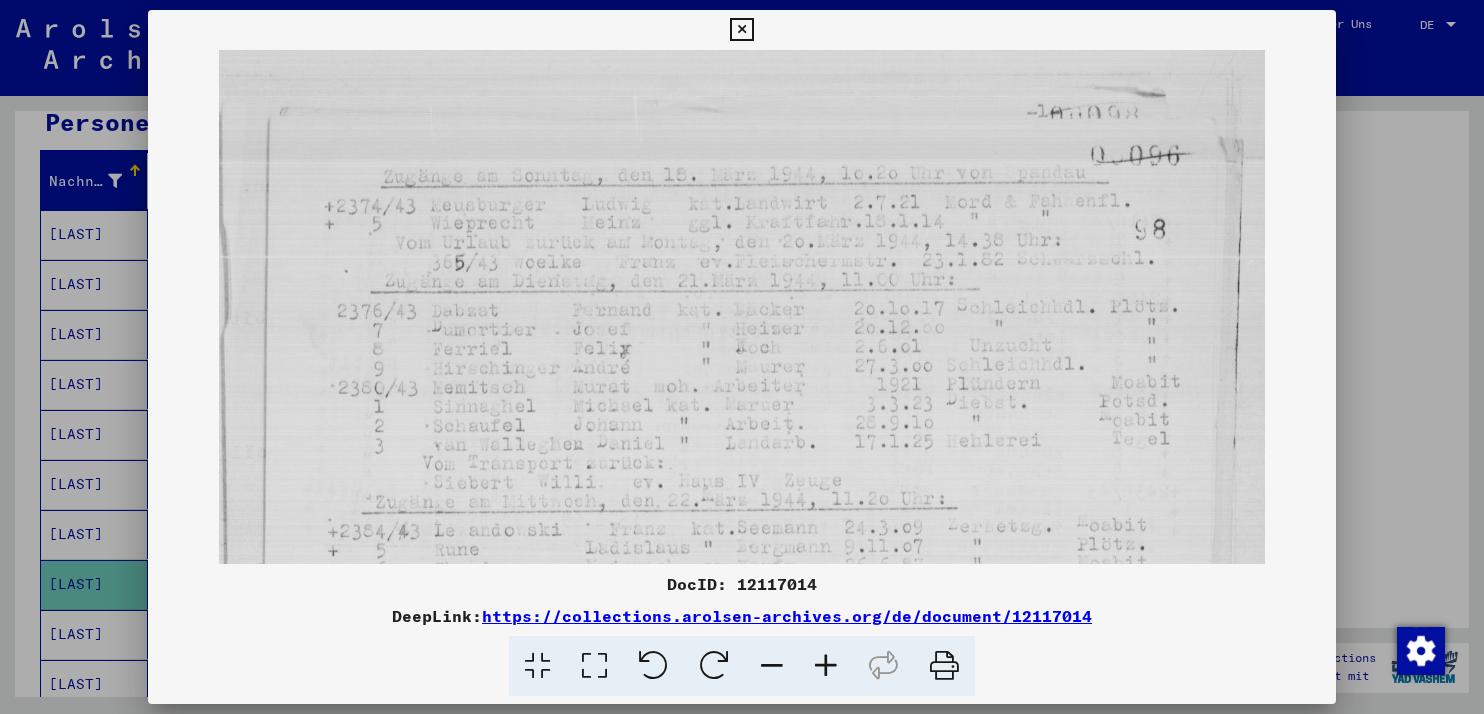 click at bounding box center [826, 666] 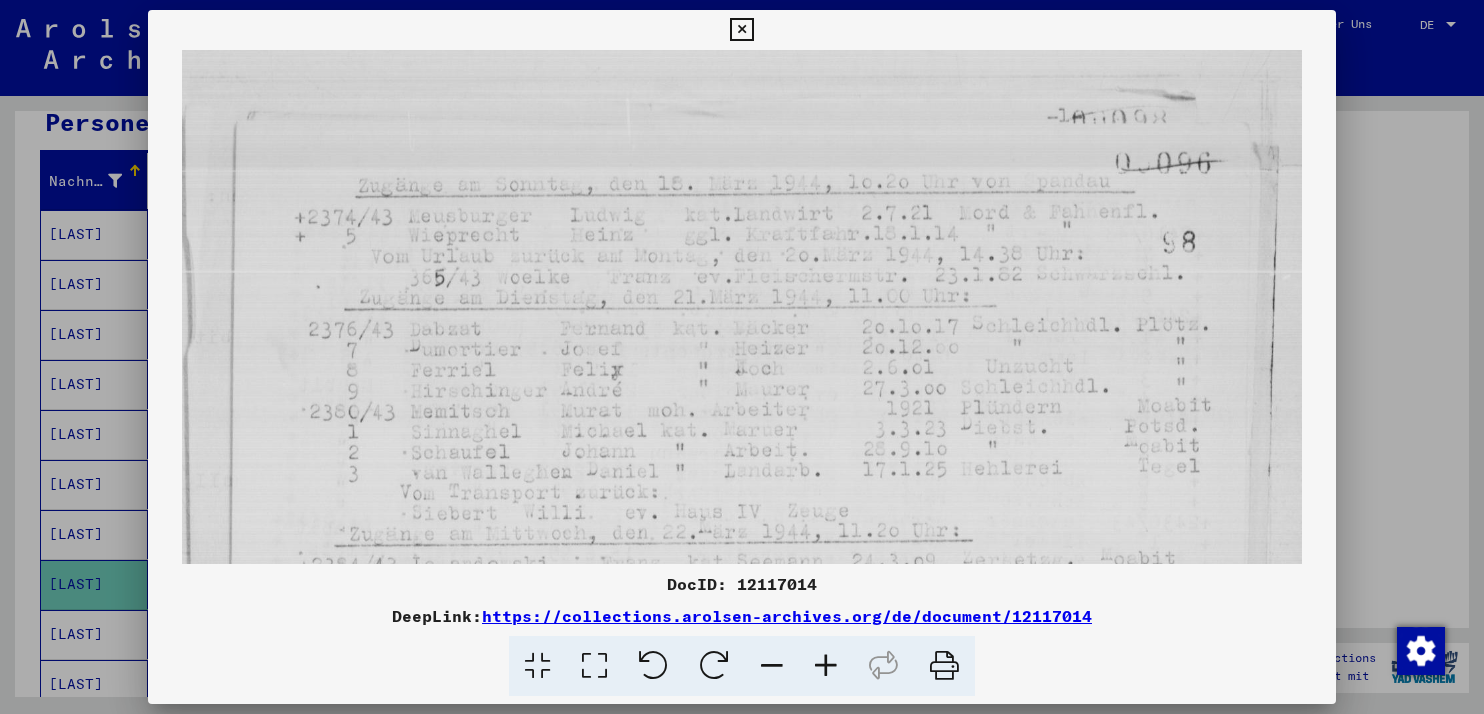 click at bounding box center [826, 666] 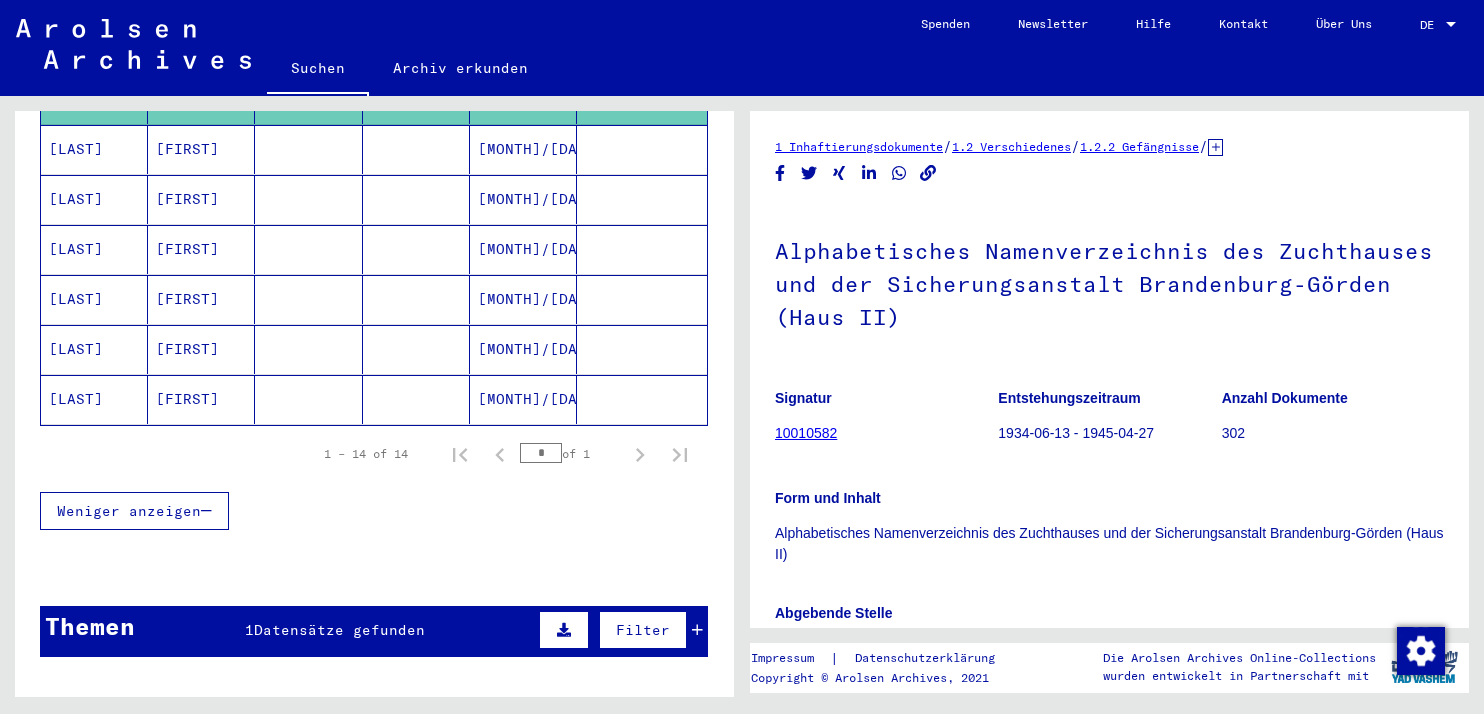 scroll, scrollTop: 812, scrollLeft: 0, axis: vertical 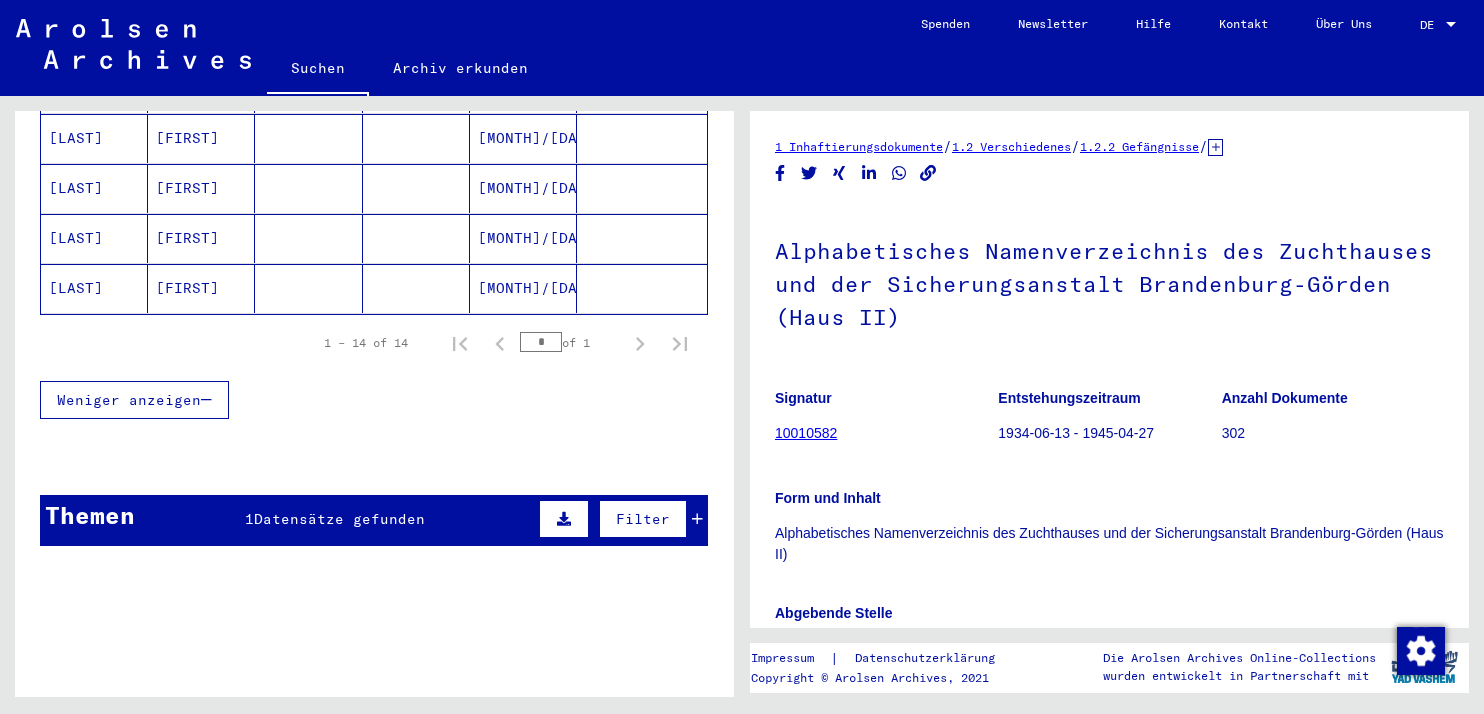 click on "[FIRST]" 